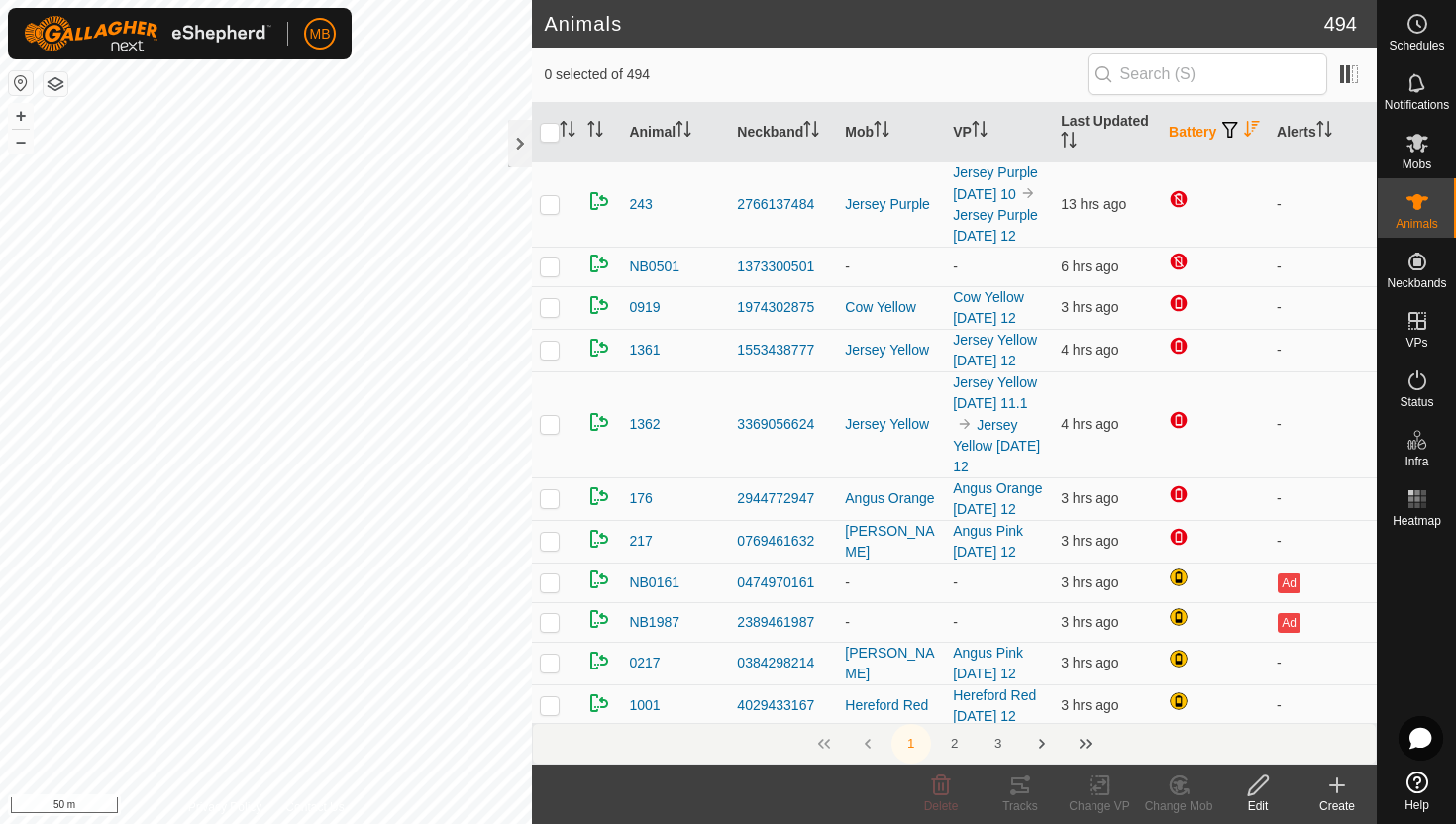 scroll, scrollTop: 0, scrollLeft: 0, axis: both 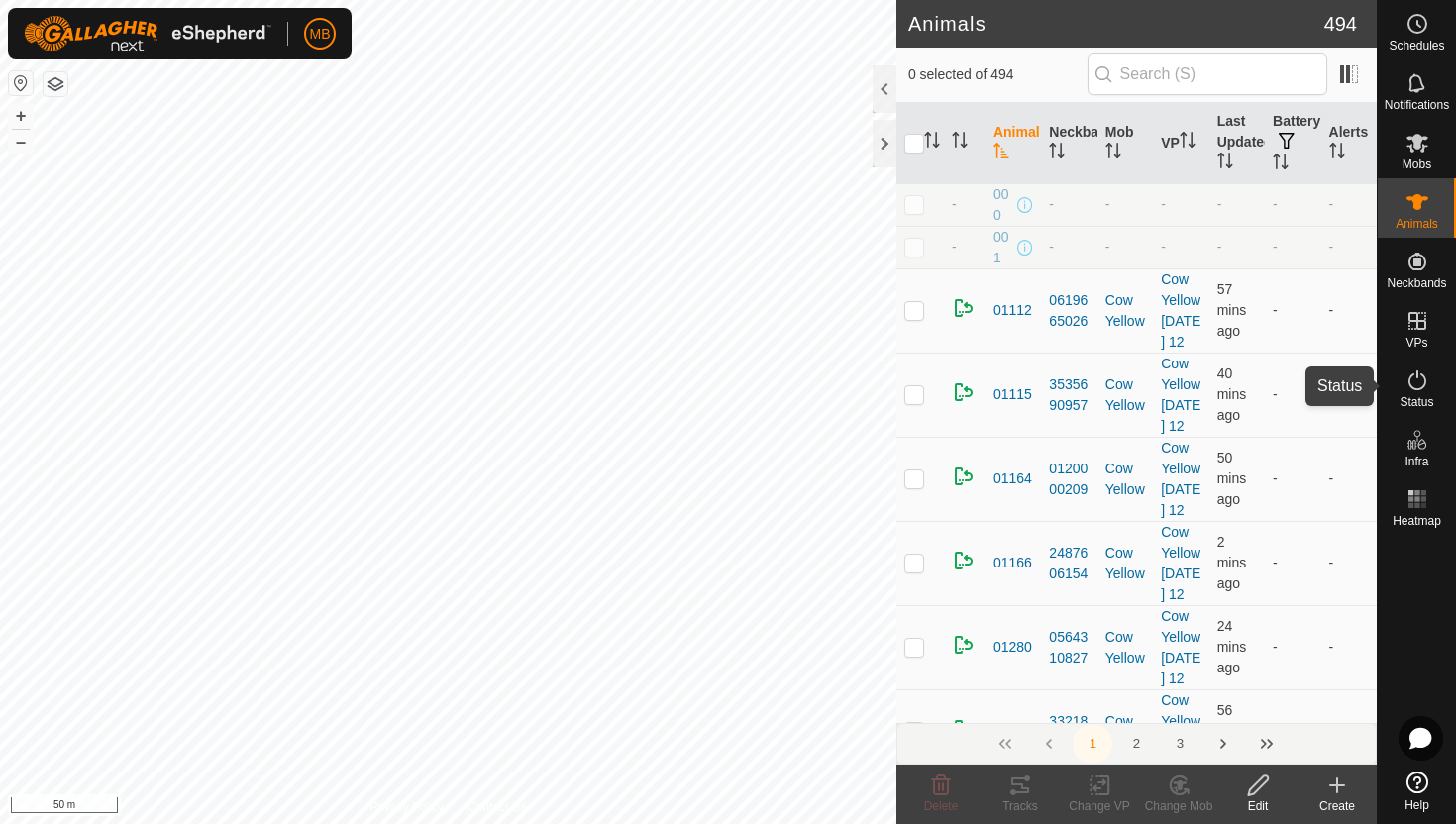 click 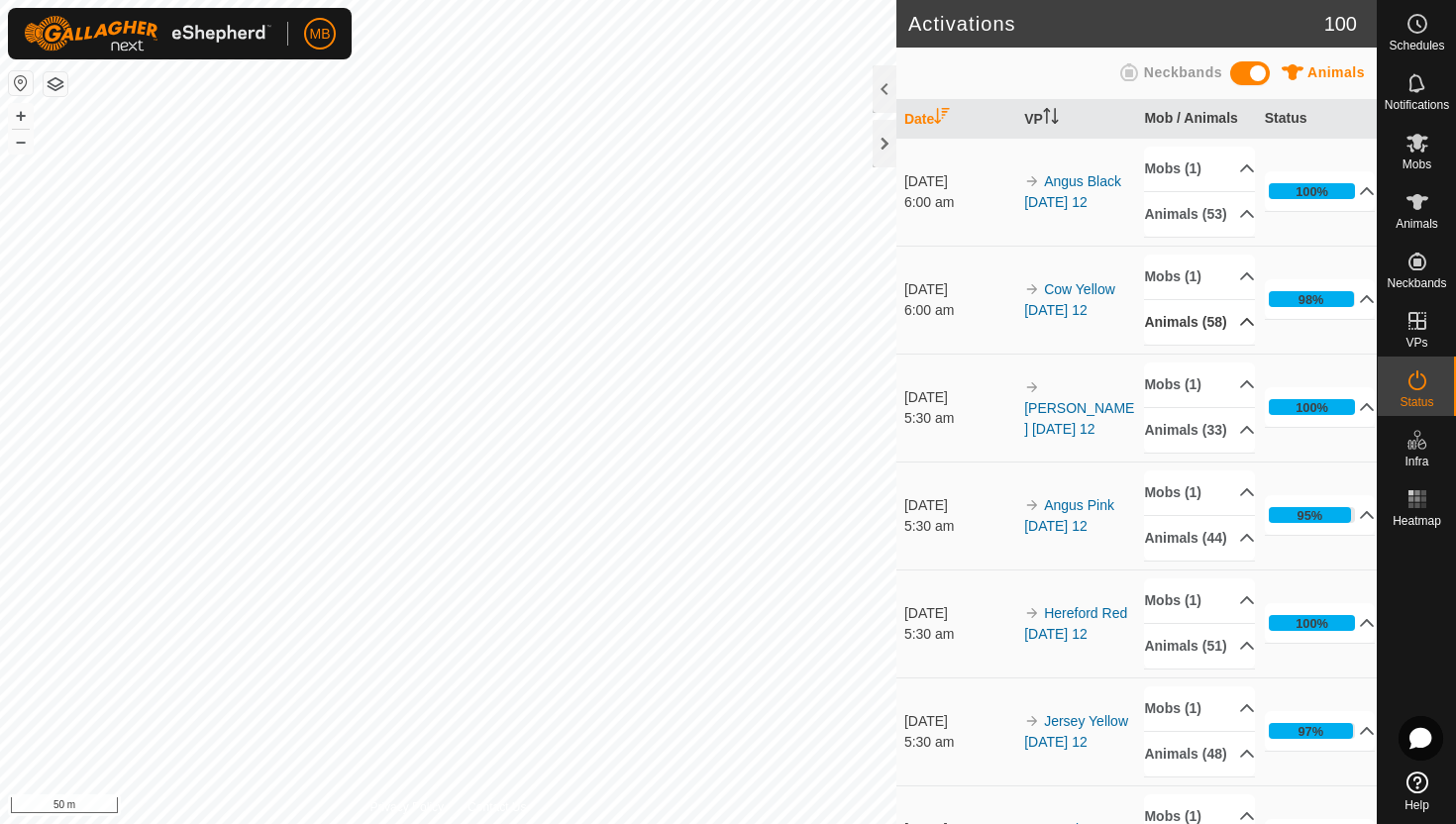 click on "Animals (58)" at bounding box center [1199, 322] 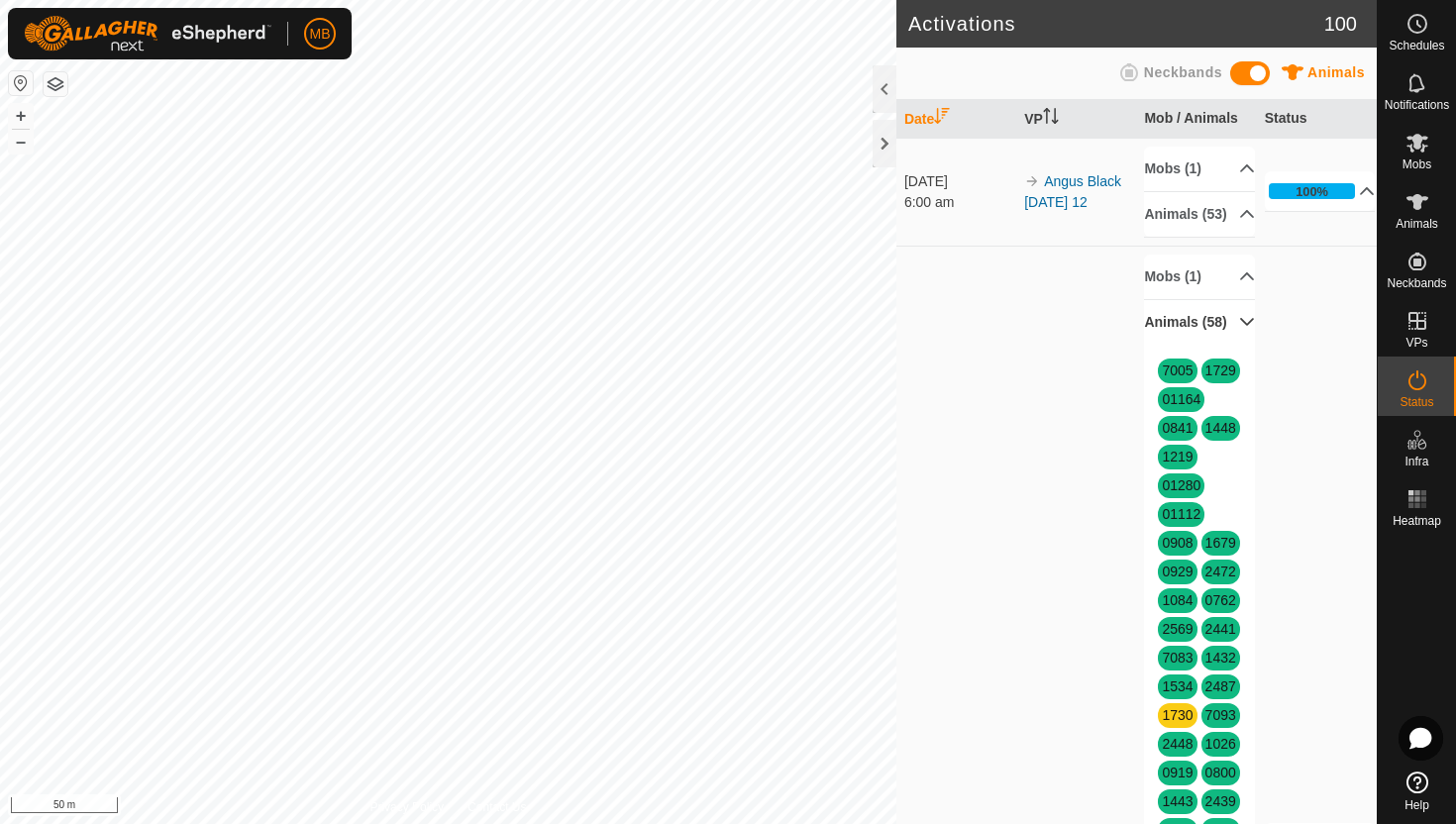 click on "Animals (58)" at bounding box center [1199, 322] 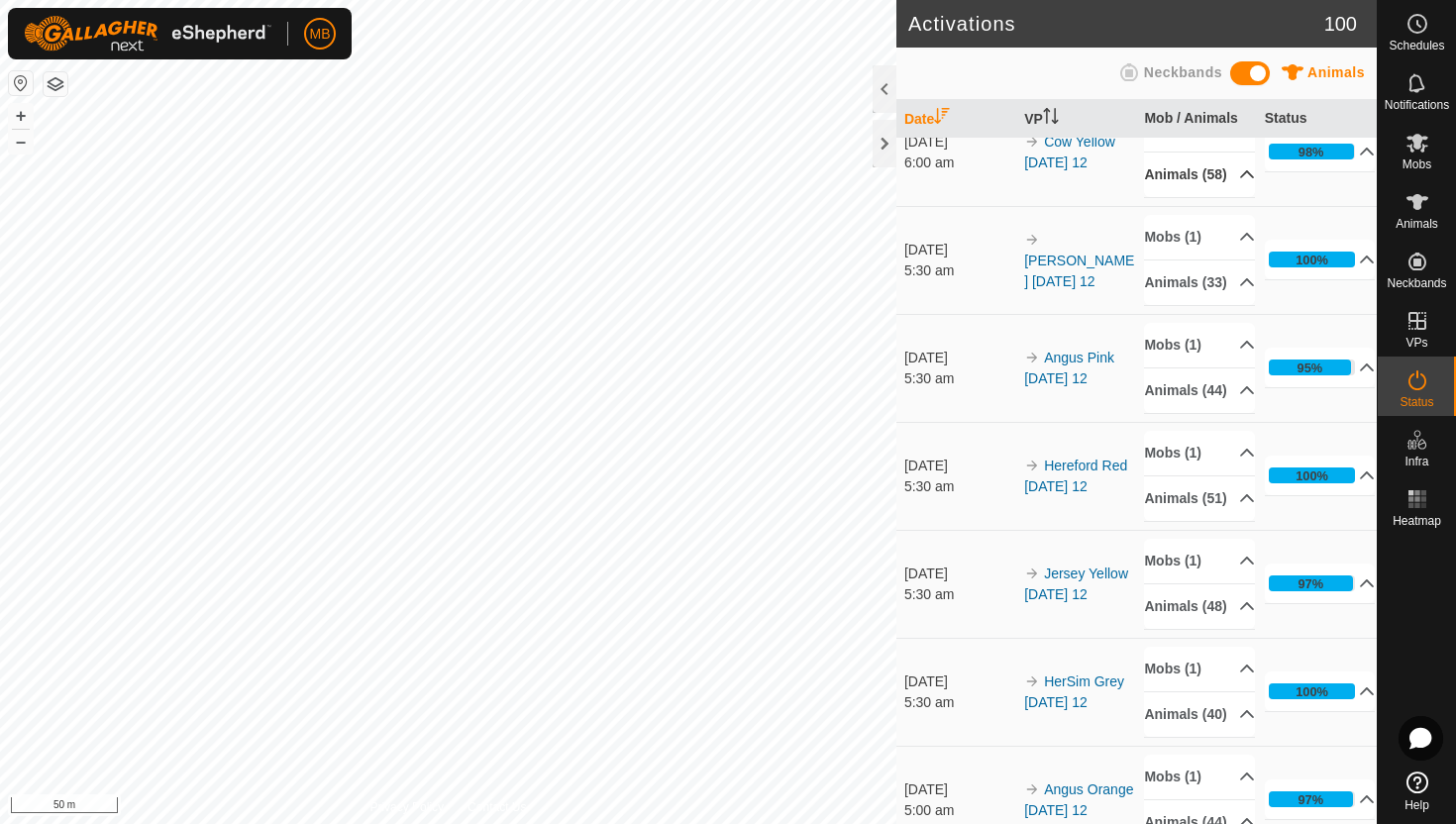 scroll, scrollTop: 152, scrollLeft: 0, axis: vertical 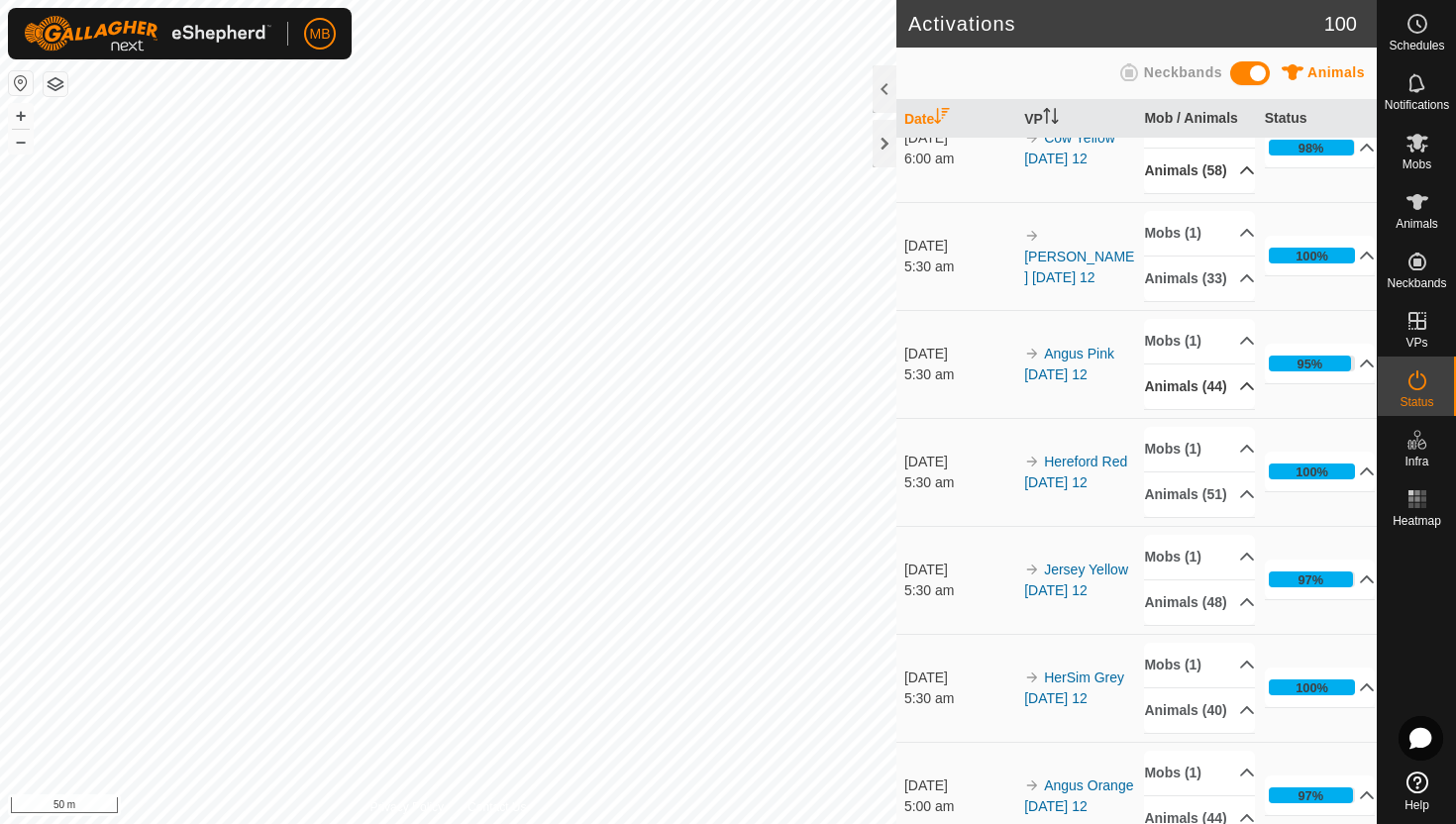 click on "Animals (44)" at bounding box center [1199, 386] 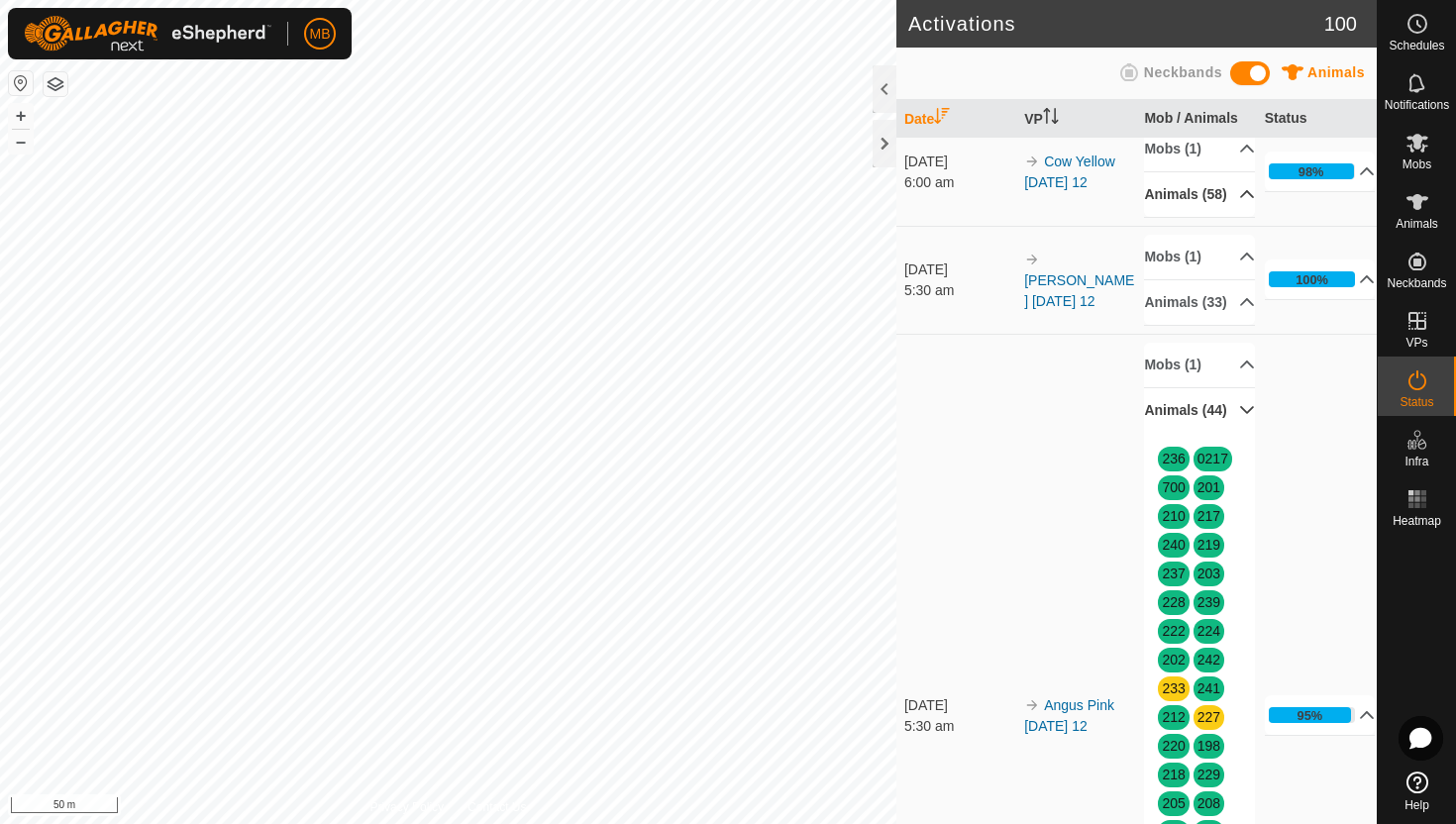 scroll, scrollTop: 106, scrollLeft: 0, axis: vertical 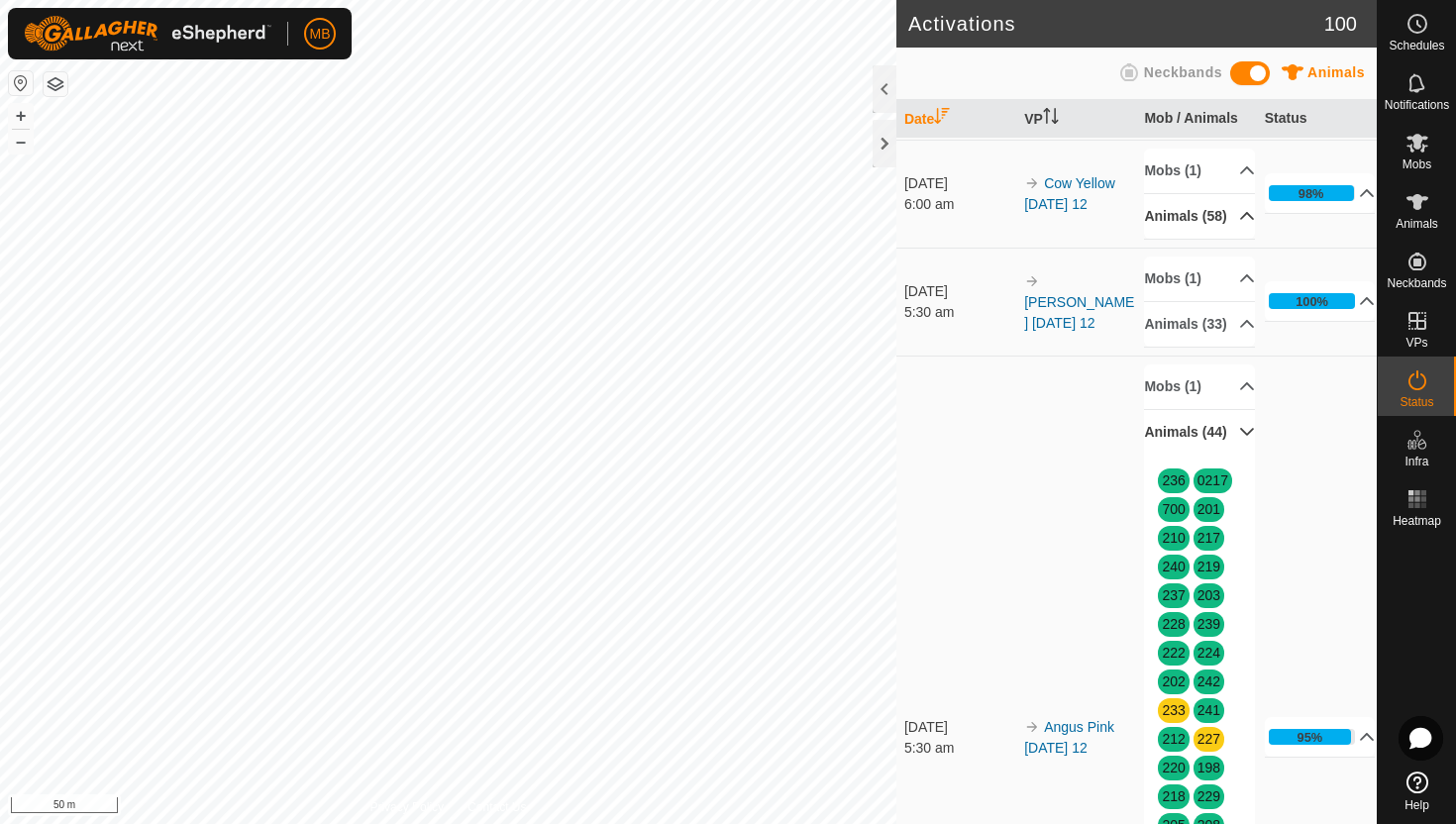 click on "Animals (44)" at bounding box center [1199, 432] 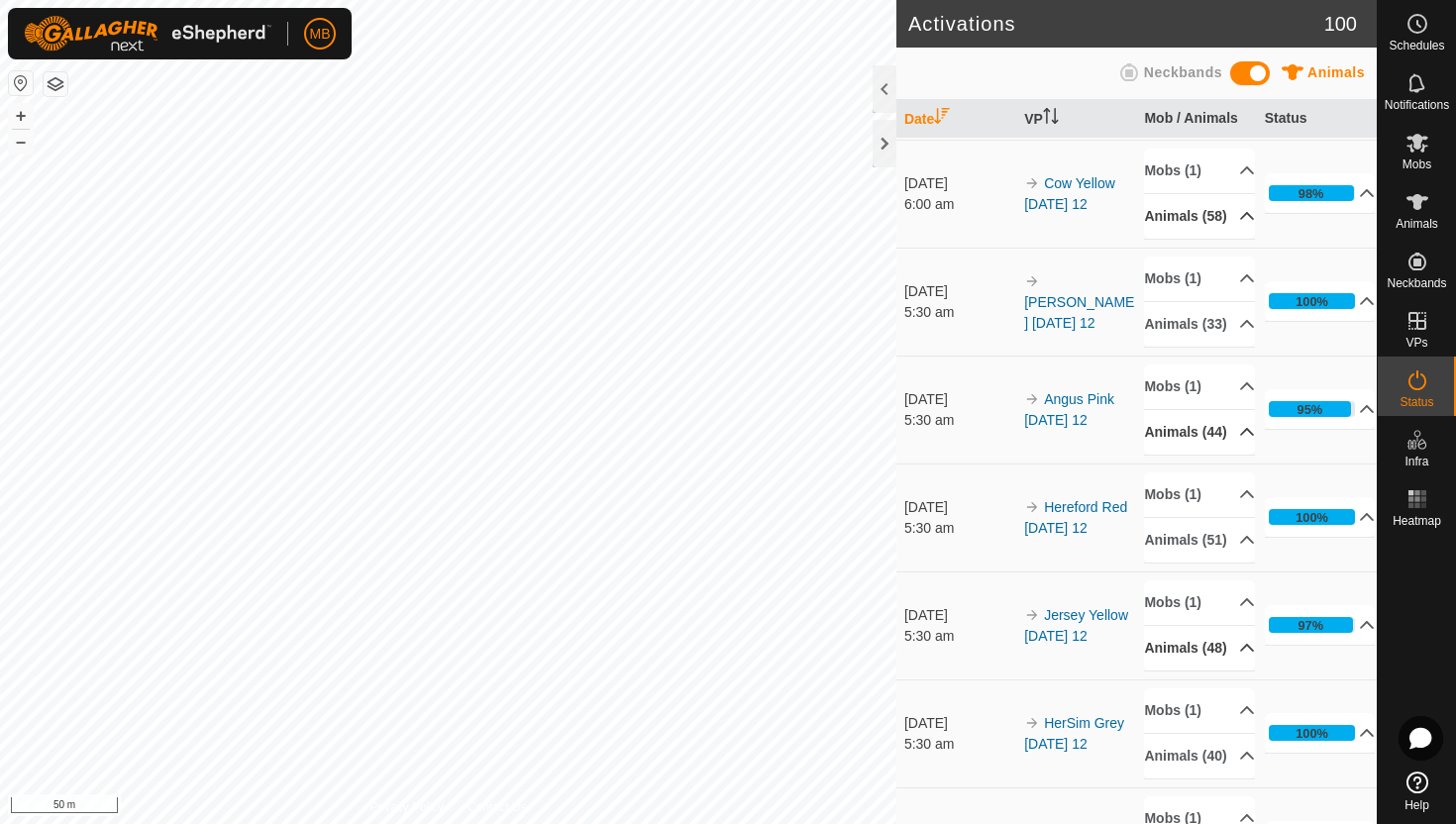 click on "Animals (48)" at bounding box center [1199, 648] 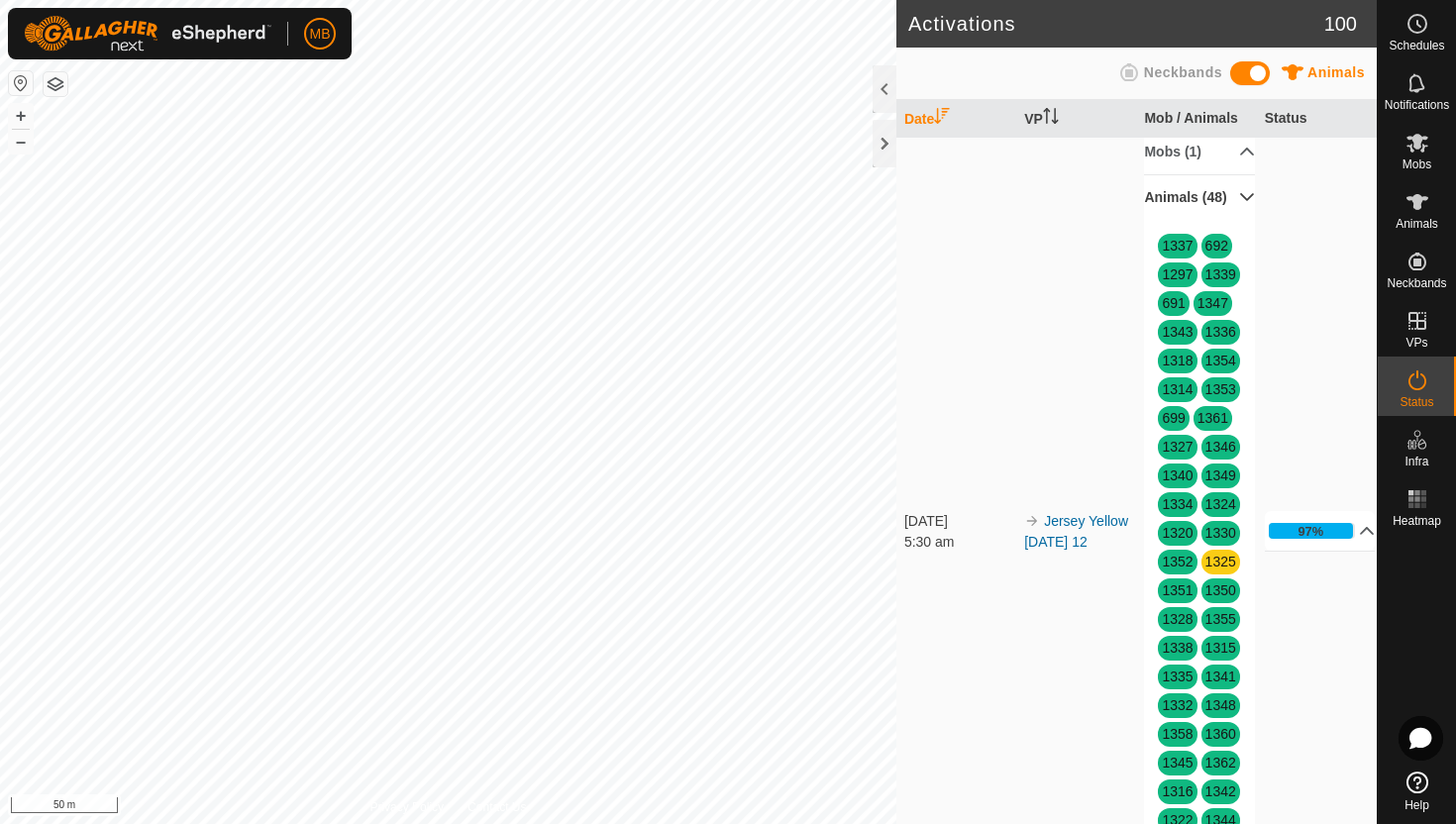 scroll, scrollTop: 558, scrollLeft: 0, axis: vertical 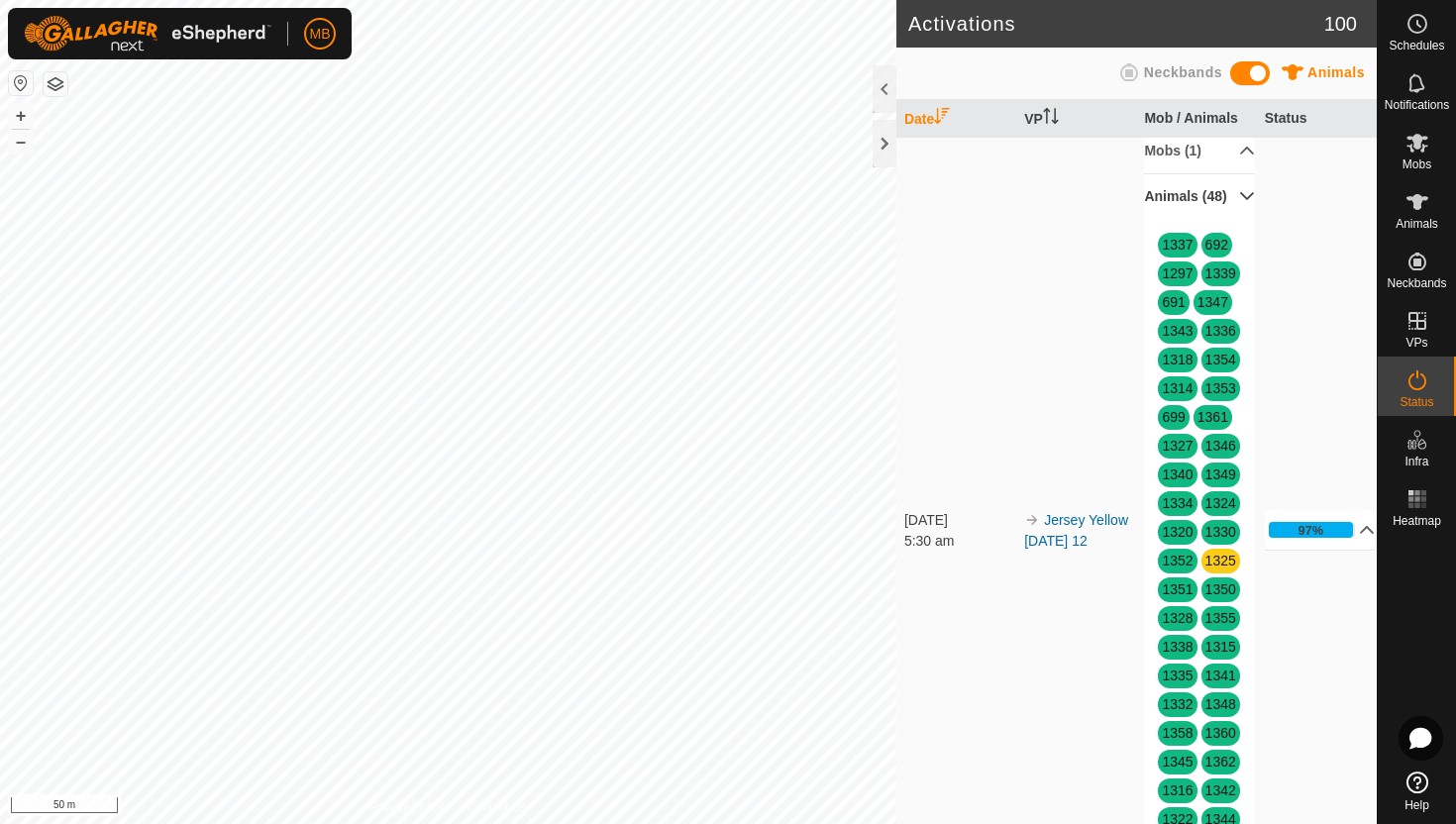 click on "Animals (48)" at bounding box center (1199, 196) 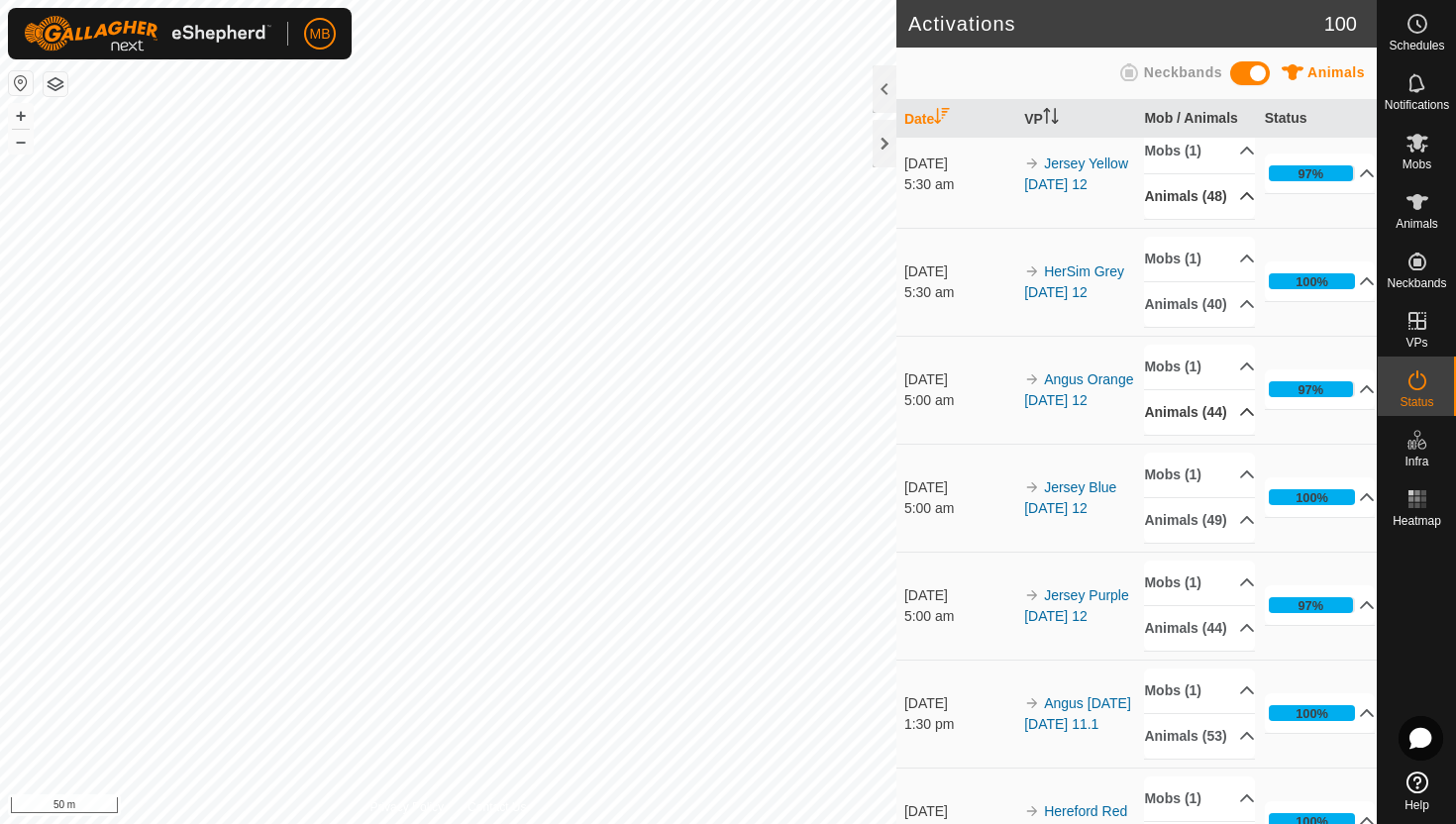 click on "Animals (44)" at bounding box center (1199, 412) 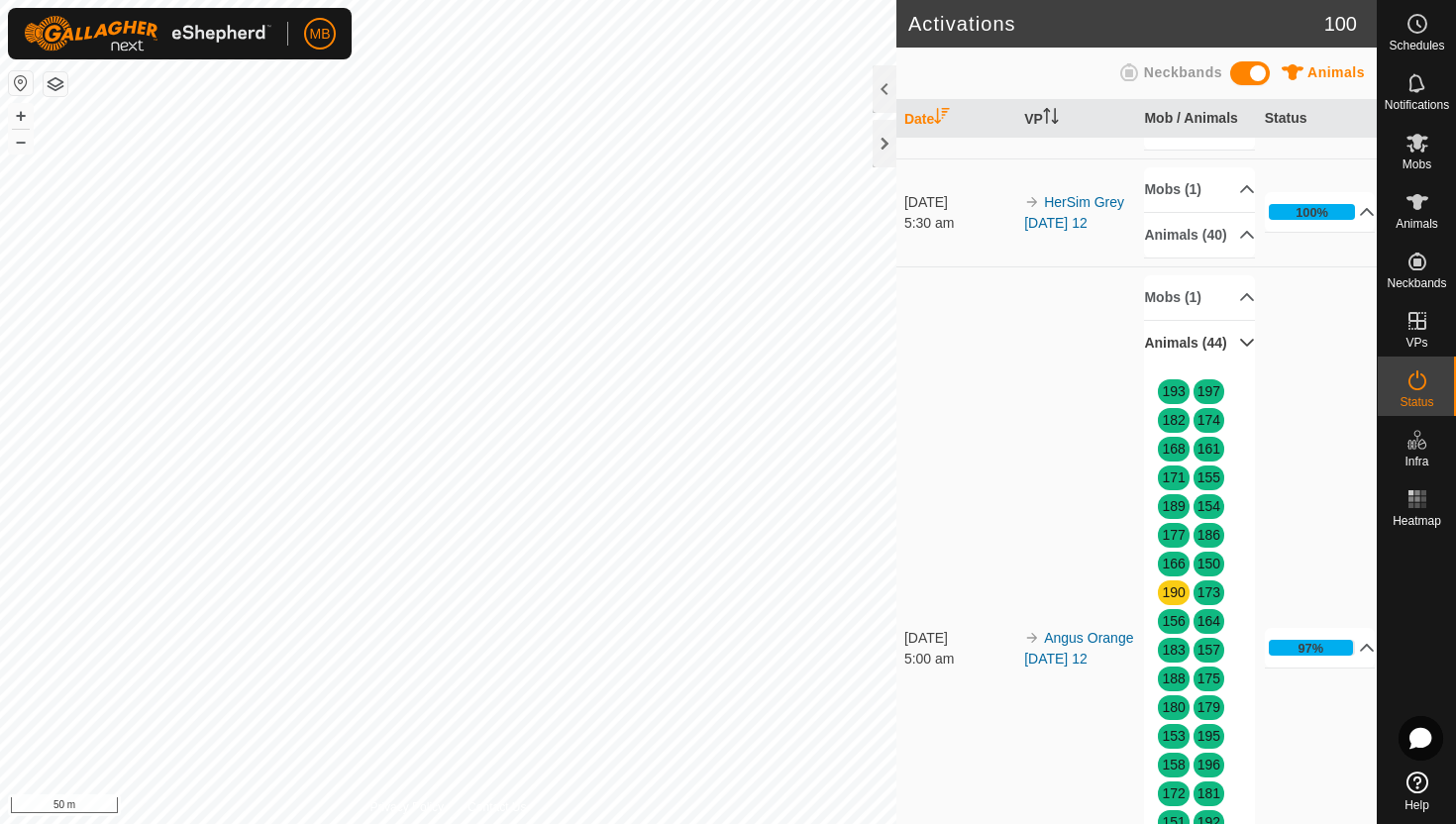 scroll, scrollTop: 632, scrollLeft: 0, axis: vertical 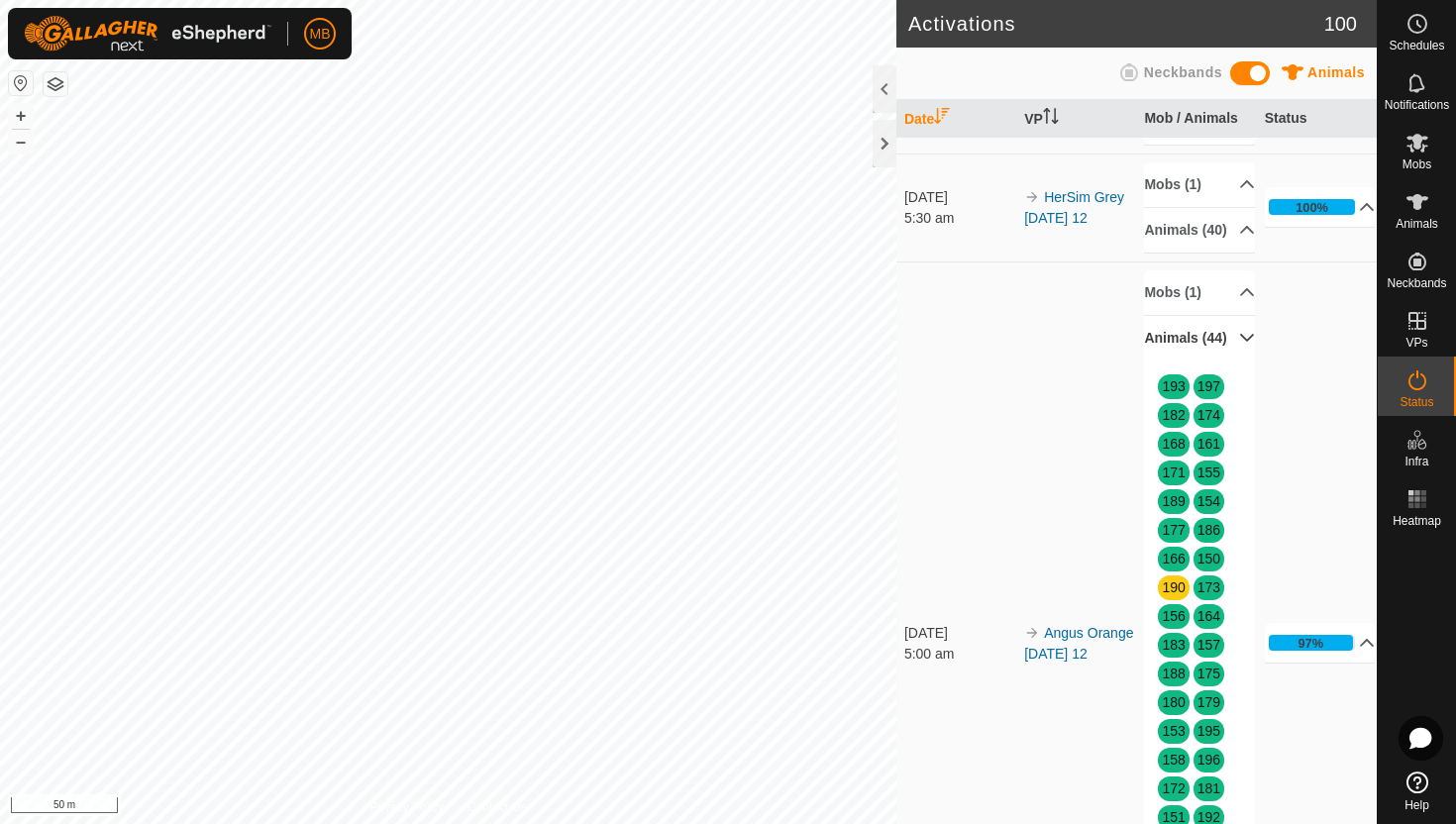 click on "Animals (44)" at bounding box center [1199, 338] 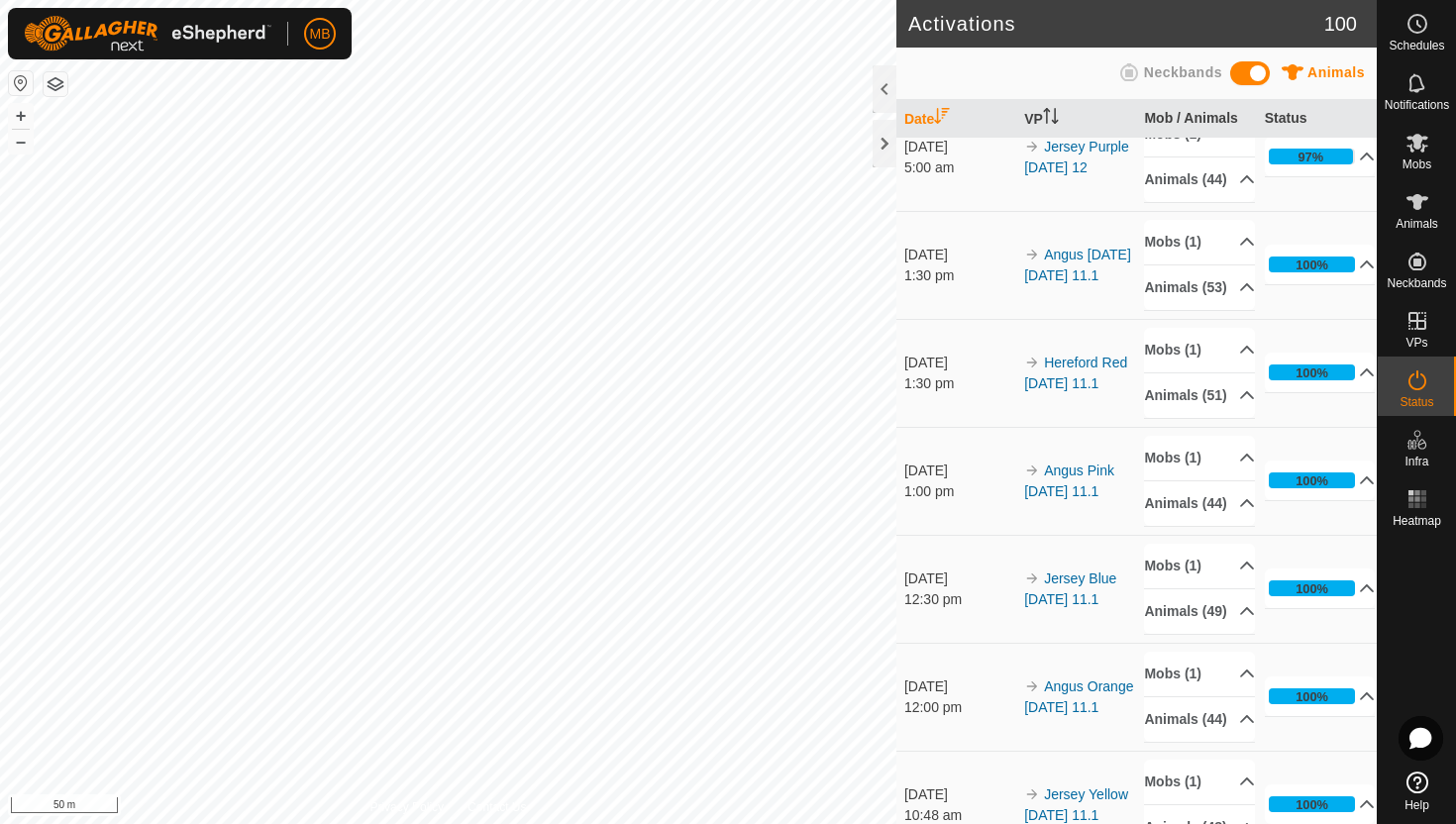scroll, scrollTop: 1014, scrollLeft: 0, axis: vertical 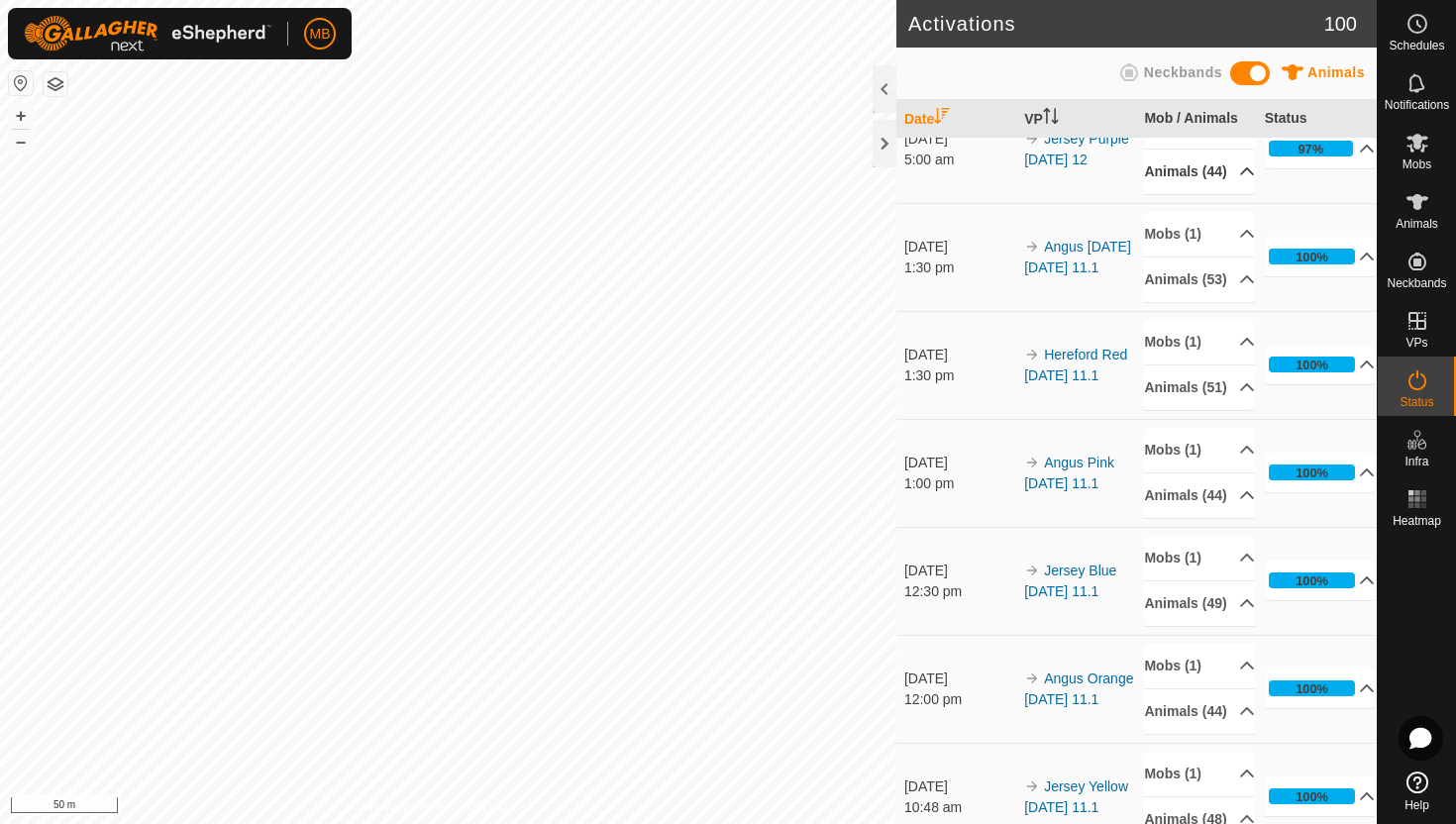 click on "Animals (44)" at bounding box center (1199, 171) 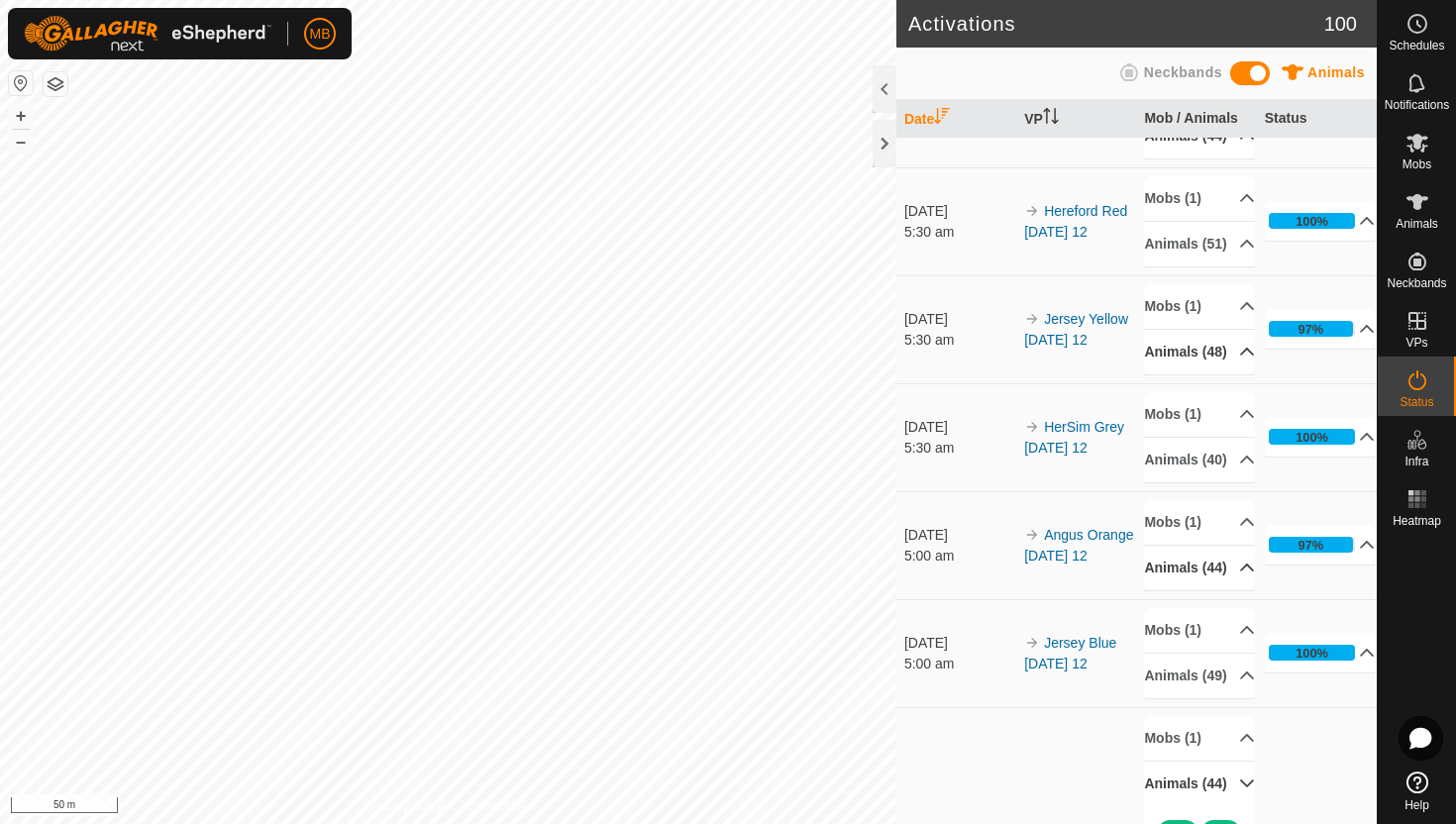scroll, scrollTop: 391, scrollLeft: 0, axis: vertical 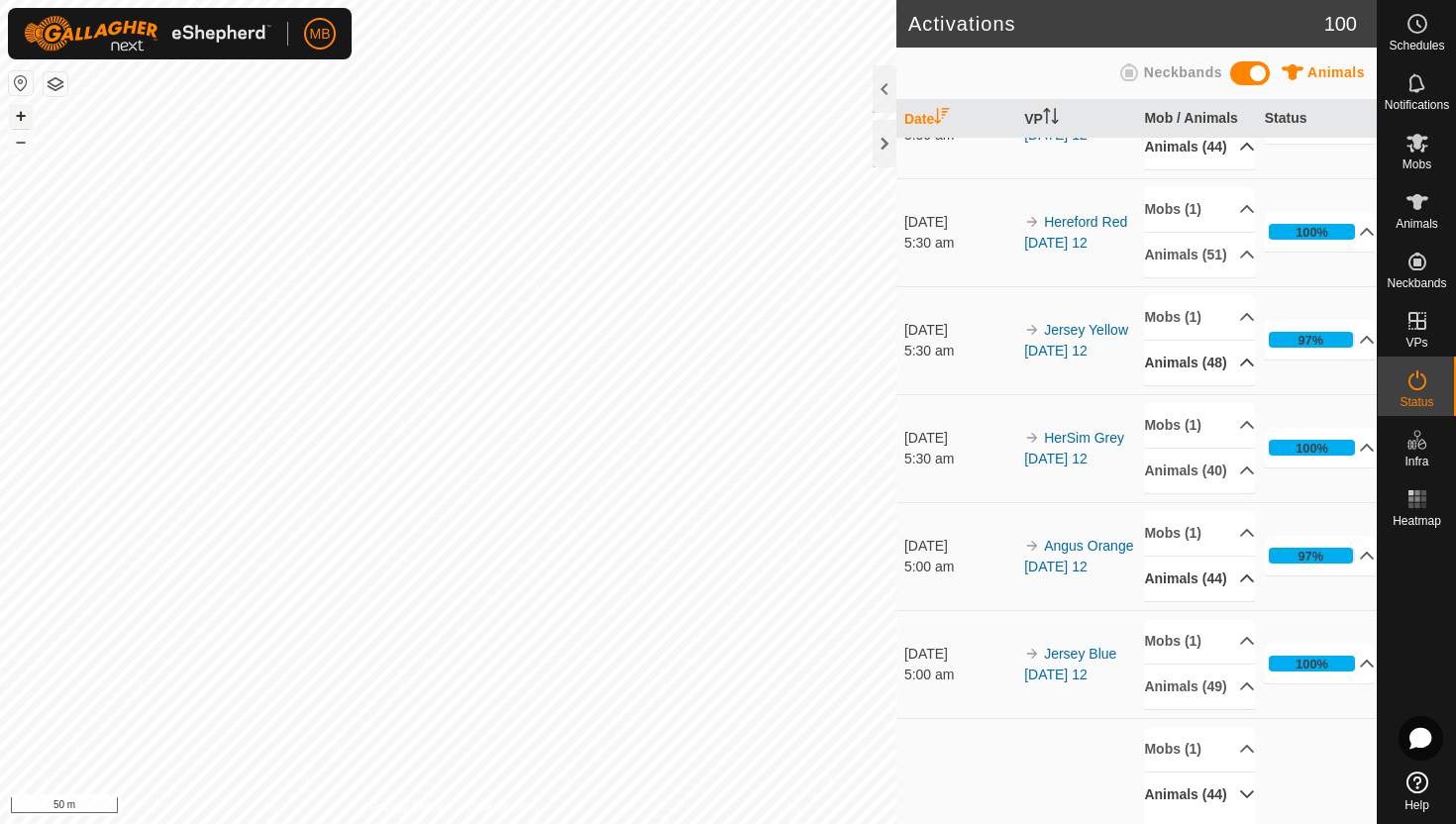 click on "+" at bounding box center [21, 116] 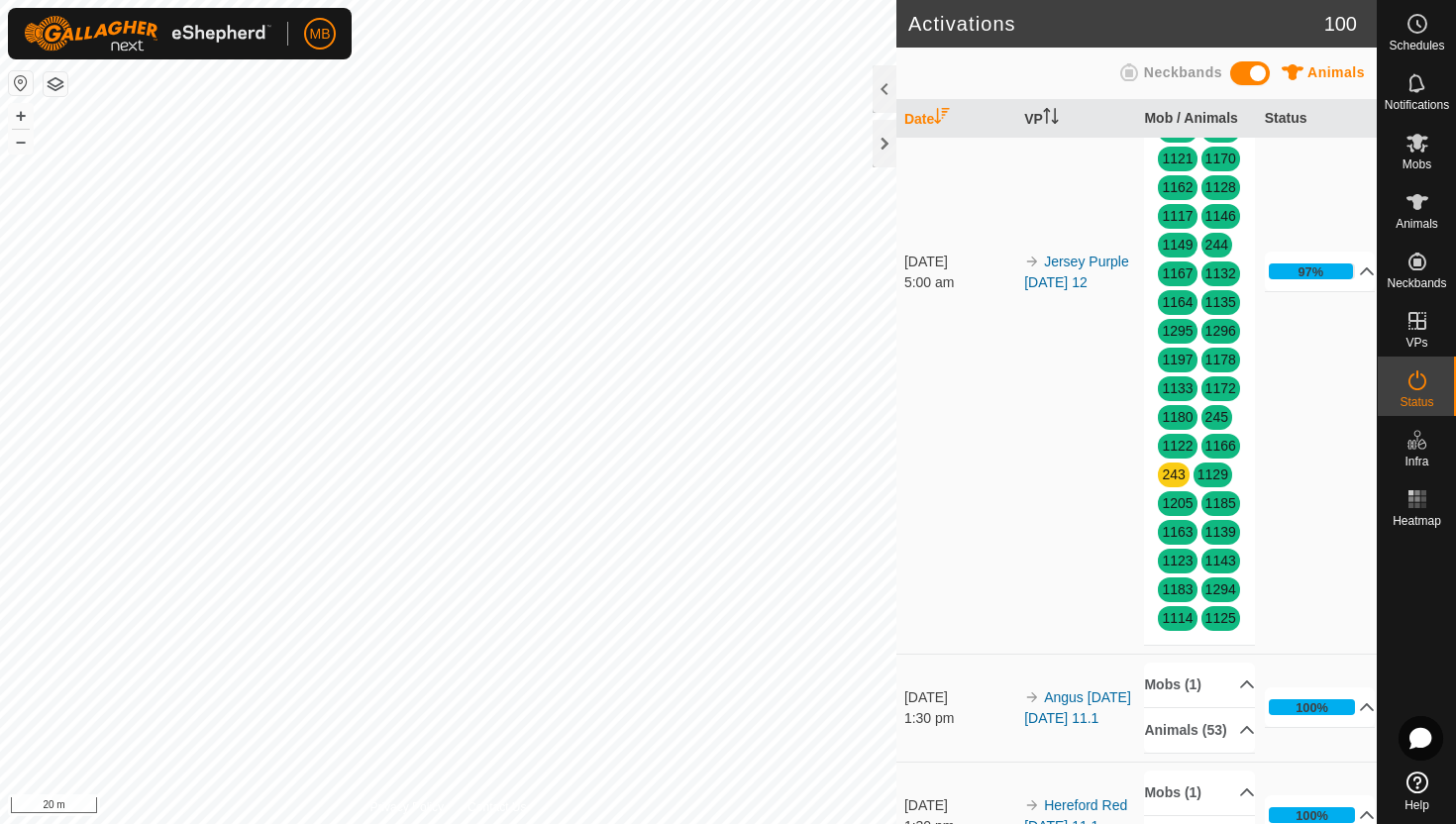 scroll, scrollTop: 1220, scrollLeft: 0, axis: vertical 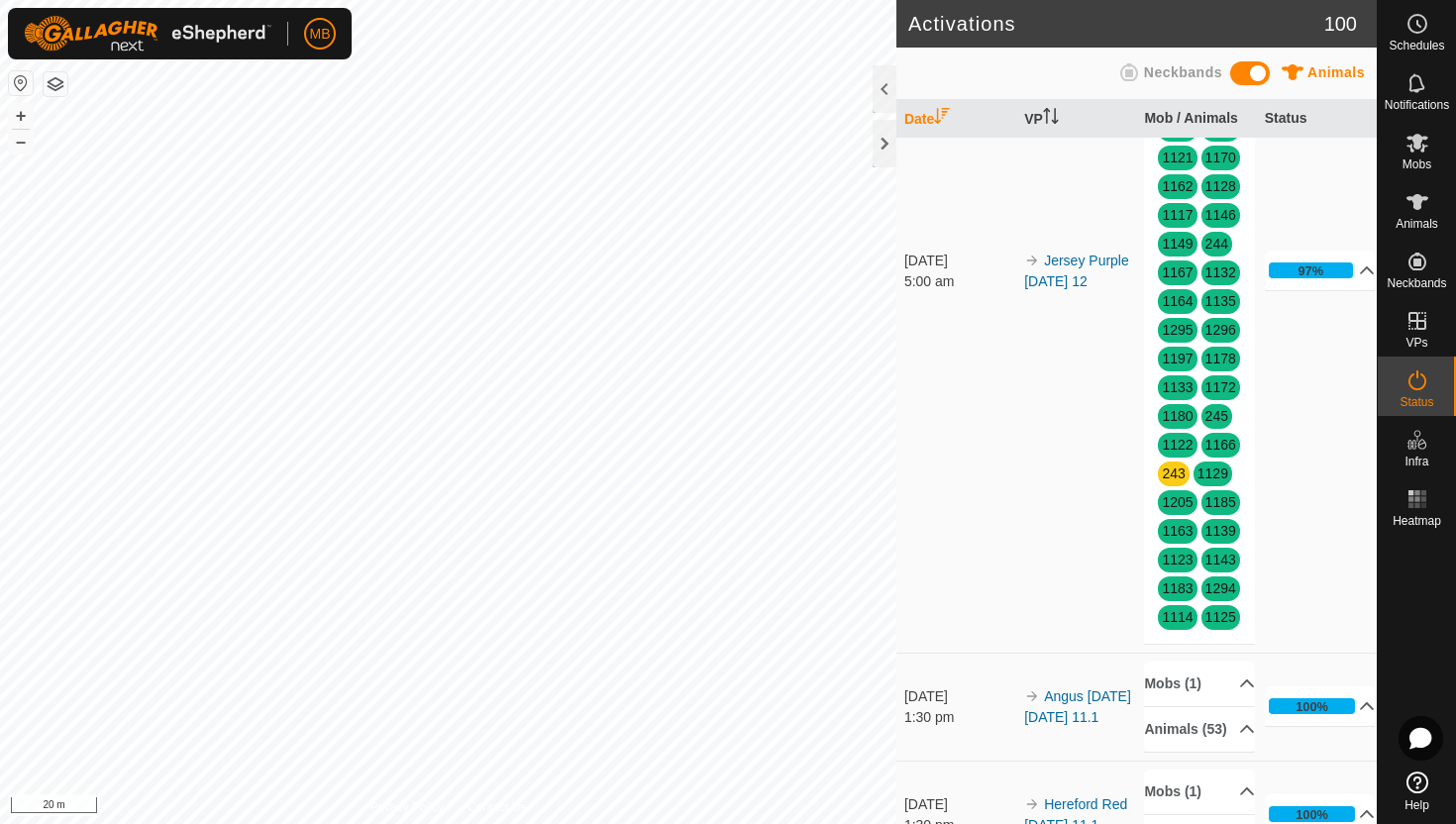 click on "Animals (44)" at bounding box center [1199, -35] 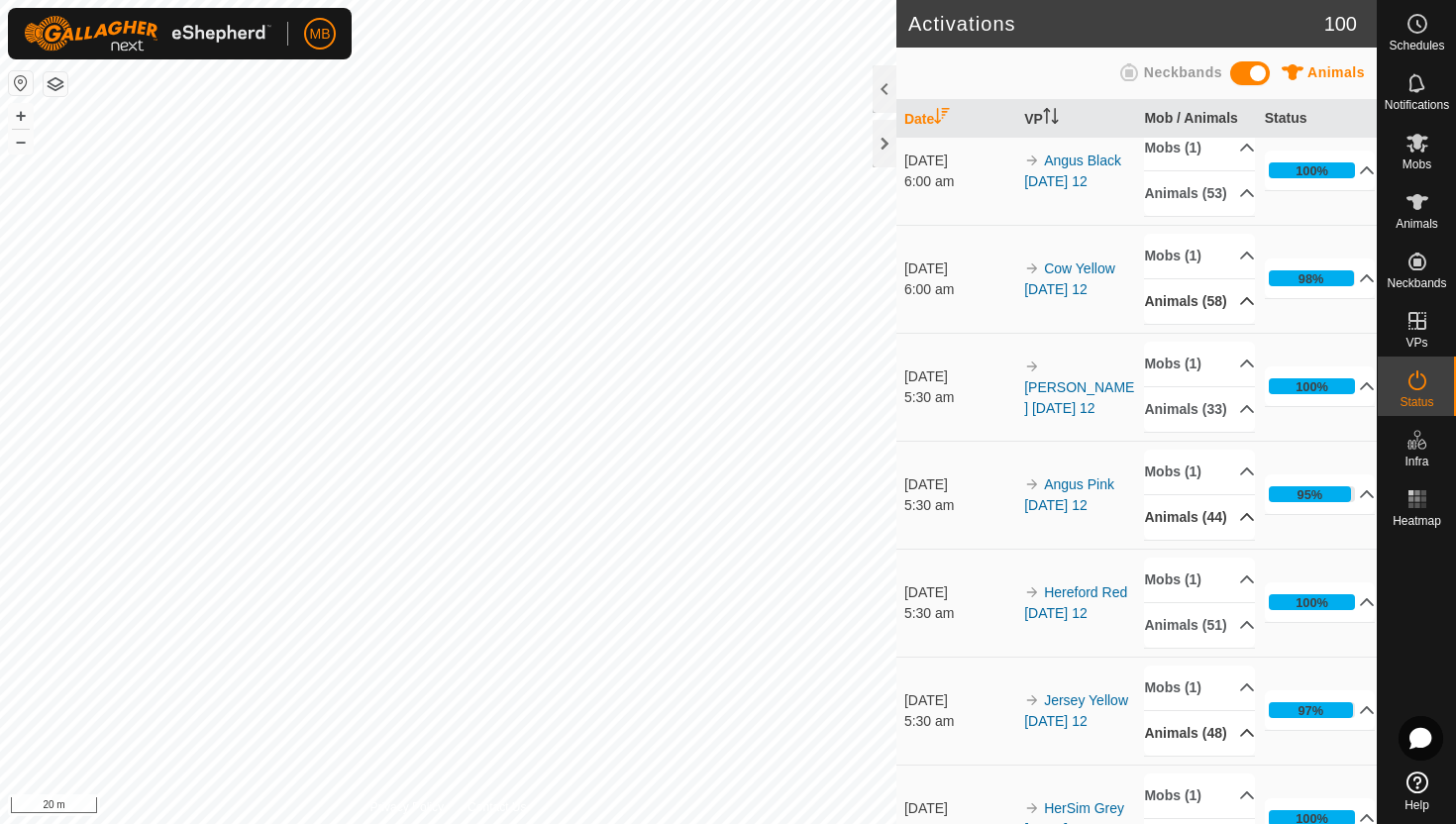 scroll, scrollTop: 0, scrollLeft: 0, axis: both 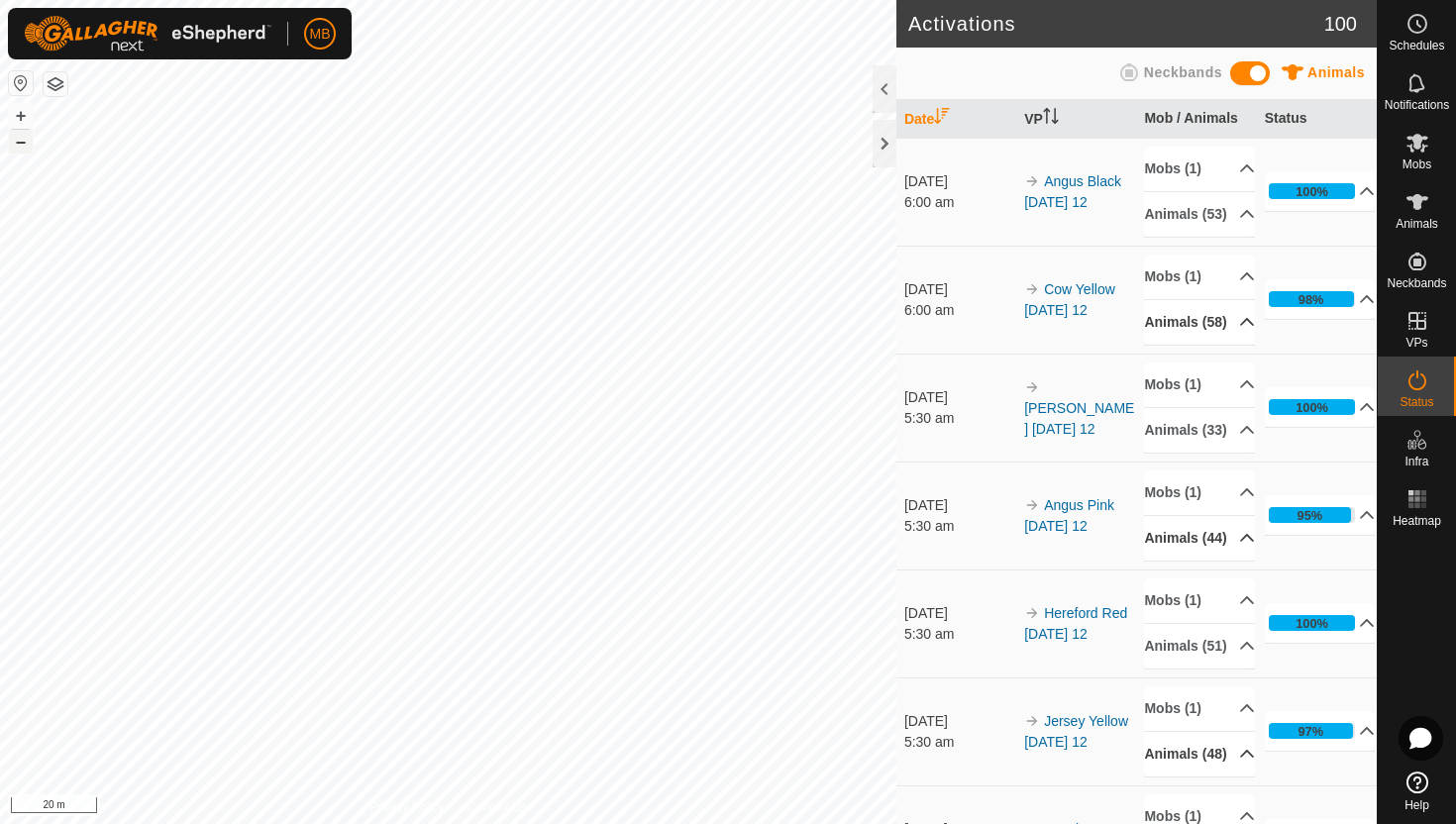 click on "–" at bounding box center (21, 142) 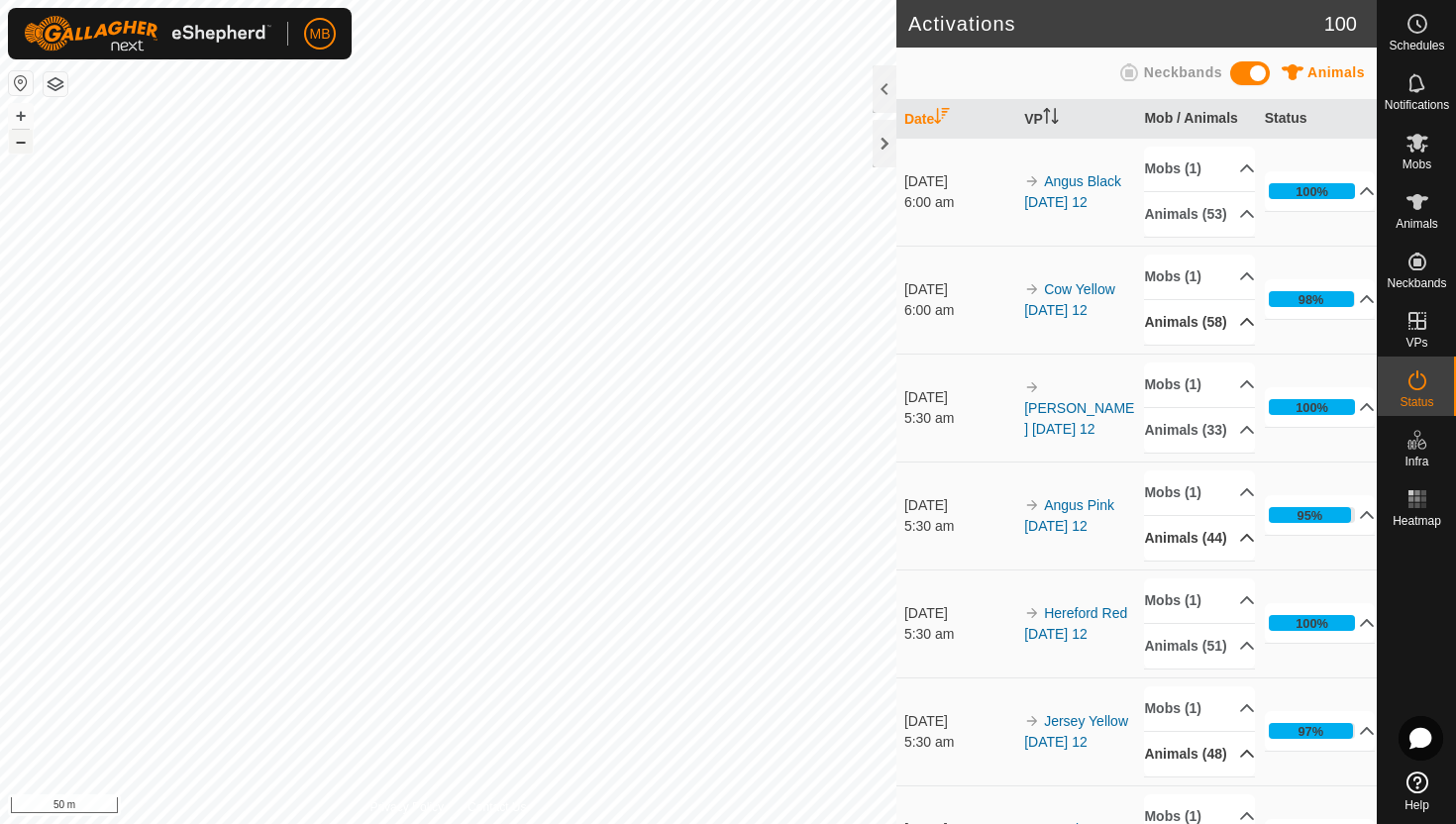 click on "–" at bounding box center (21, 142) 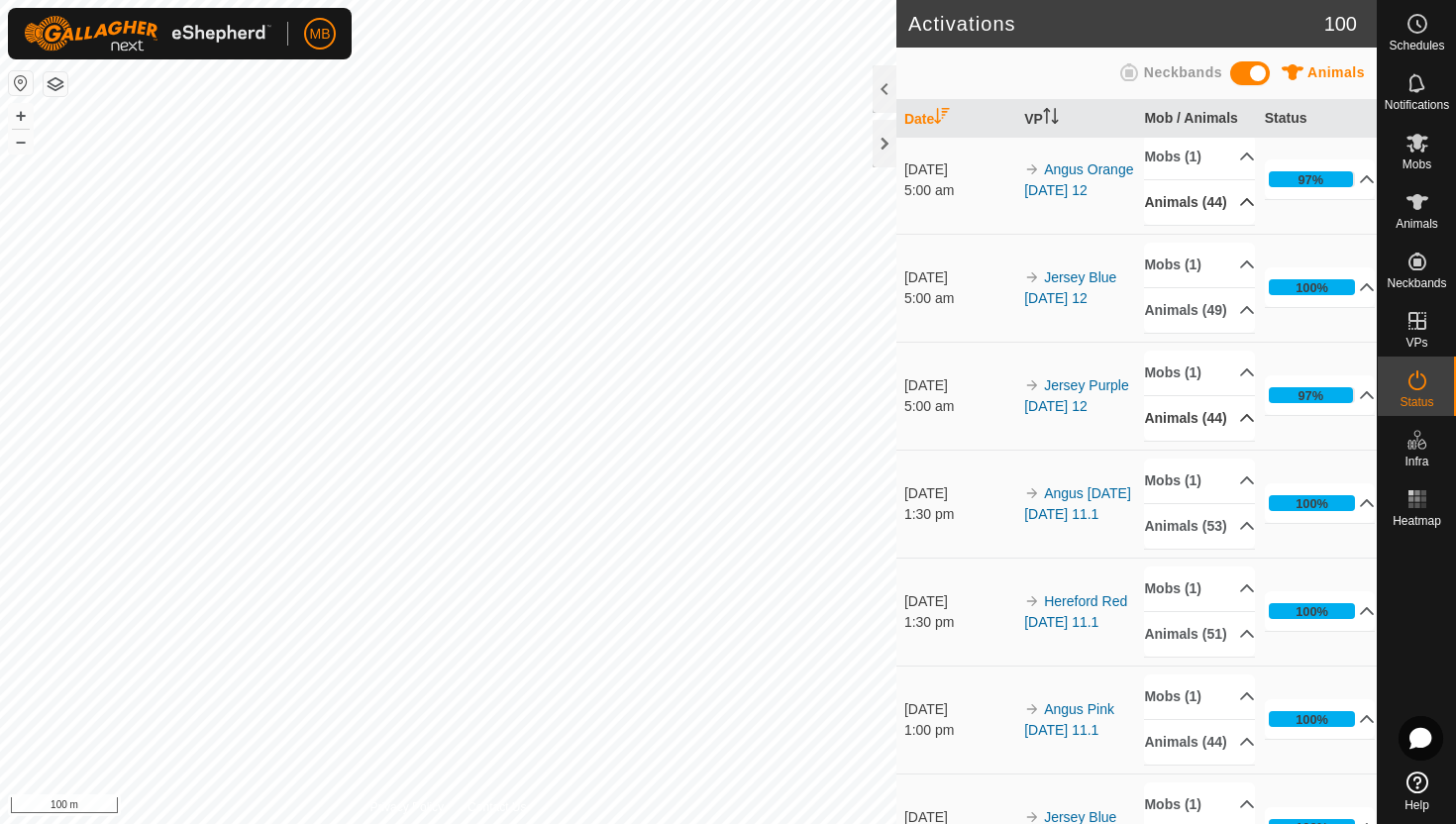 scroll, scrollTop: 789, scrollLeft: 0, axis: vertical 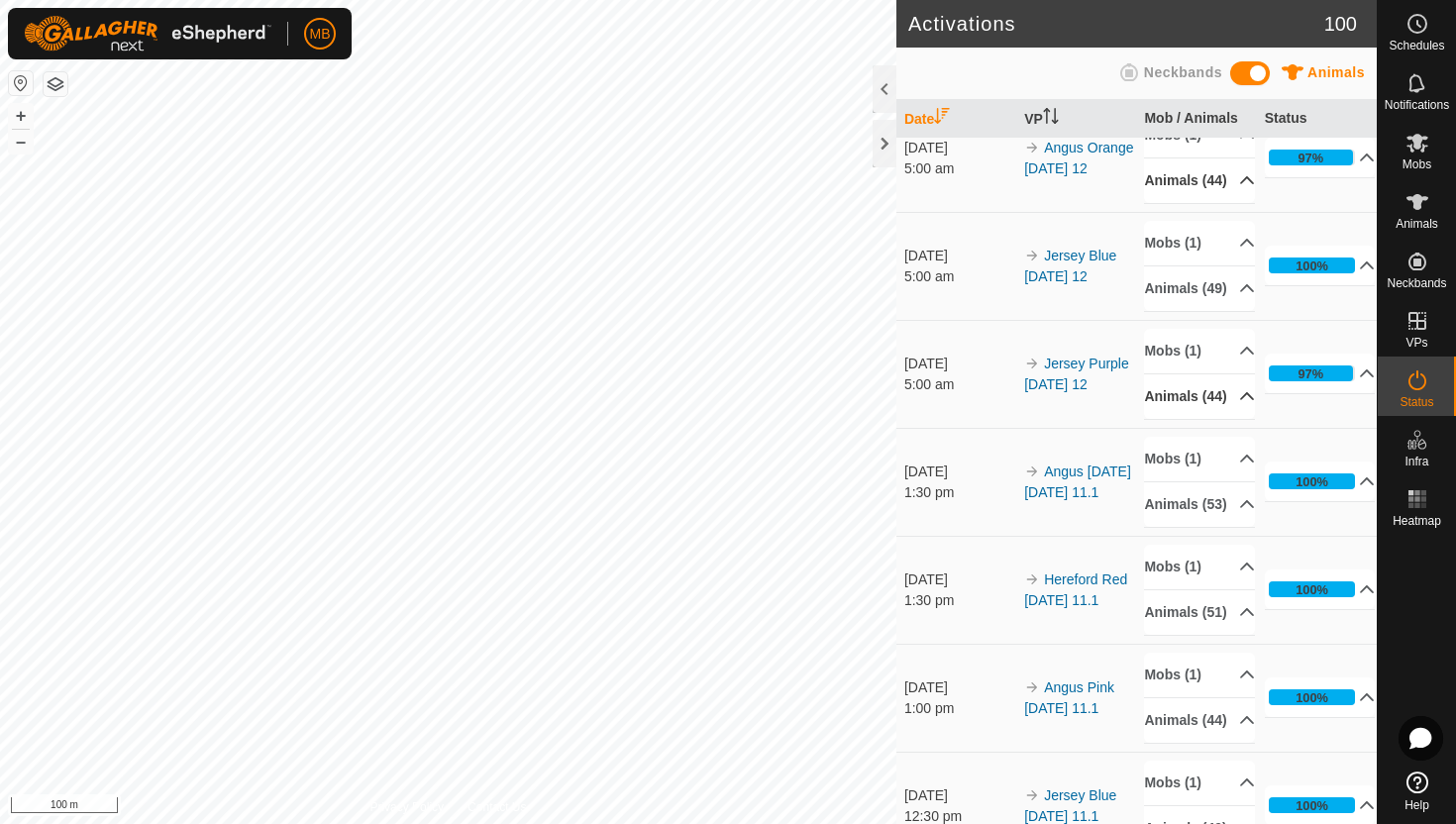 click on "Animals (44)" at bounding box center (1199, 396) 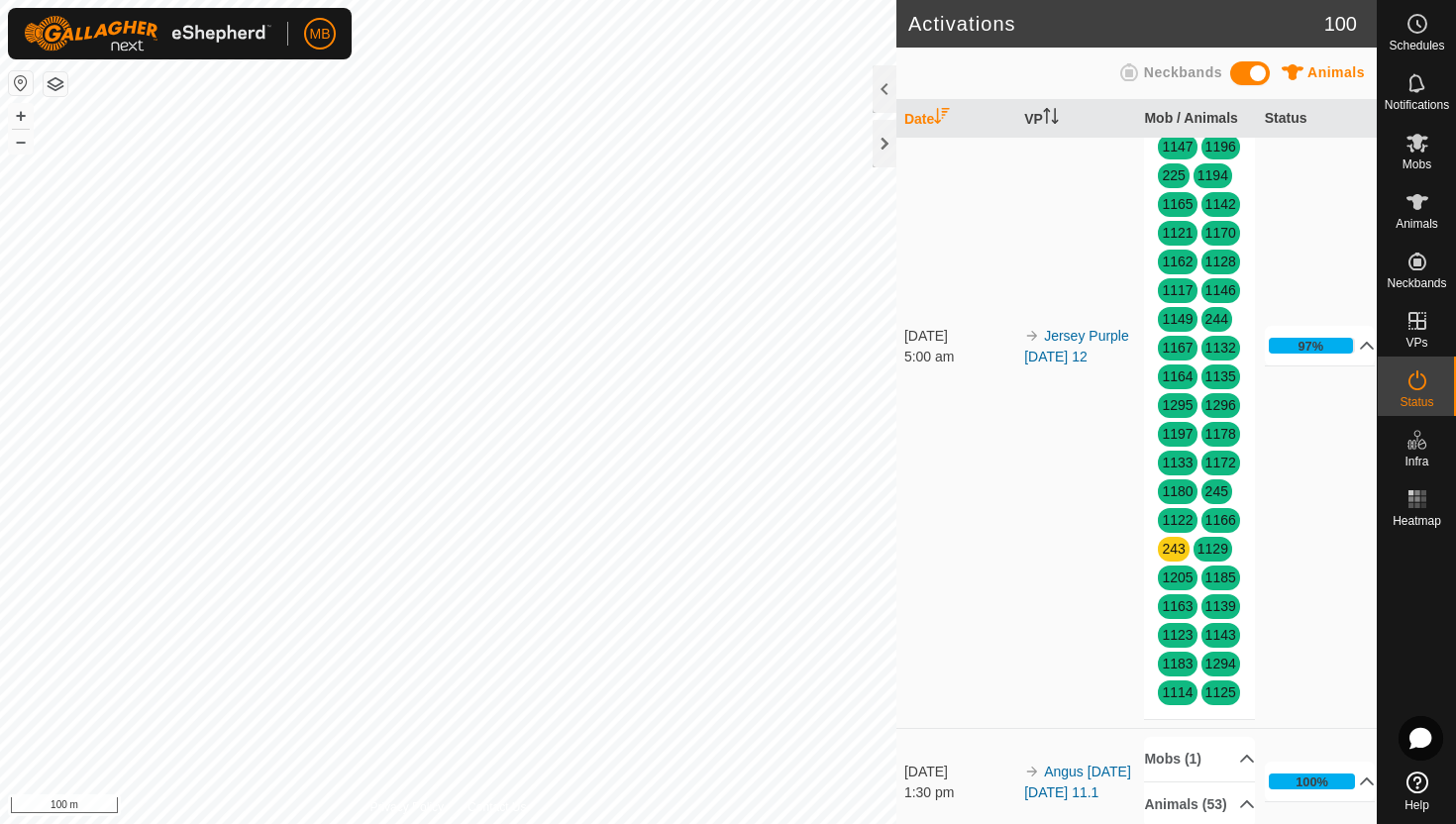scroll, scrollTop: 1146, scrollLeft: 0, axis: vertical 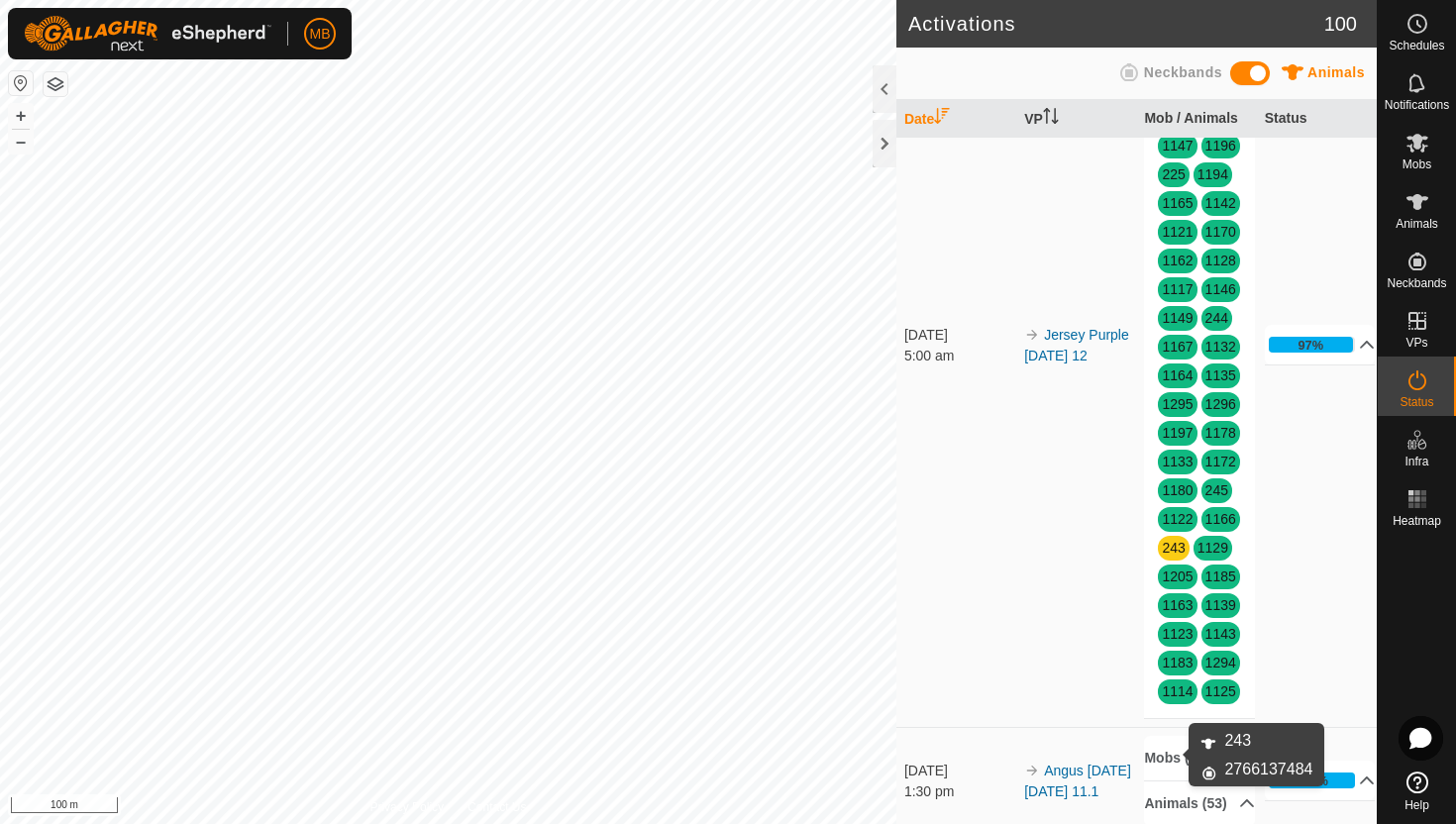 click on "243" at bounding box center [1173, 548] 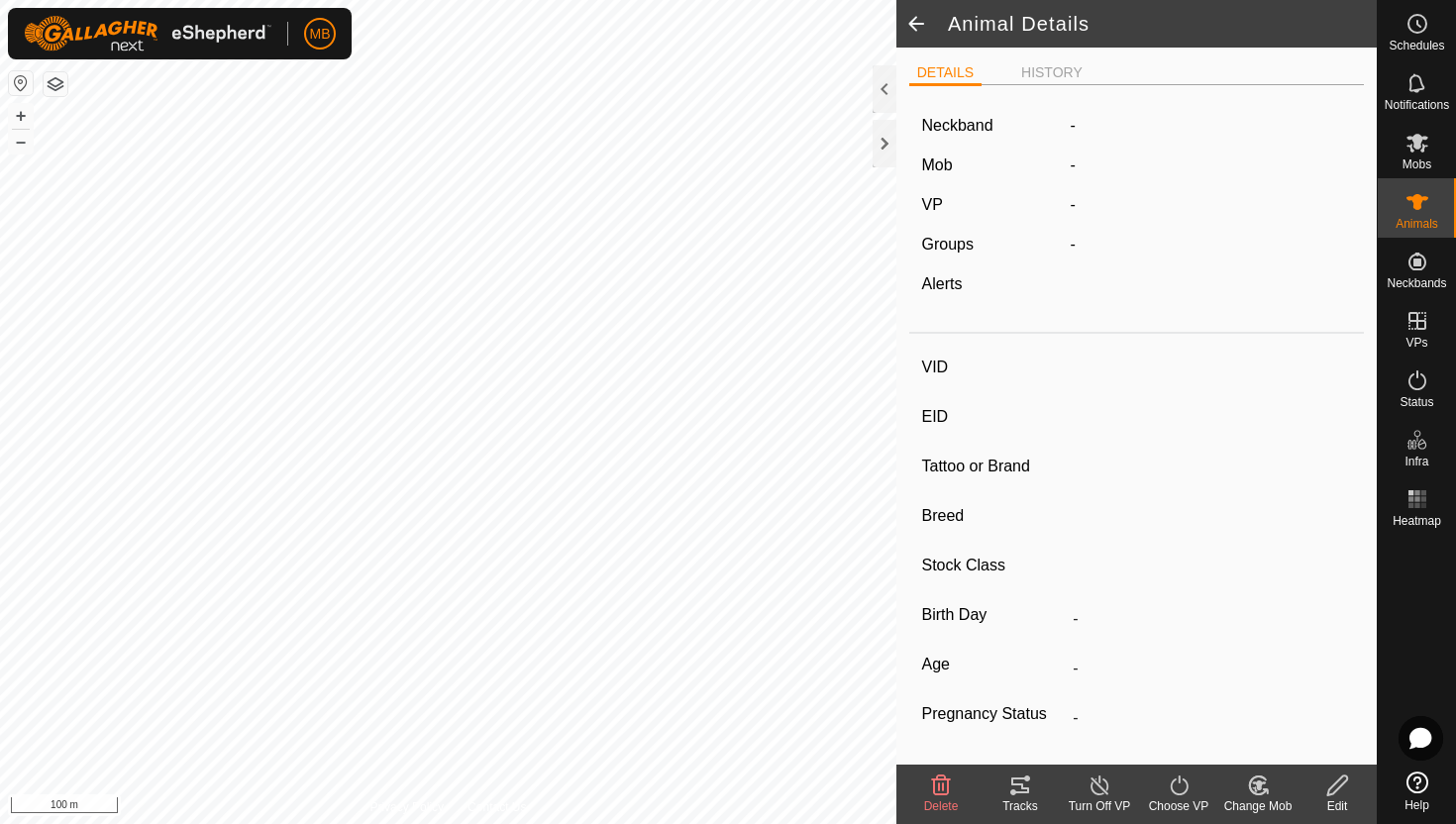type on "243" 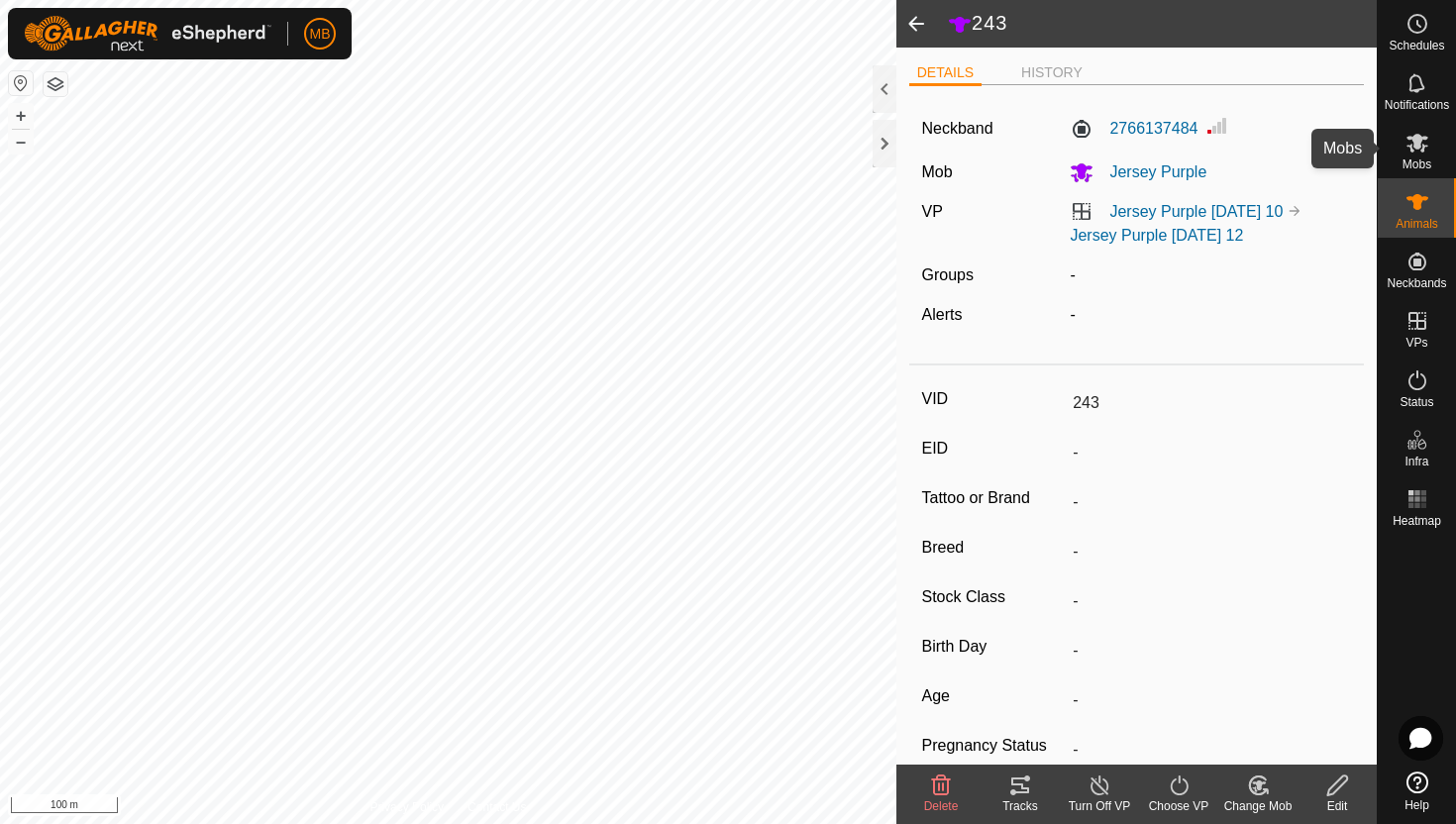 click on "Mobs" at bounding box center [1416, 164] 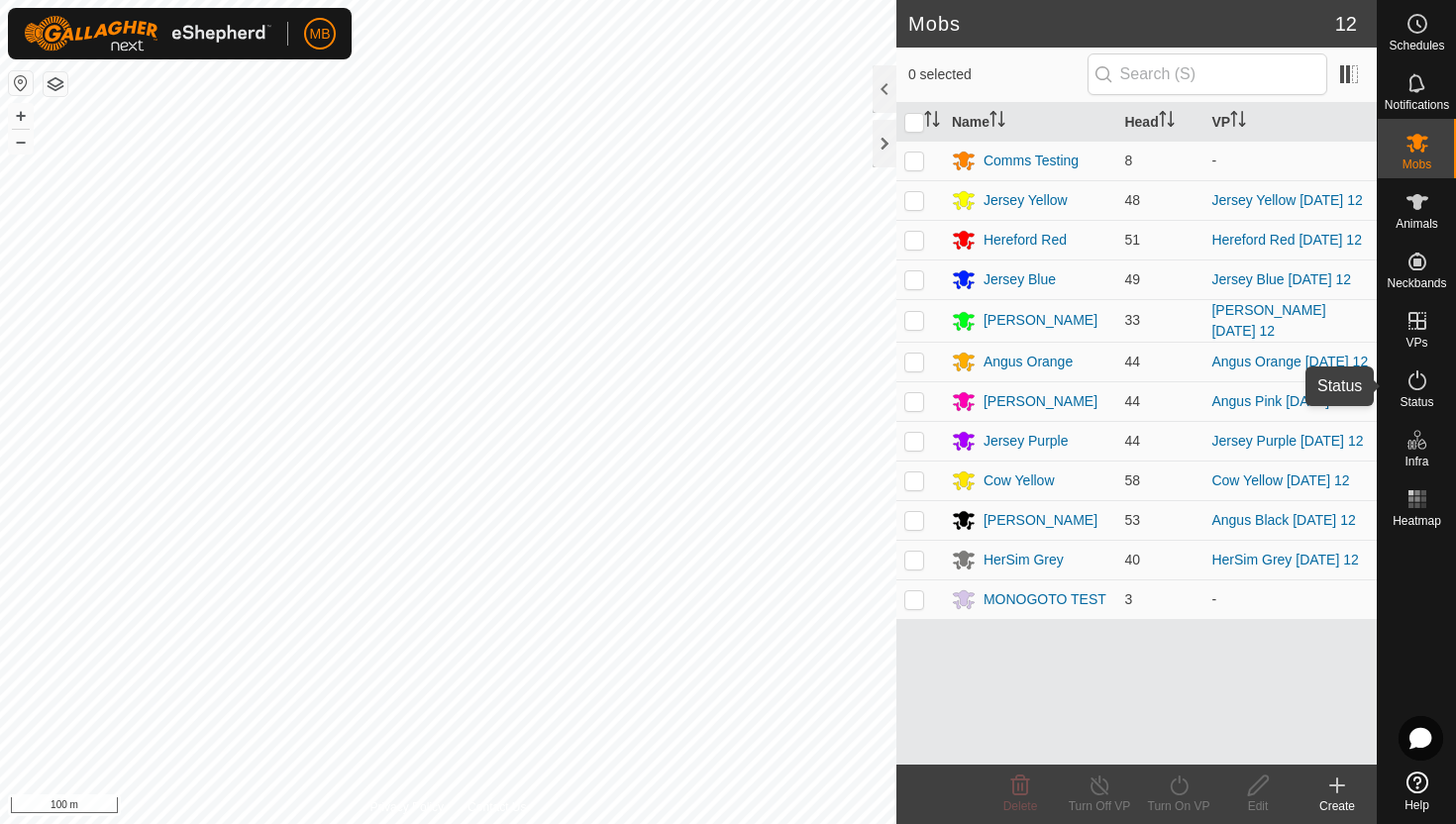 click 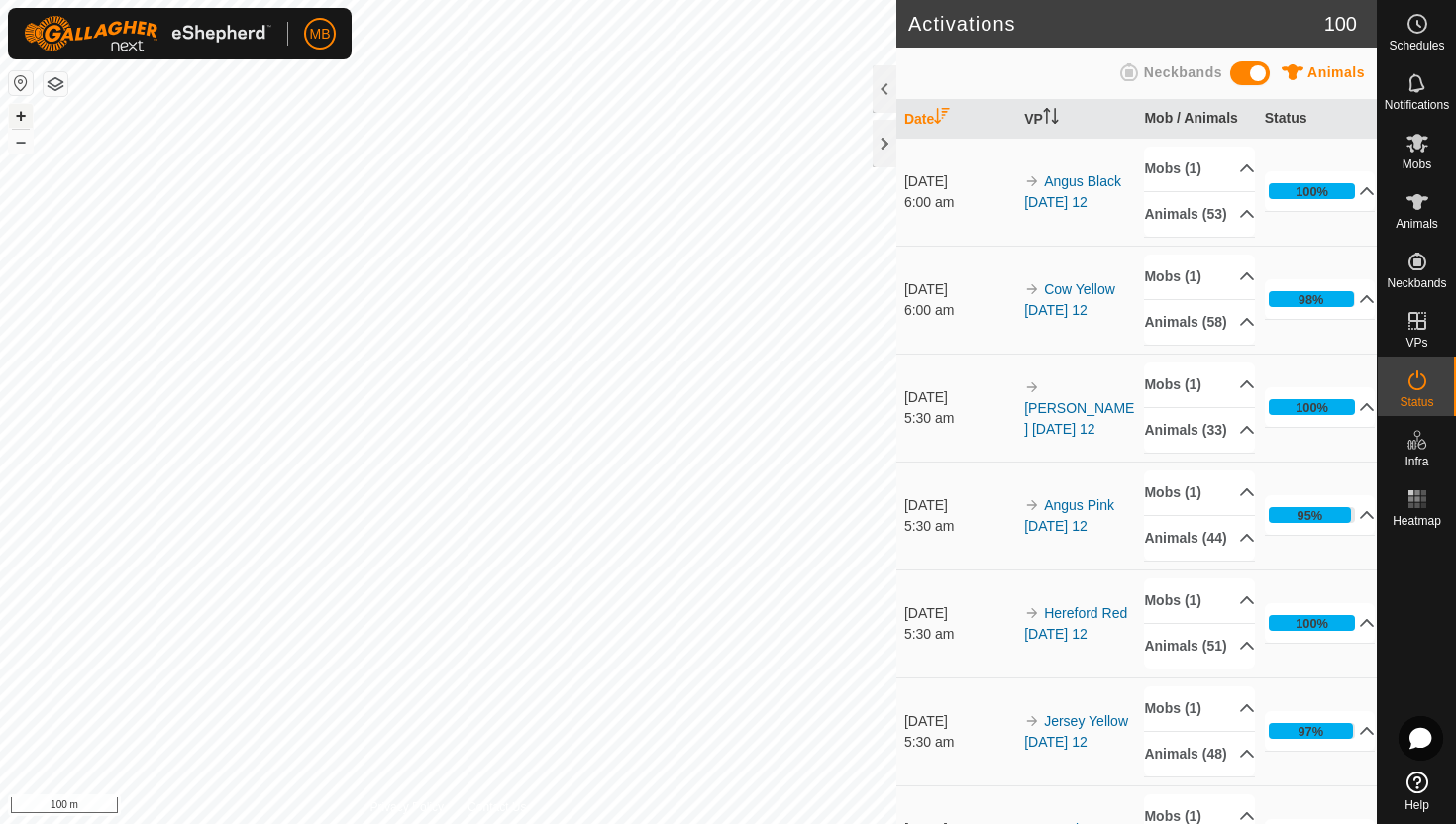 click on "+" at bounding box center [21, 116] 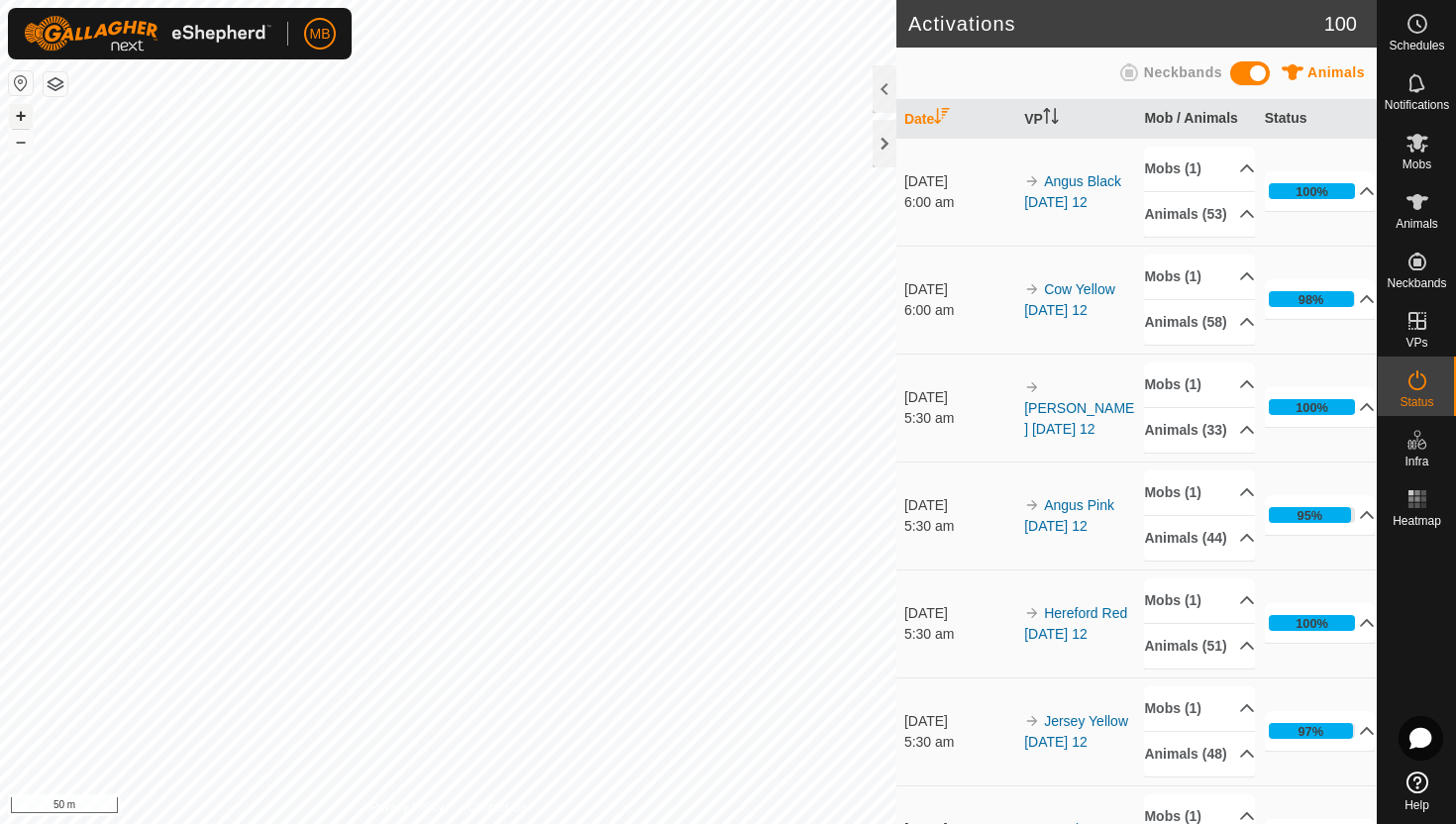 click on "+" at bounding box center [21, 116] 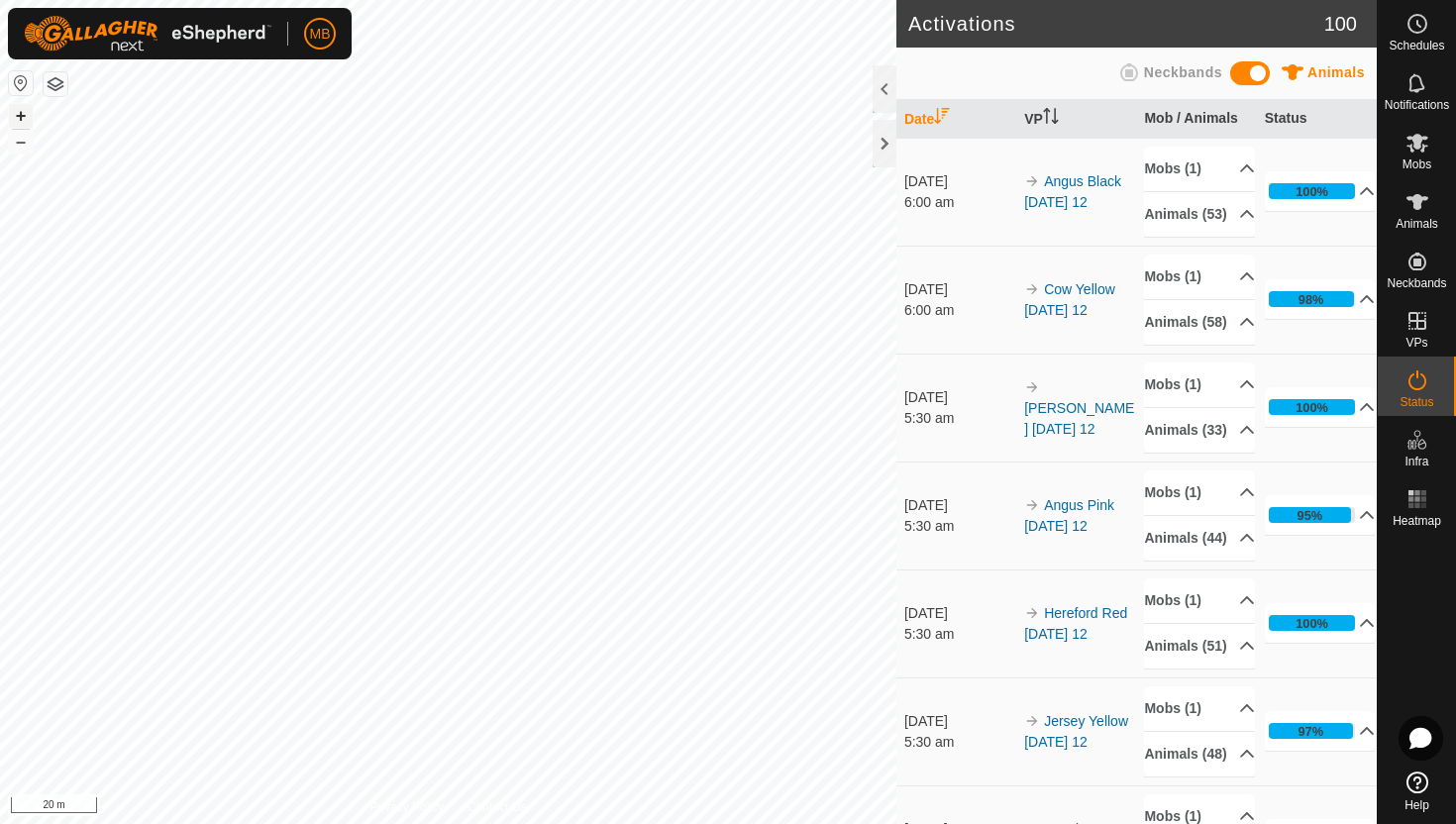 click on "trough S hill
Type:   trough
Capacity:  100L
Water Level:  100%
Drinkable:  Yes
+ – ⇧ i 20 m" at bounding box center (448, 412) 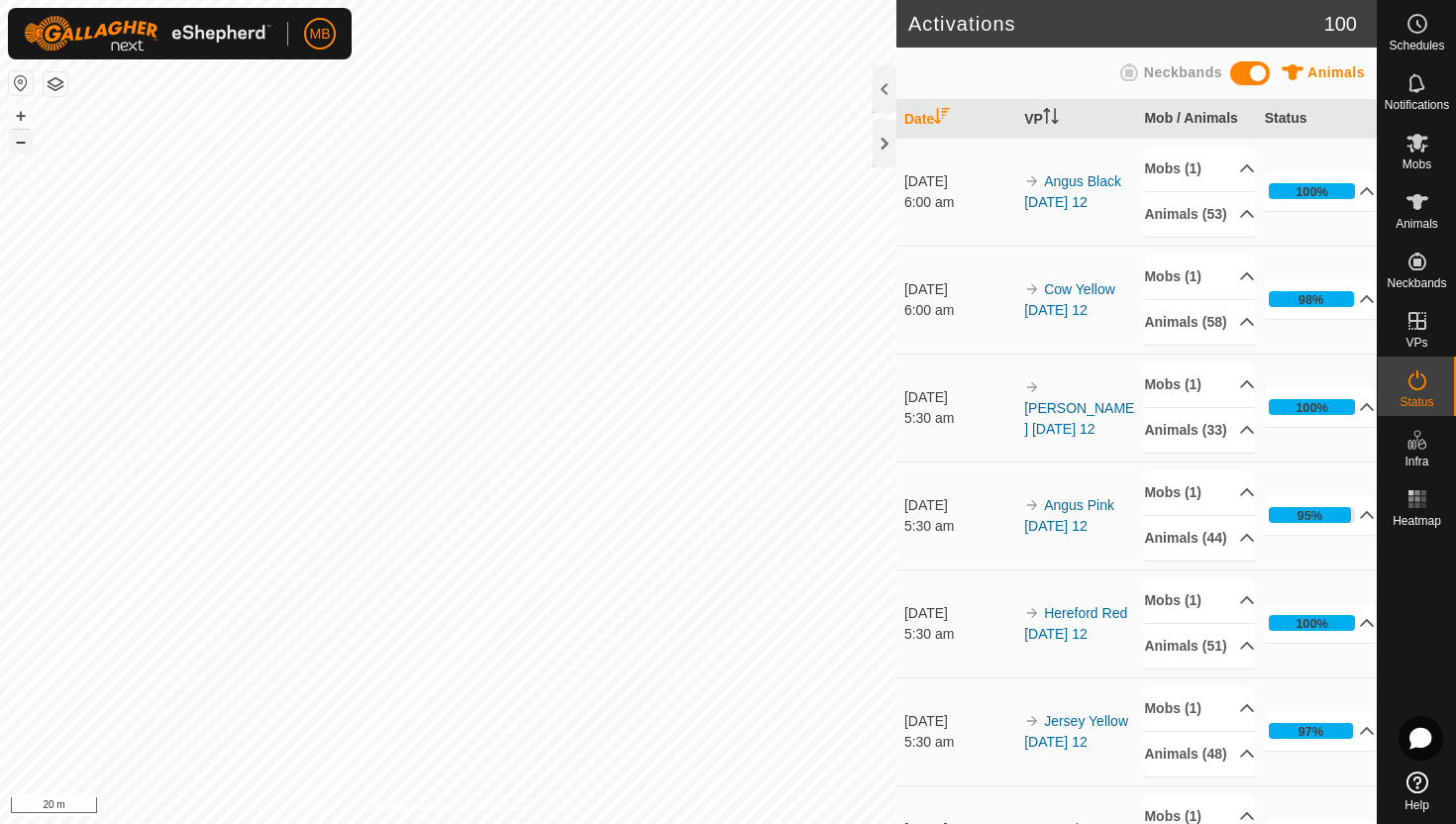 click on "–" at bounding box center (21, 142) 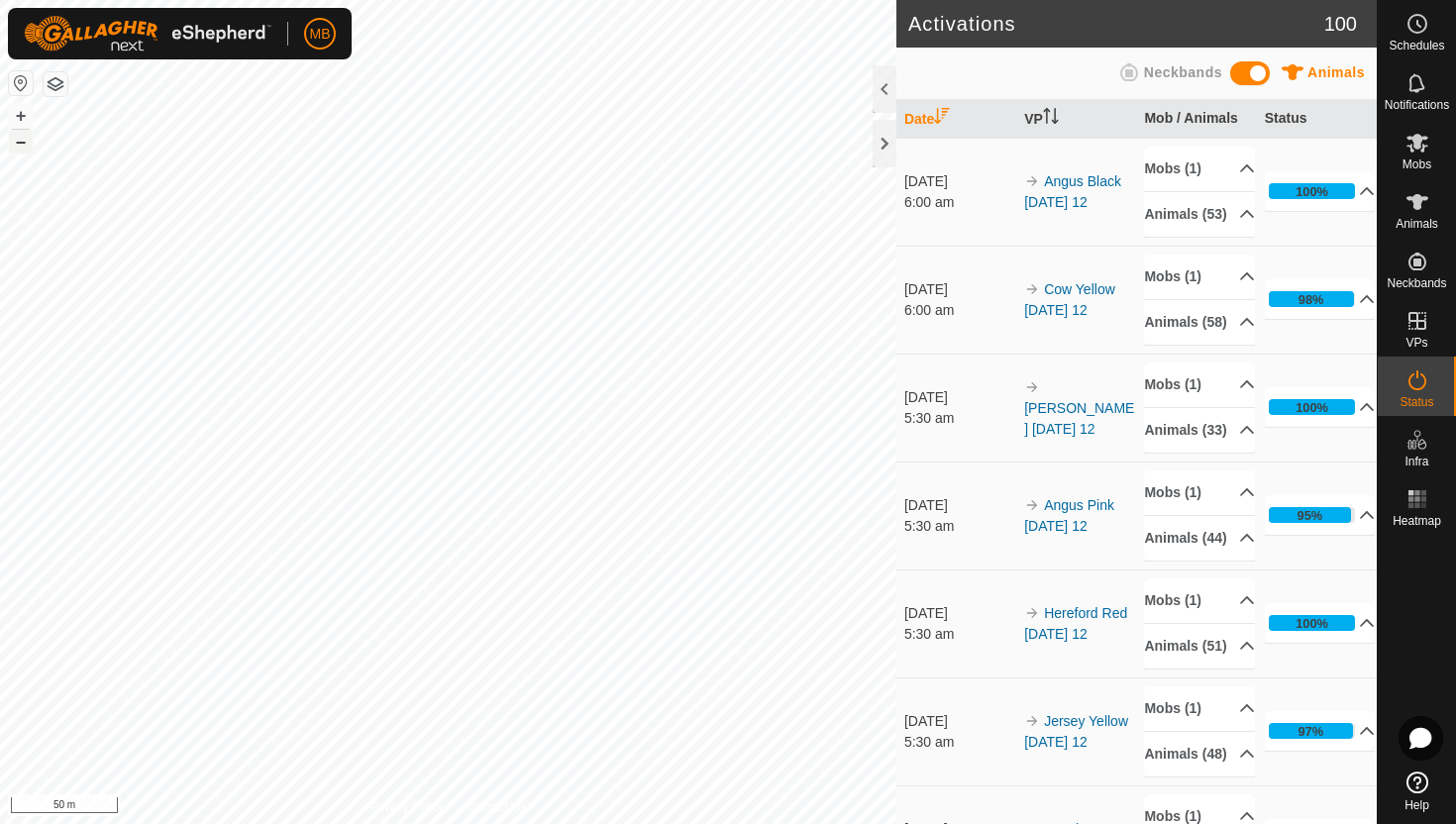 click on "–" at bounding box center [21, 142] 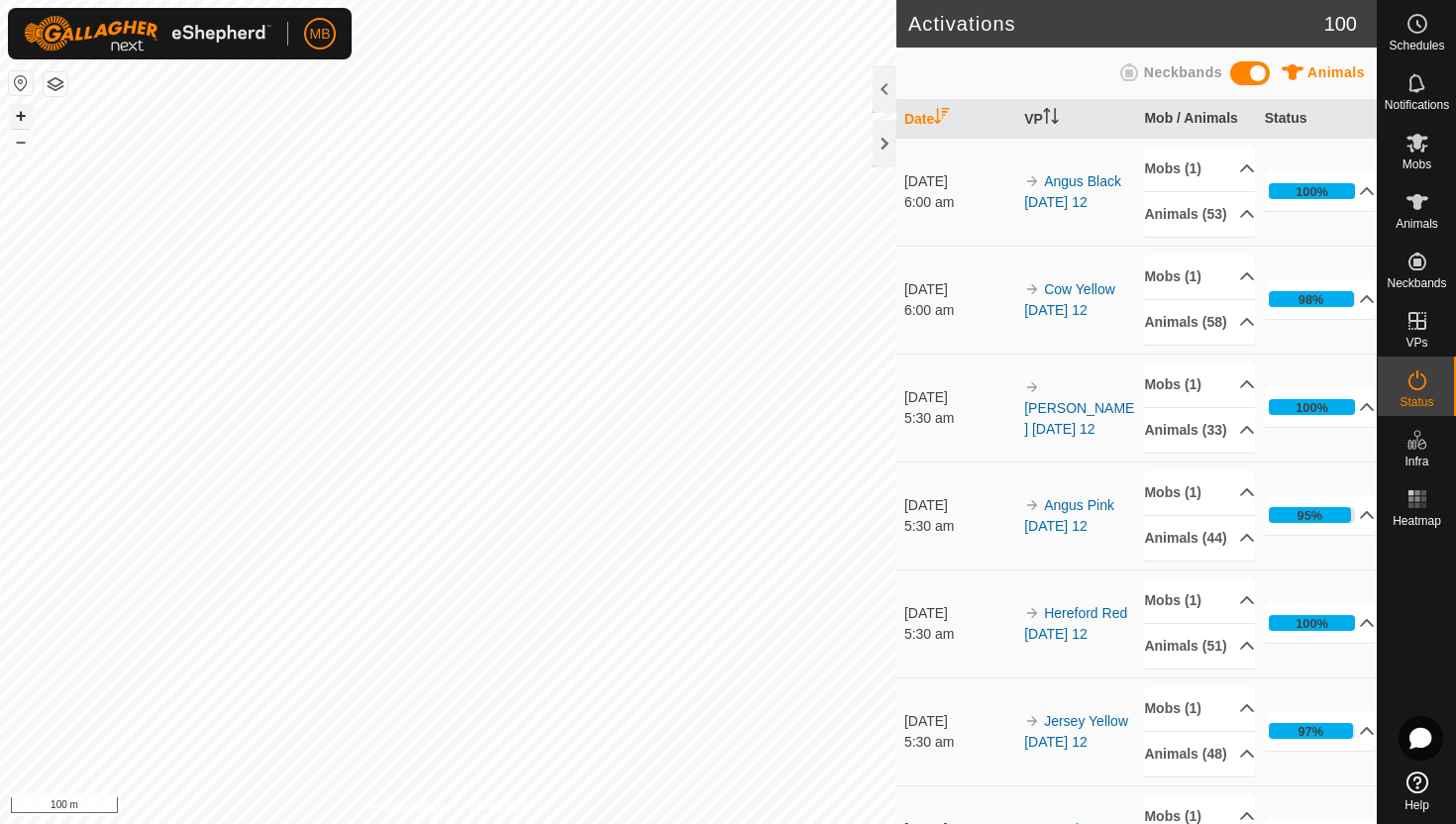 click on "+" at bounding box center (21, 116) 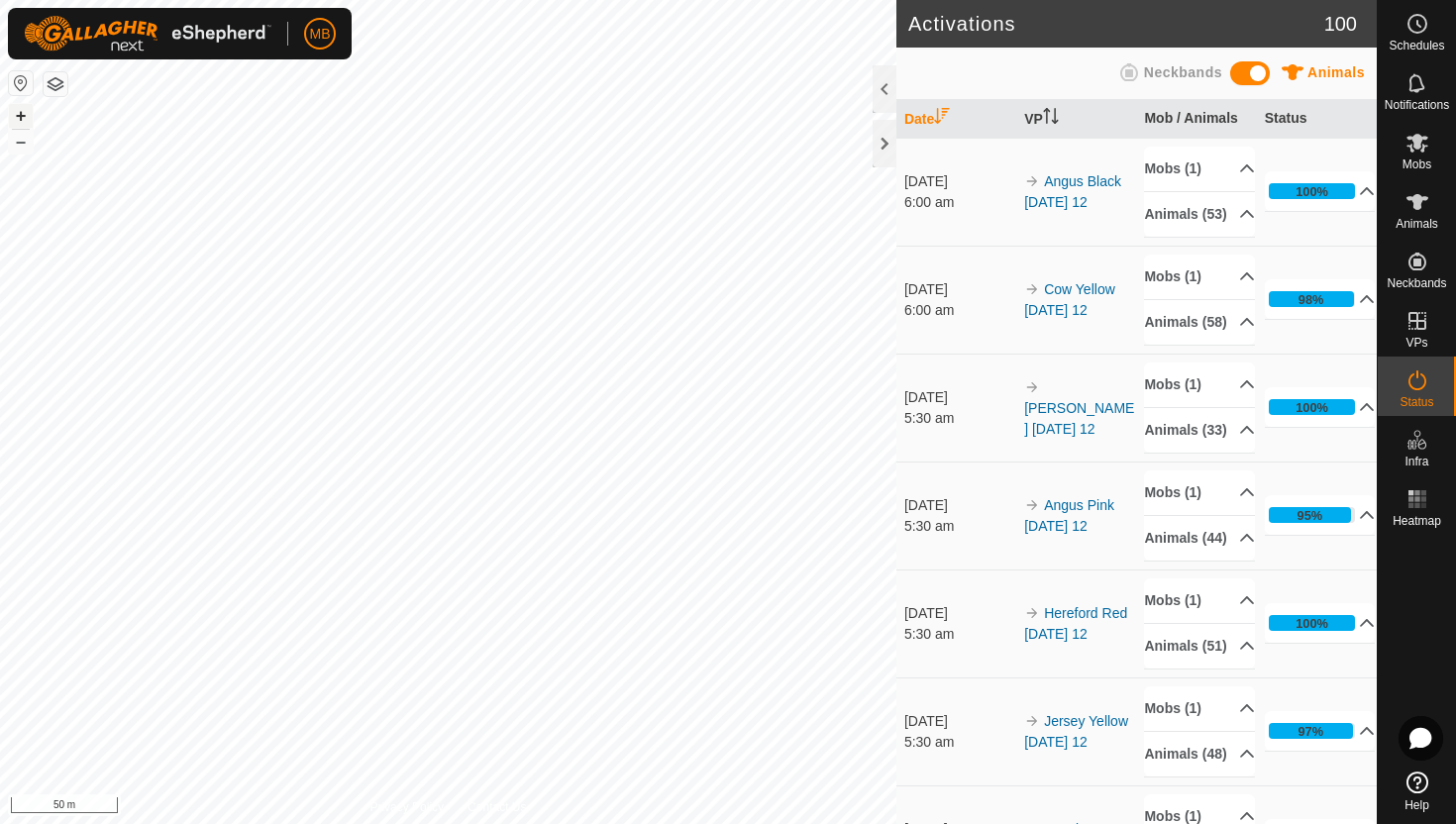 click on "+" at bounding box center [21, 116] 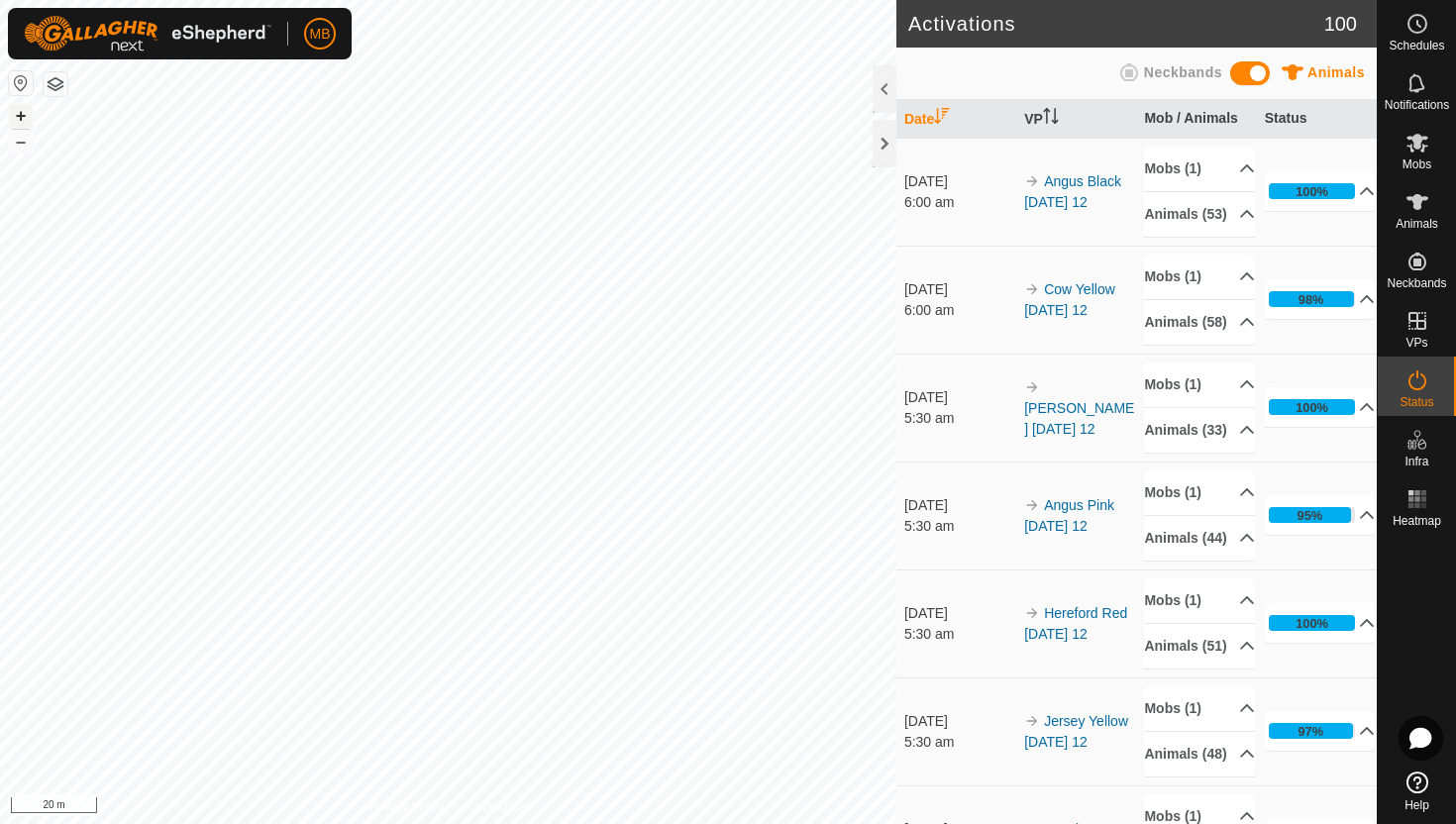 click on "+" at bounding box center [21, 116] 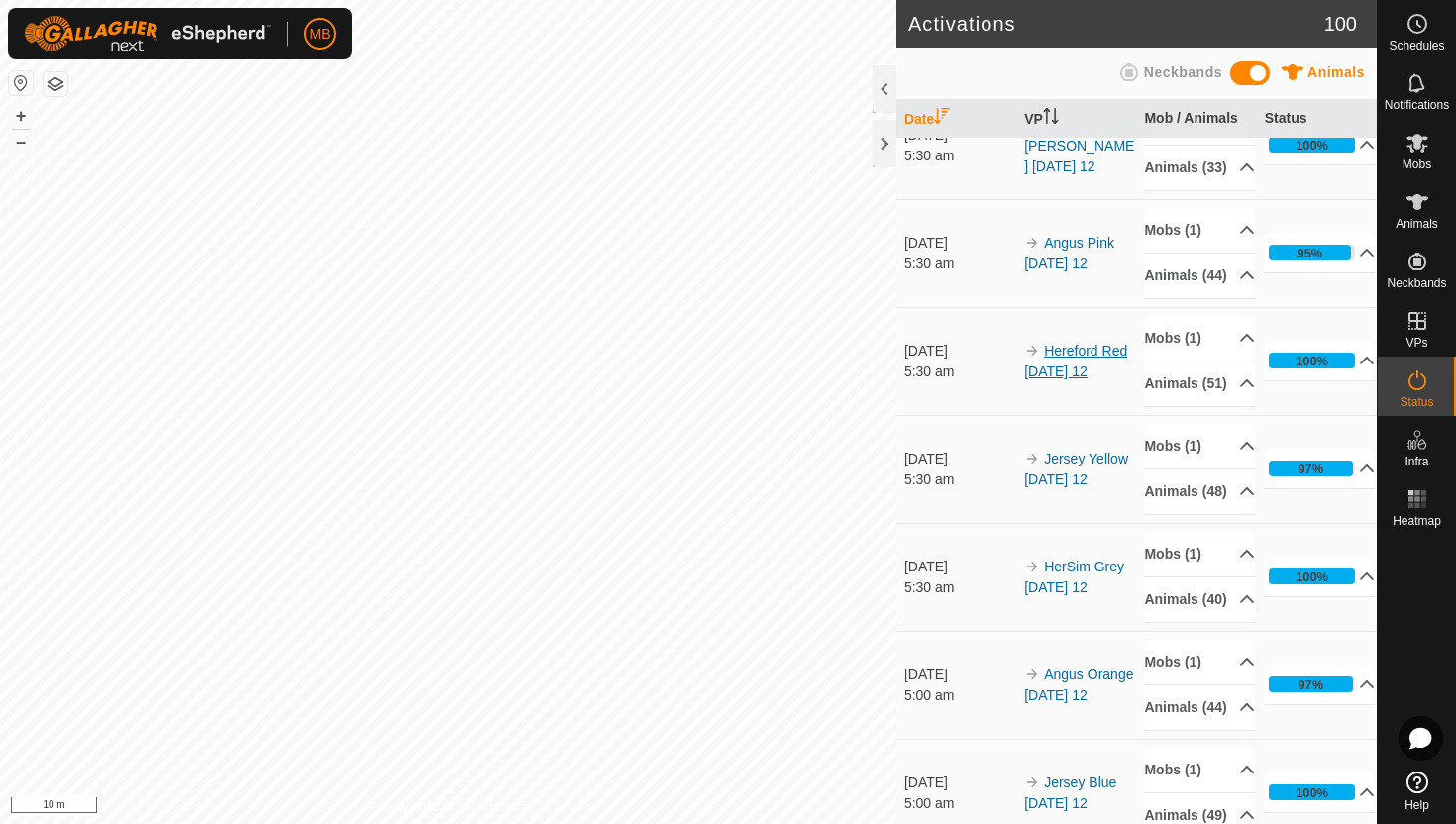scroll, scrollTop: 264, scrollLeft: 0, axis: vertical 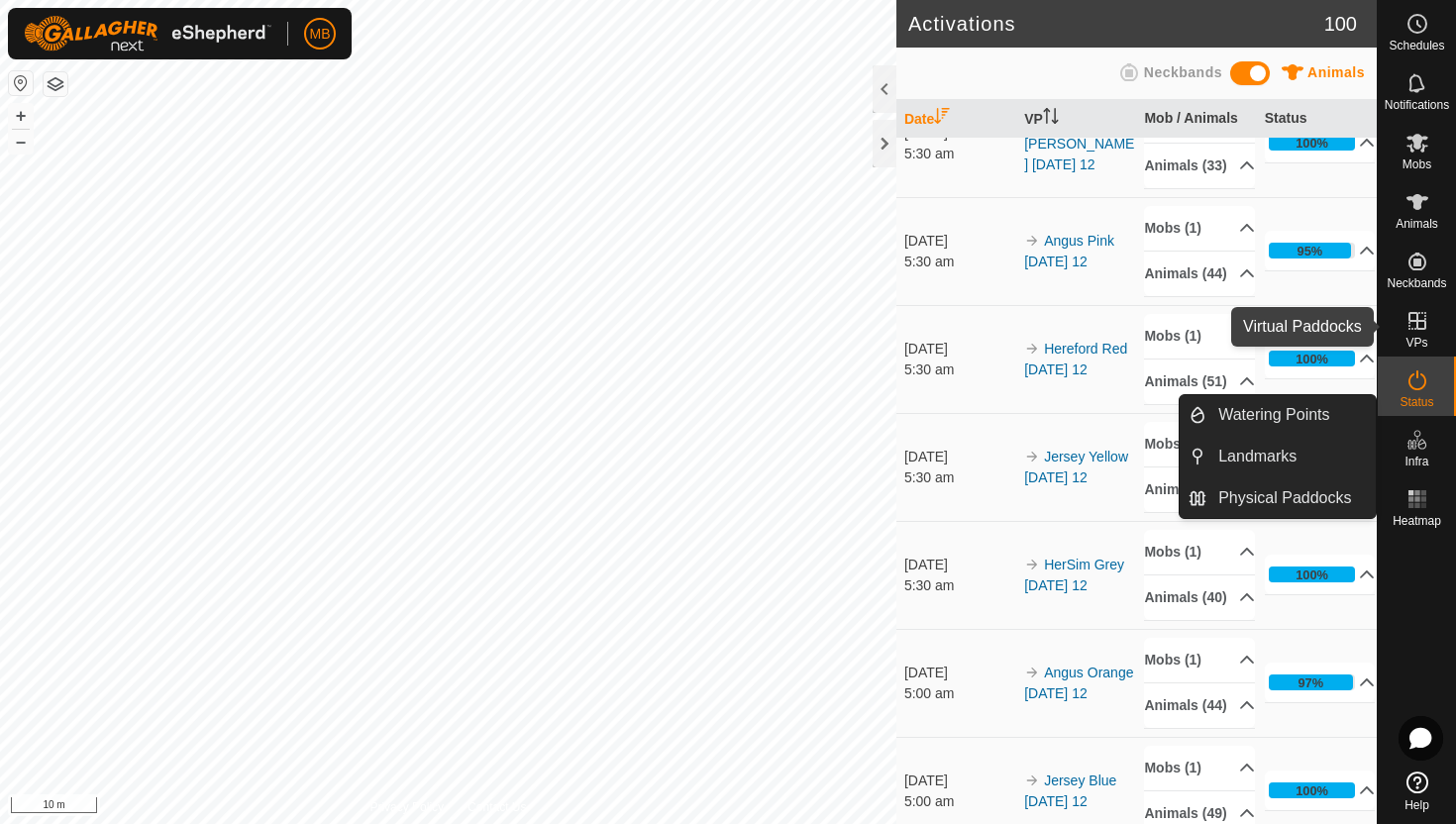 click 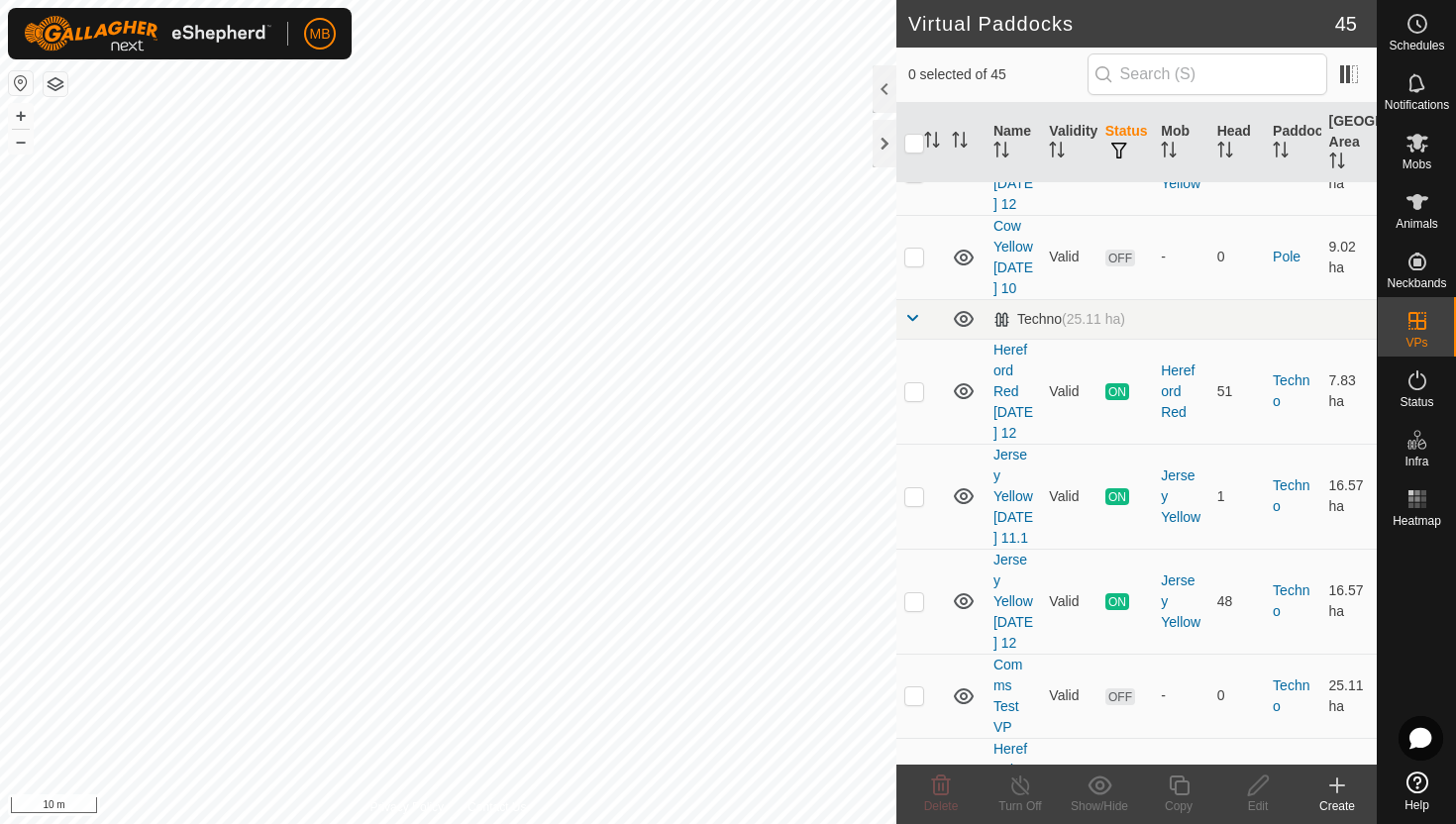 scroll, scrollTop: 2914, scrollLeft: 0, axis: vertical 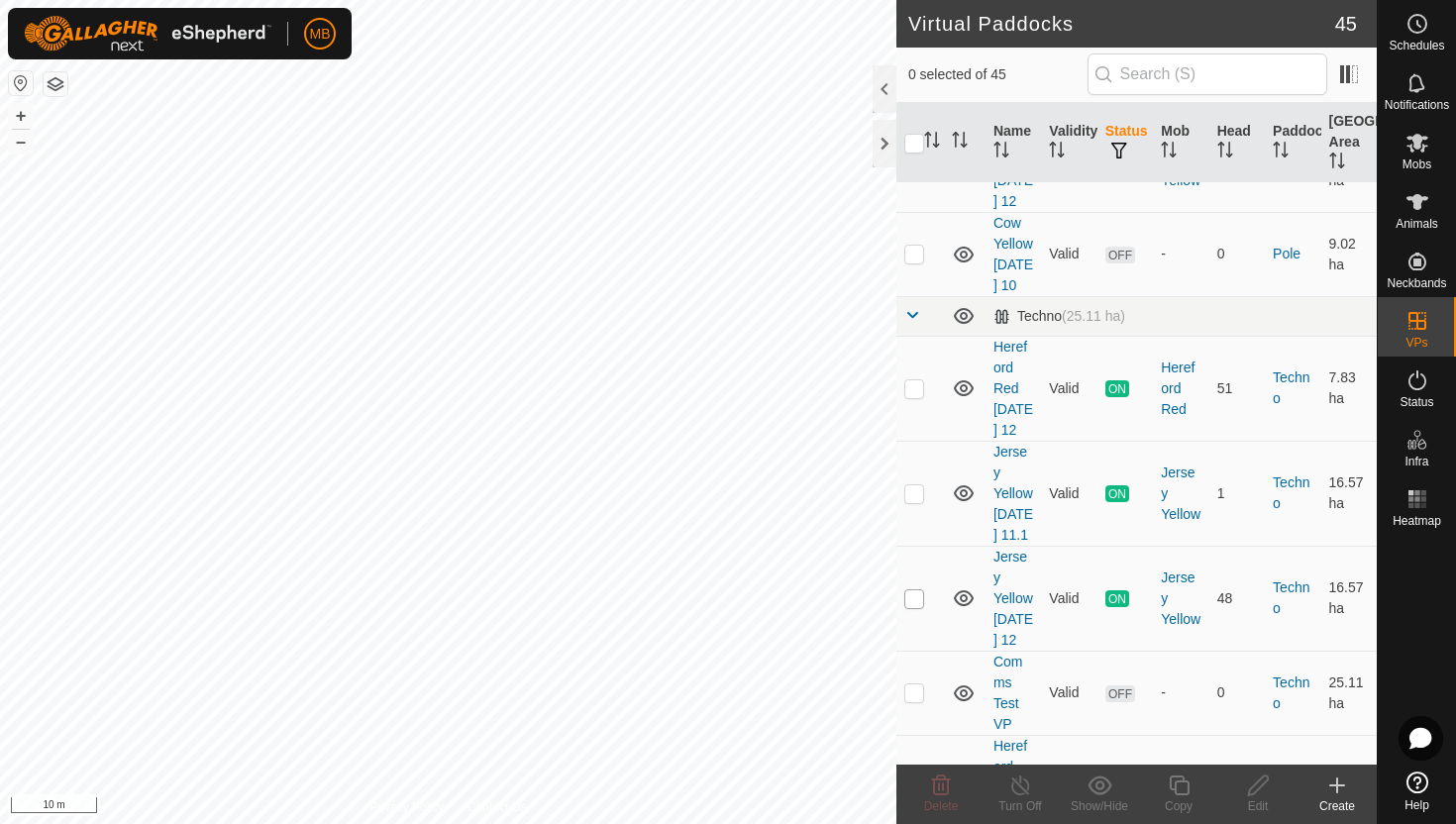 click at bounding box center [914, 599] 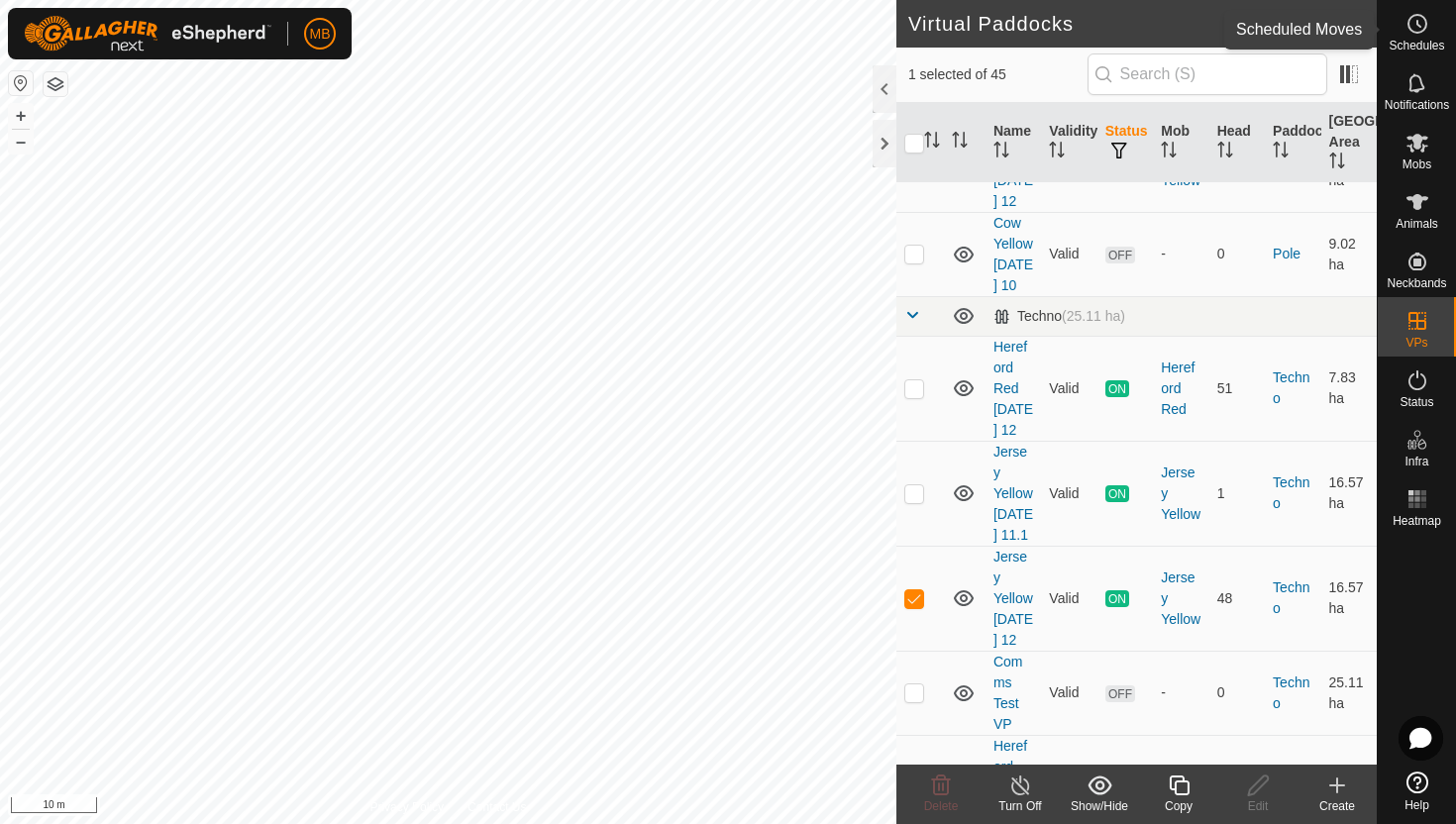 click 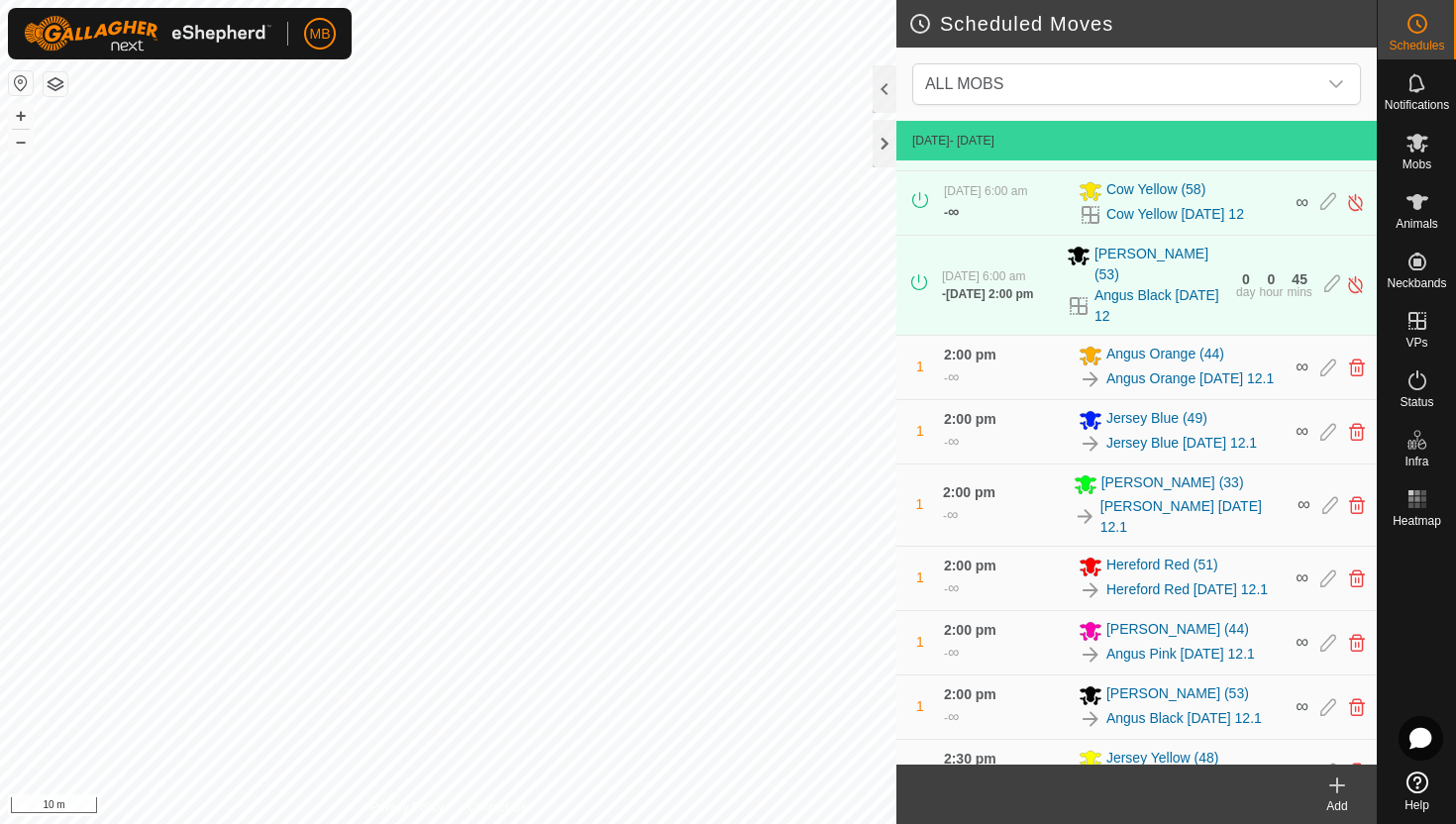 scroll, scrollTop: 674, scrollLeft: 0, axis: vertical 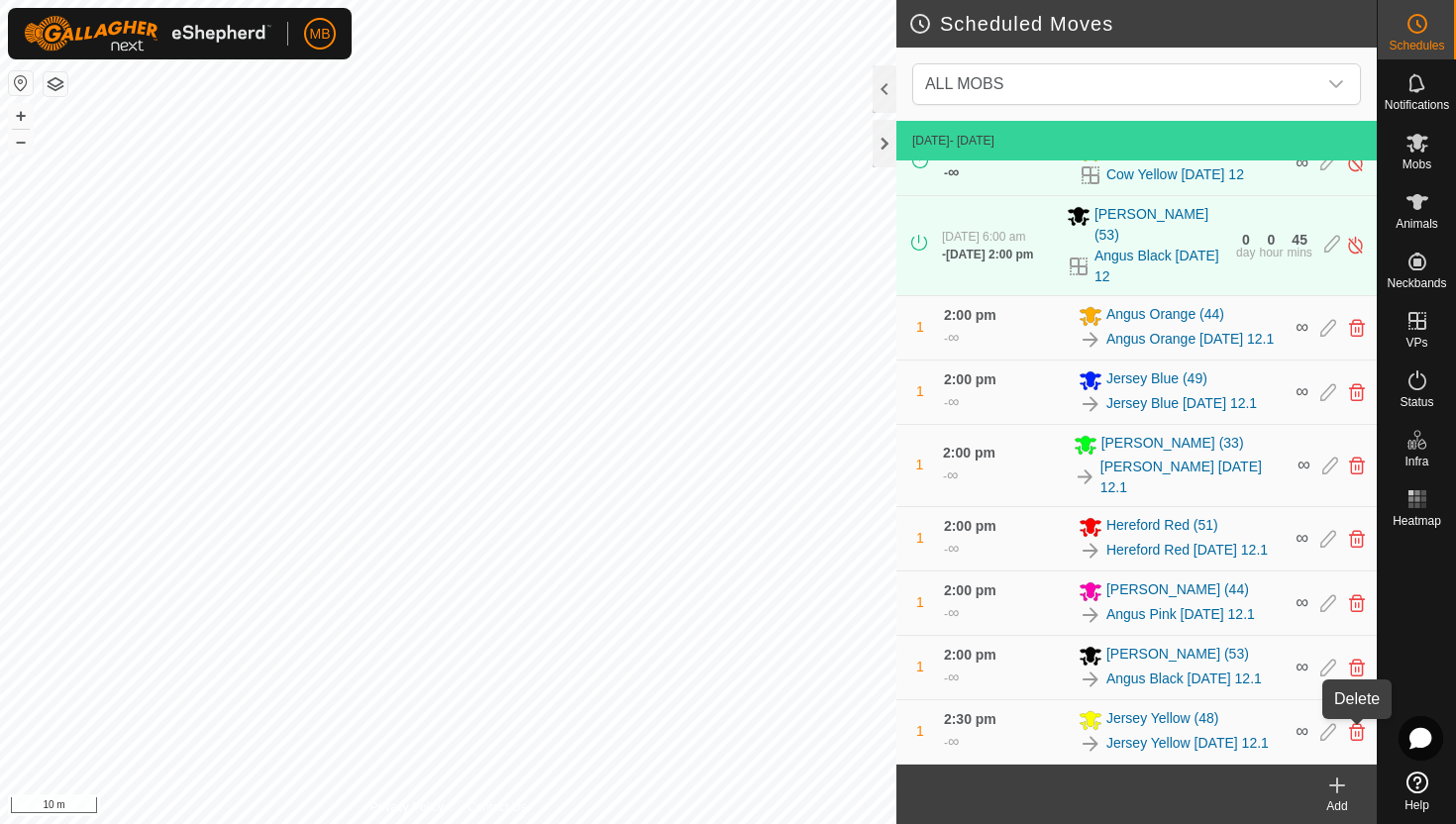 click at bounding box center (1357, 732) 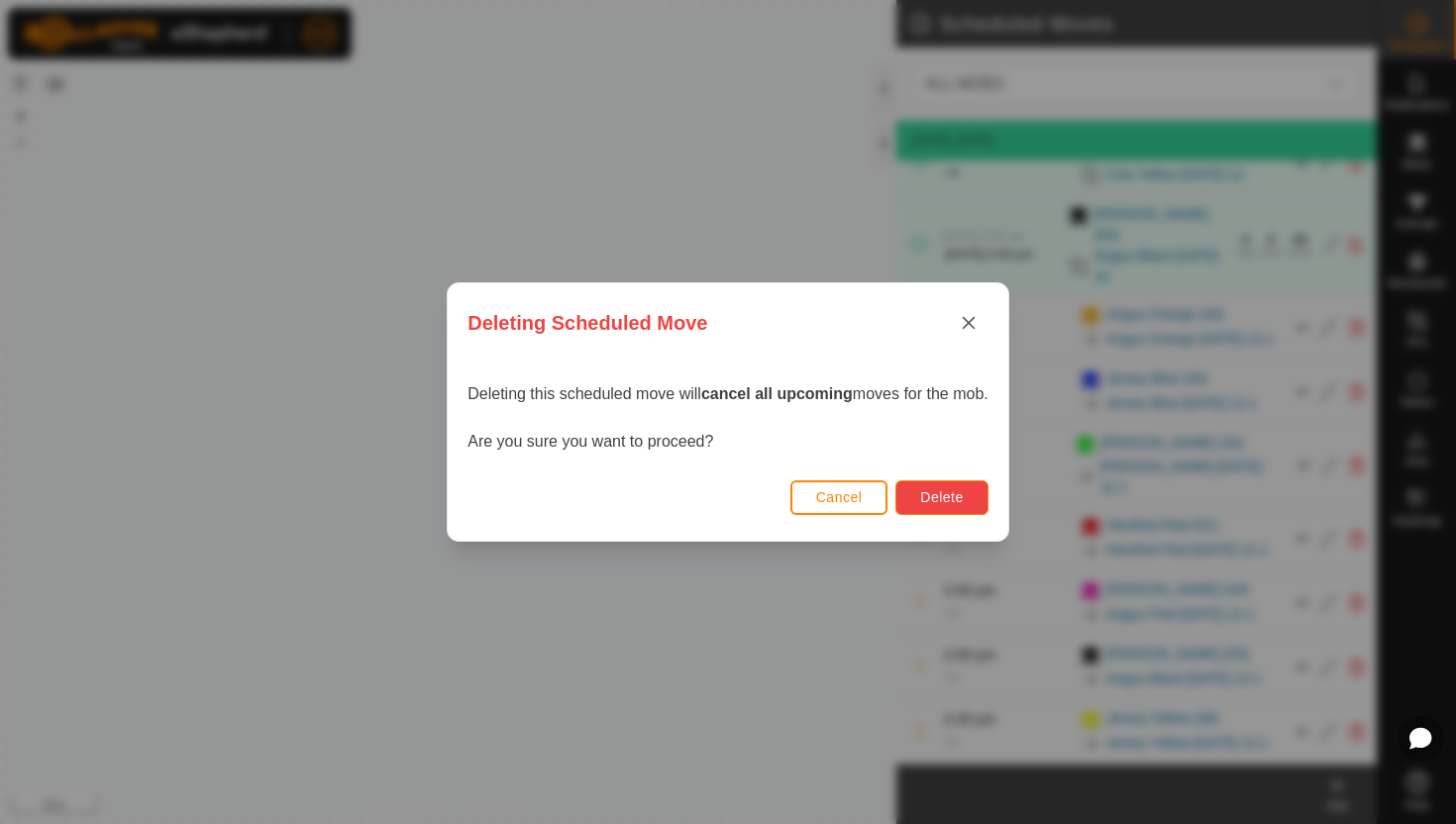 click on "Delete" at bounding box center (941, 497) 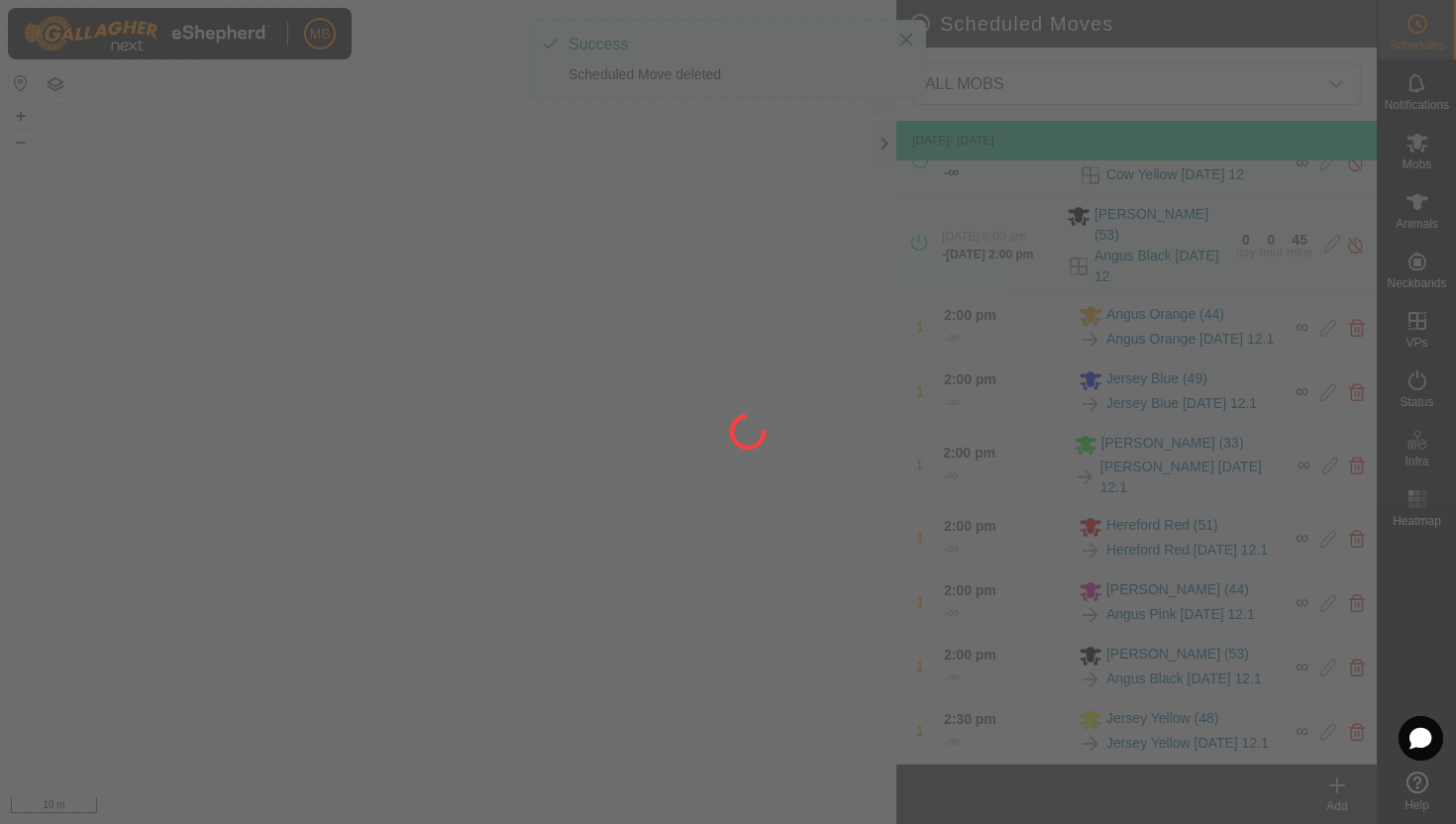 scroll, scrollTop: 610, scrollLeft: 0, axis: vertical 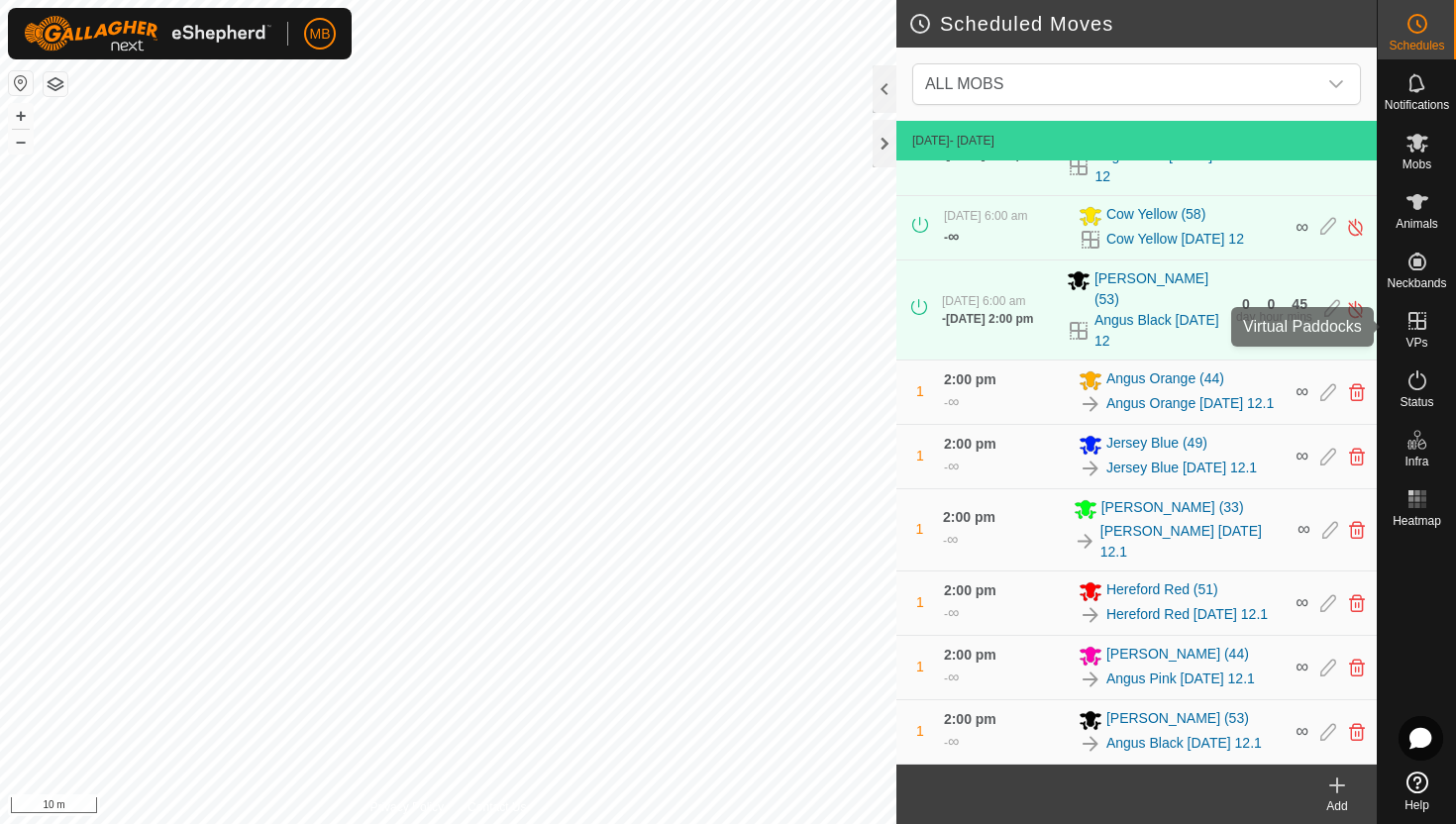 click 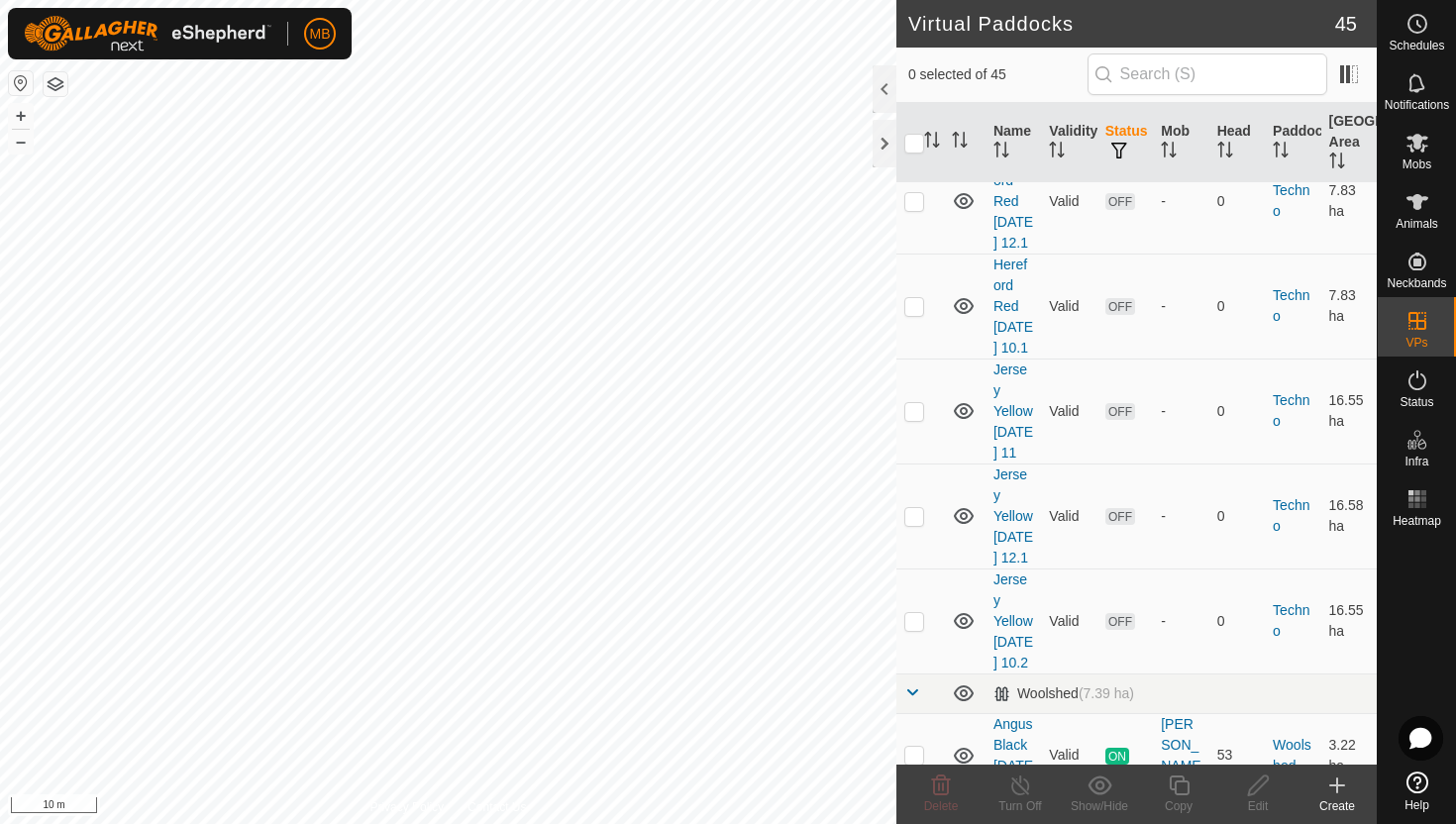 scroll, scrollTop: 3721, scrollLeft: 0, axis: vertical 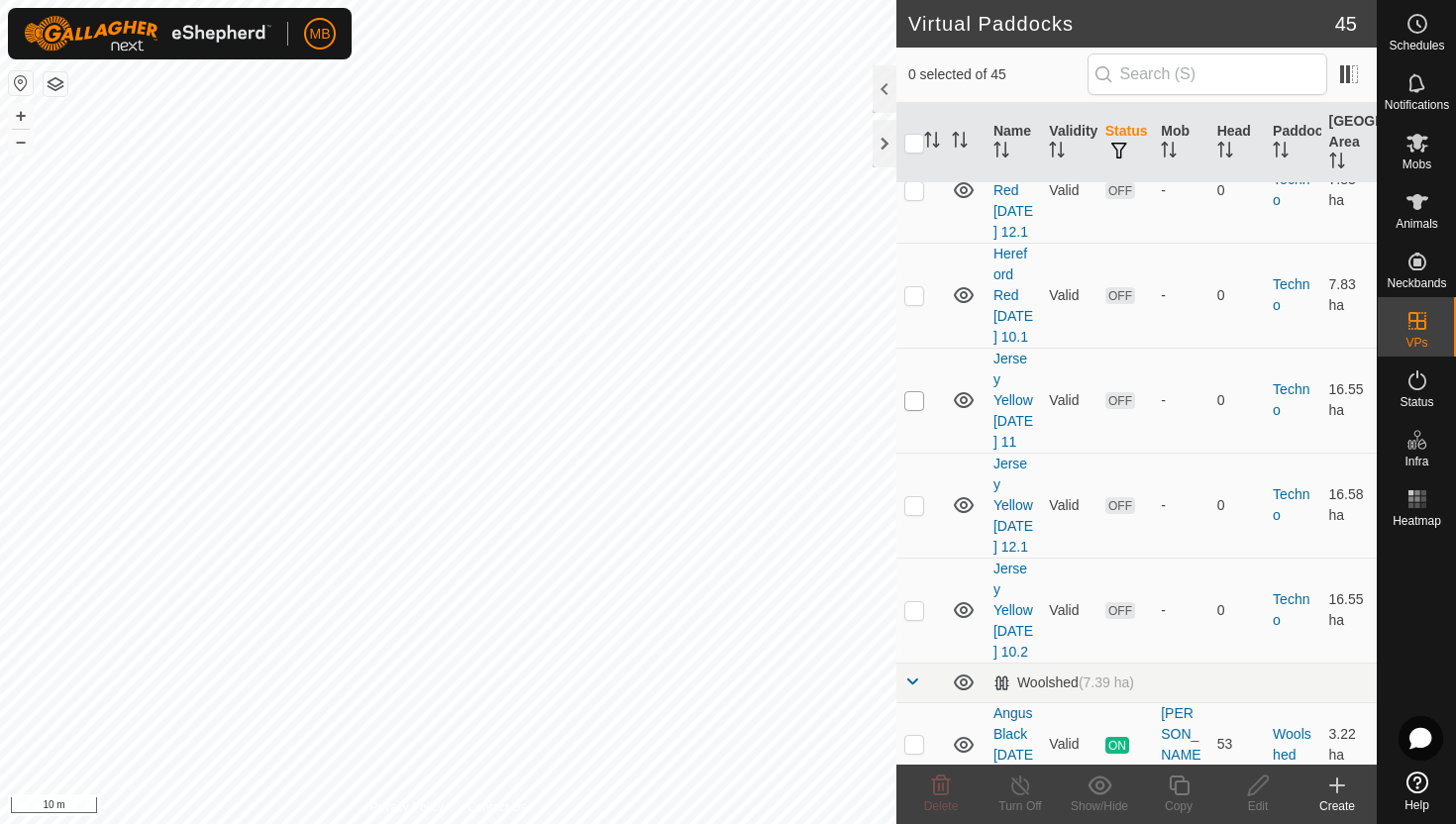 click at bounding box center (914, 401) 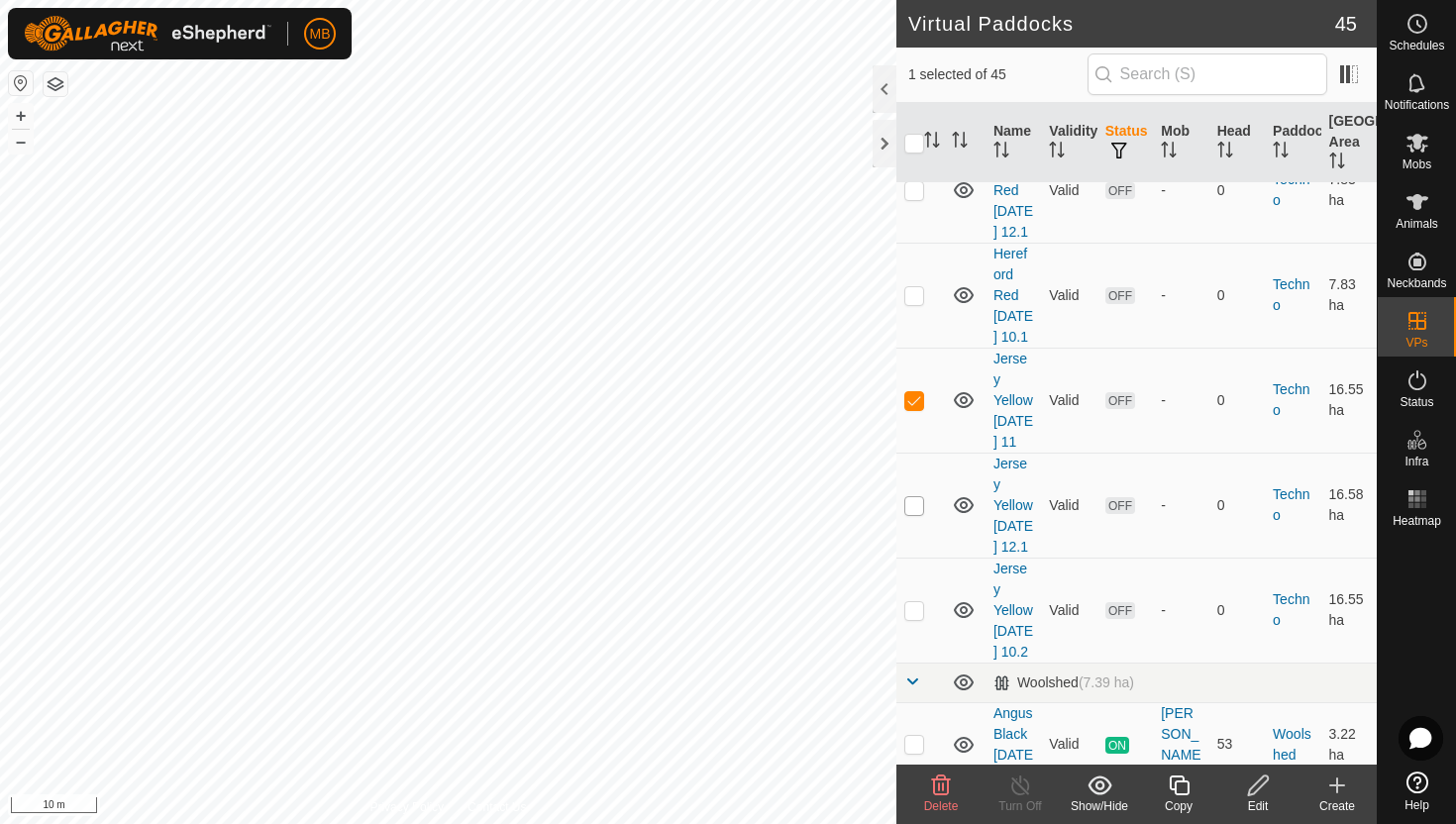 click at bounding box center (914, 506) 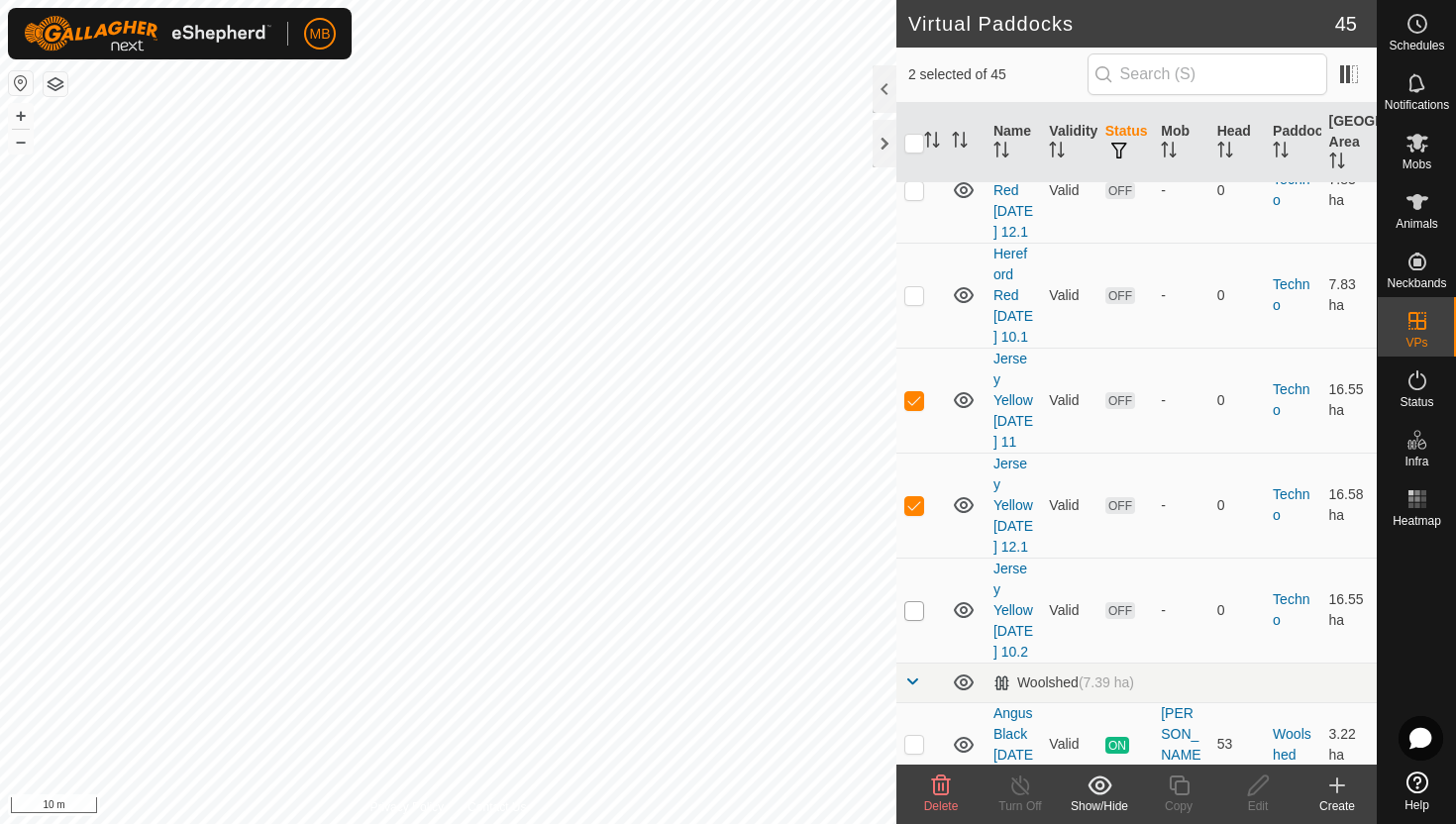 click at bounding box center [914, 611] 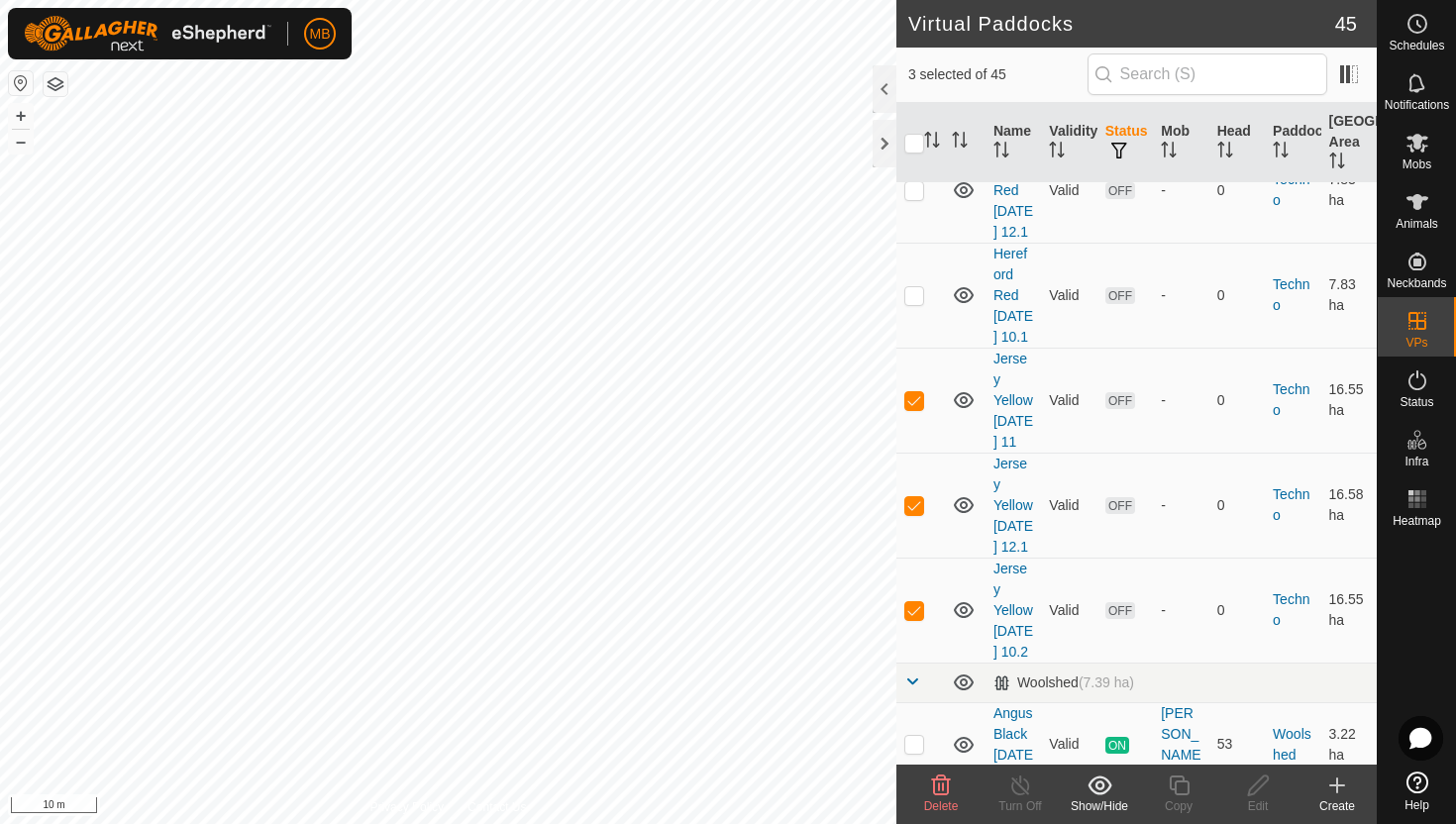 click 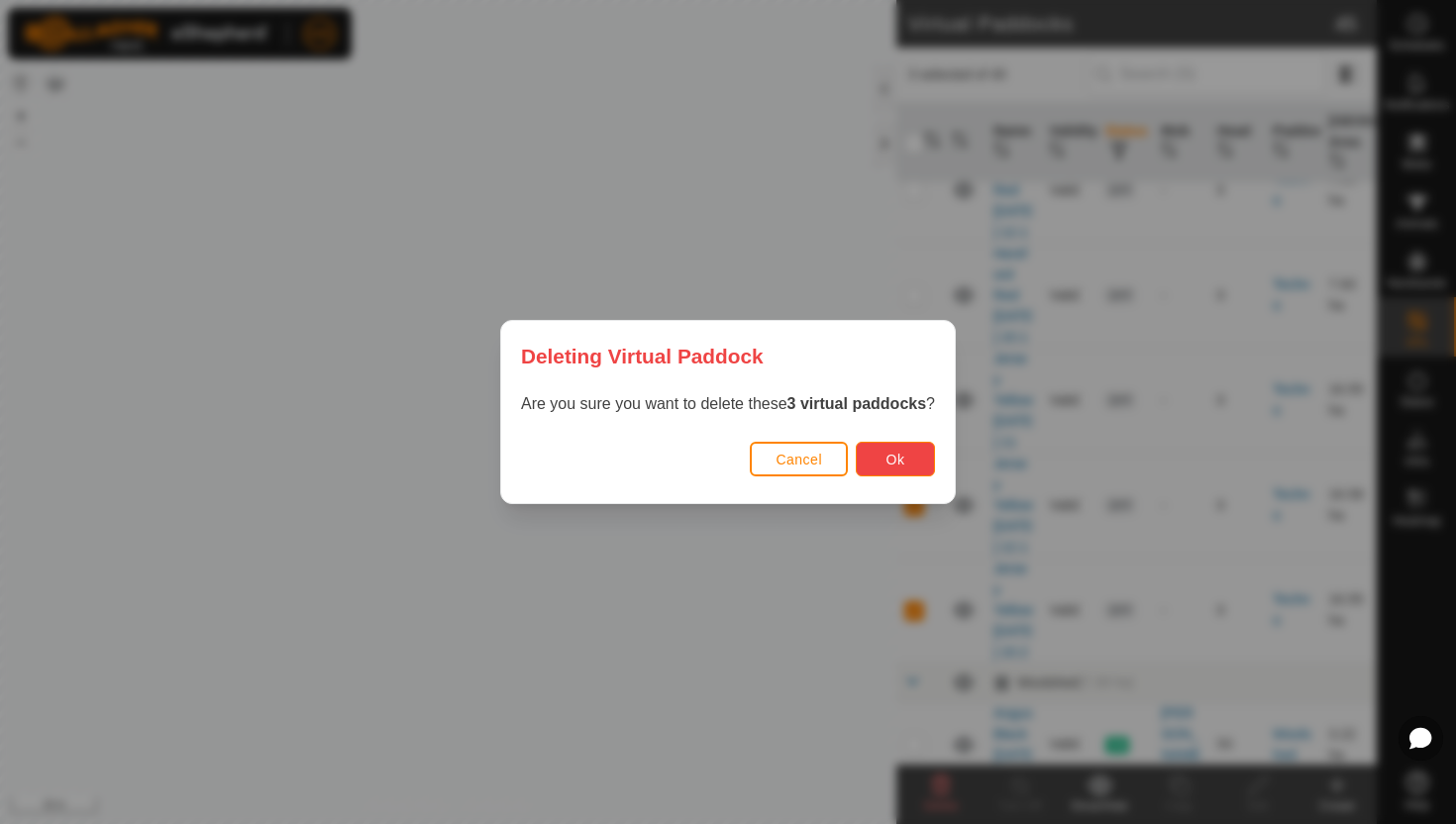 click on "Ok" at bounding box center [895, 459] 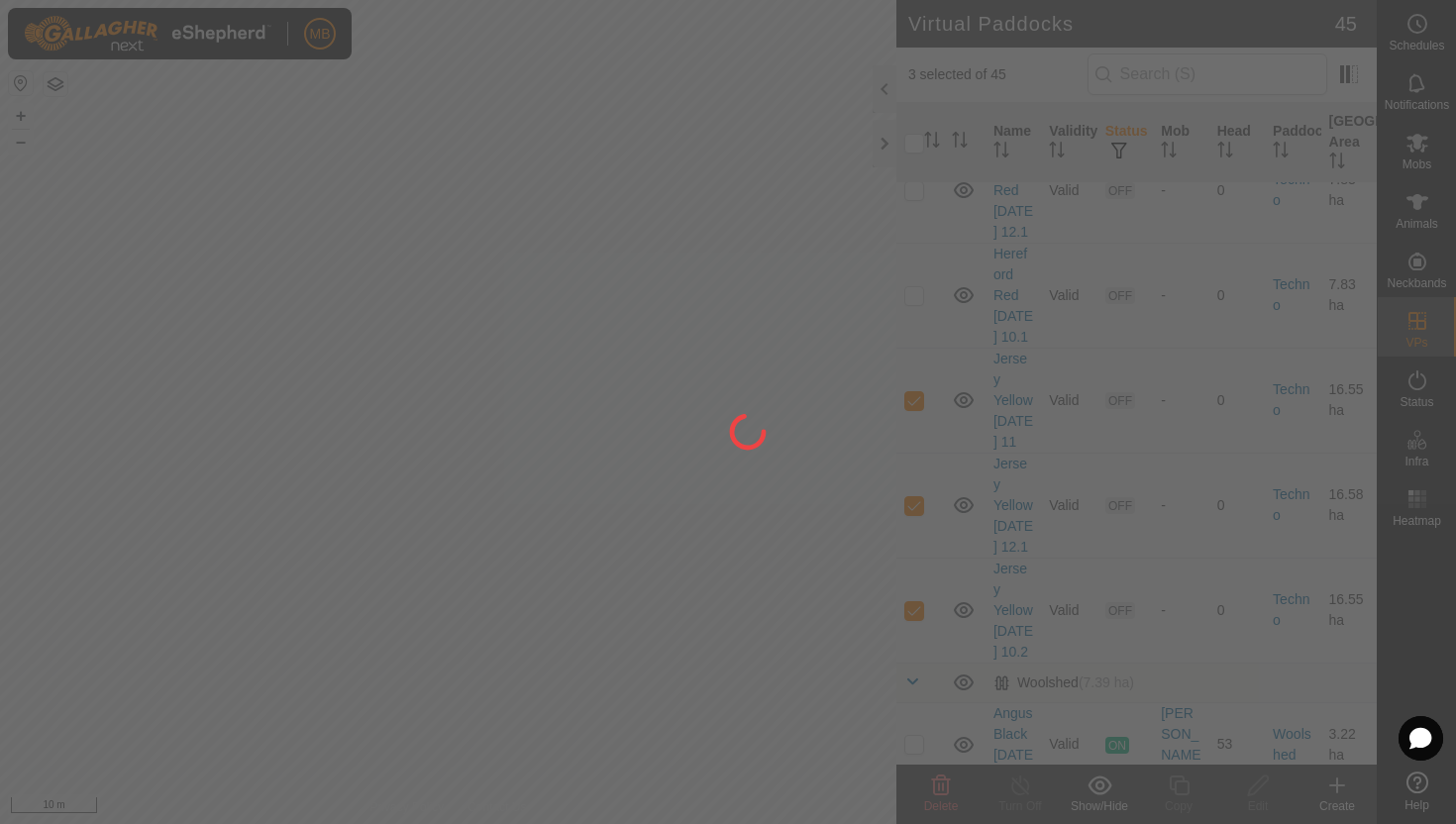 checkbox on "false" 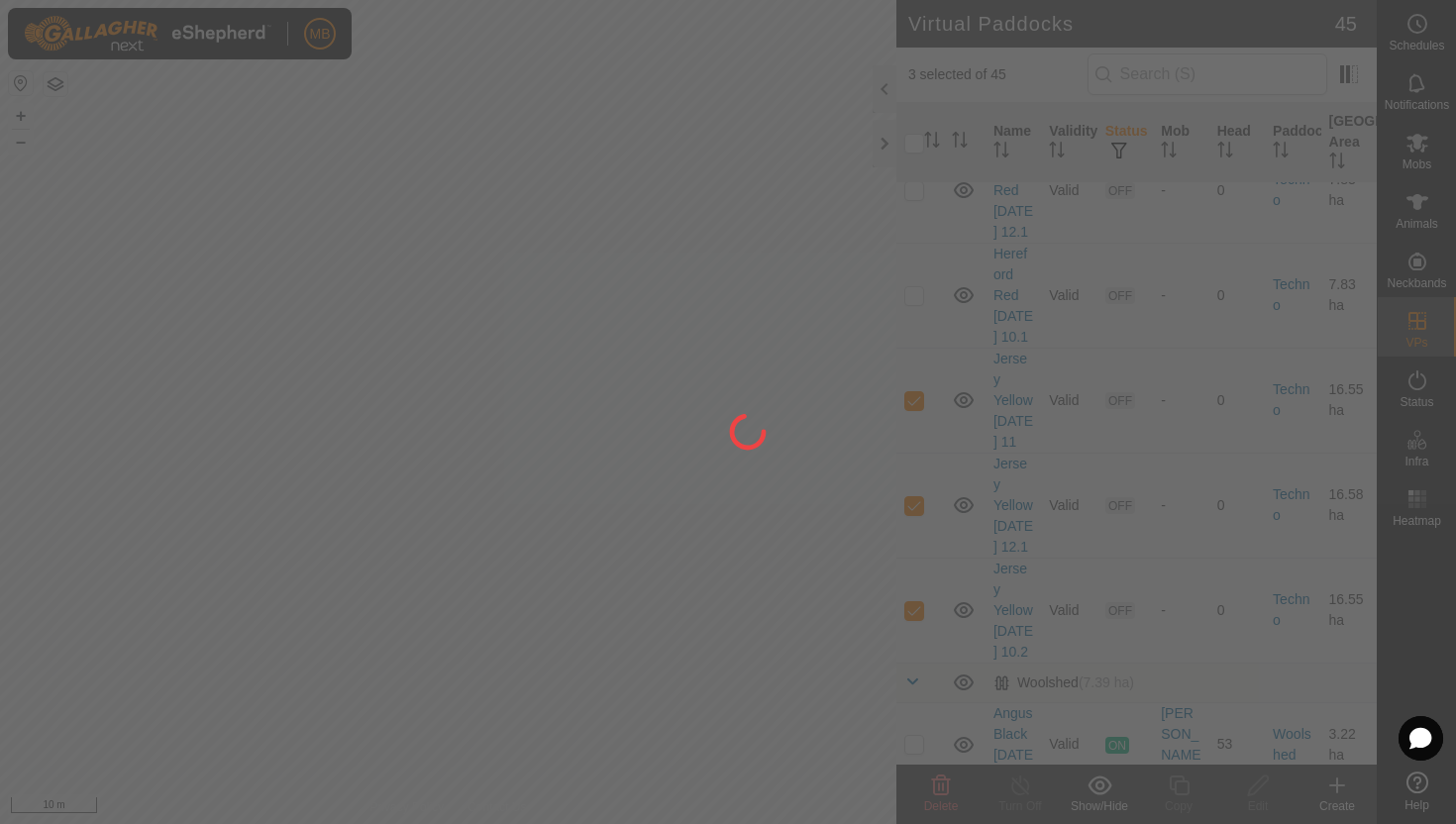 checkbox on "false" 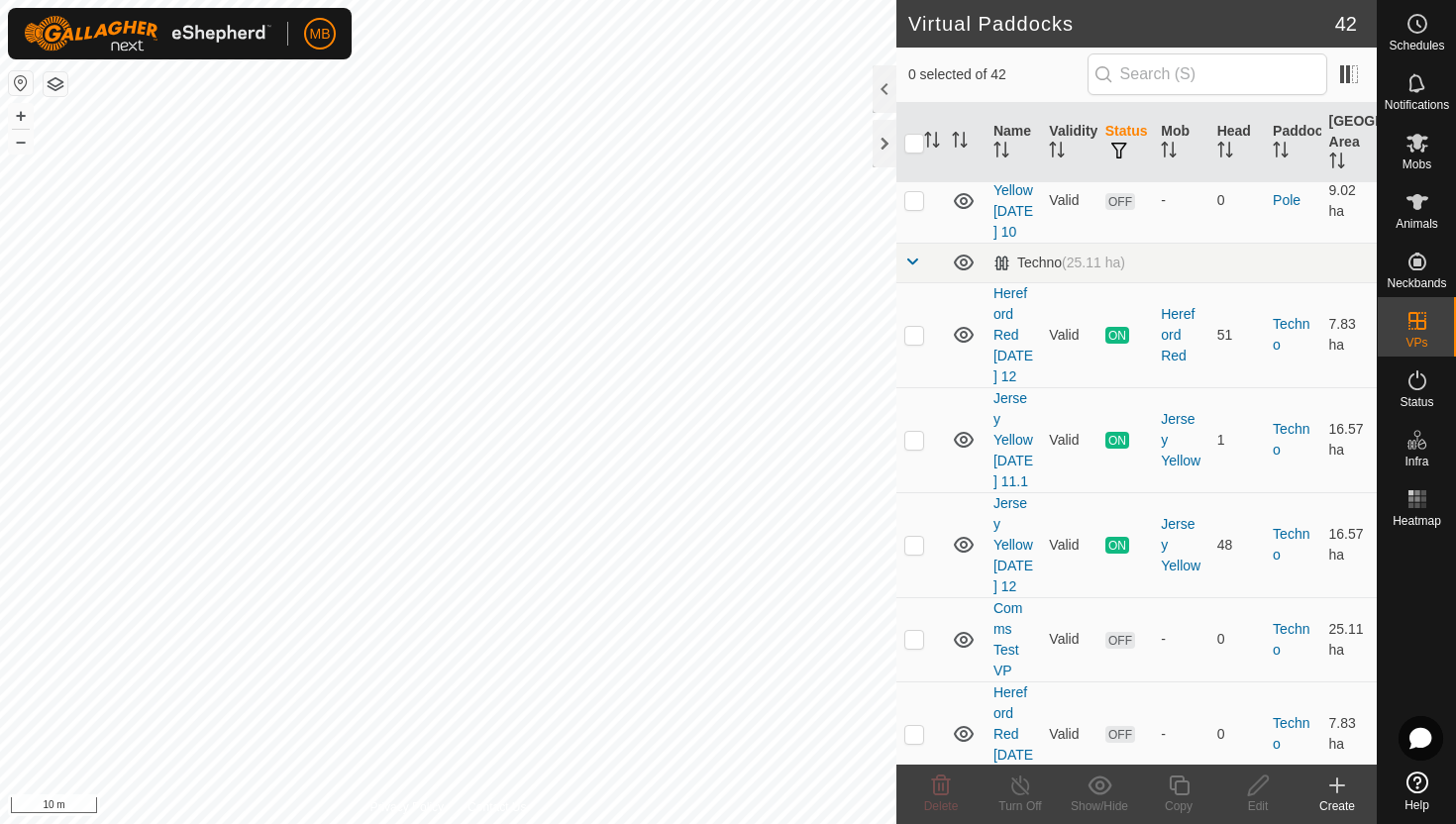 scroll, scrollTop: 2966, scrollLeft: 0, axis: vertical 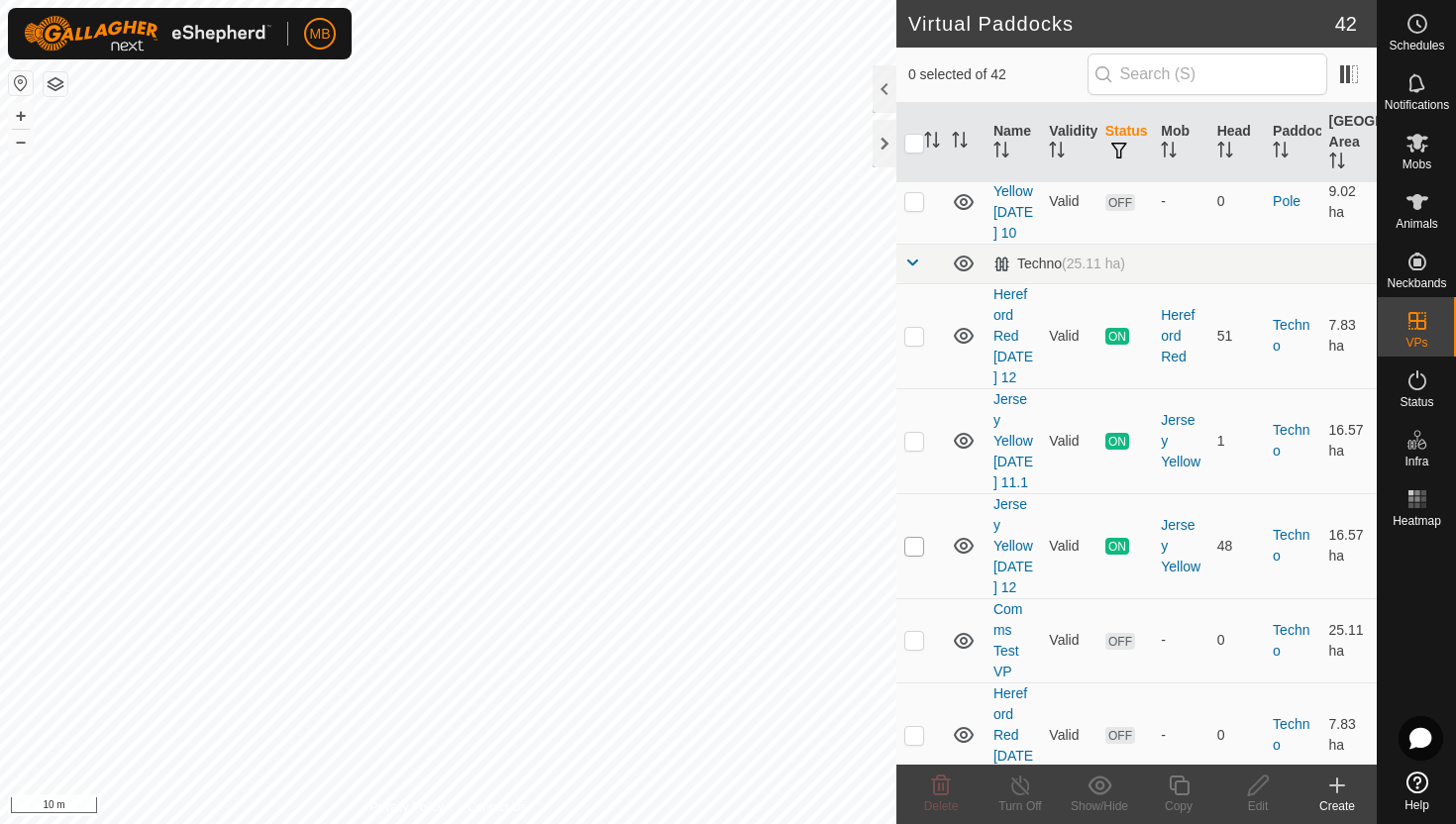 click at bounding box center (914, 547) 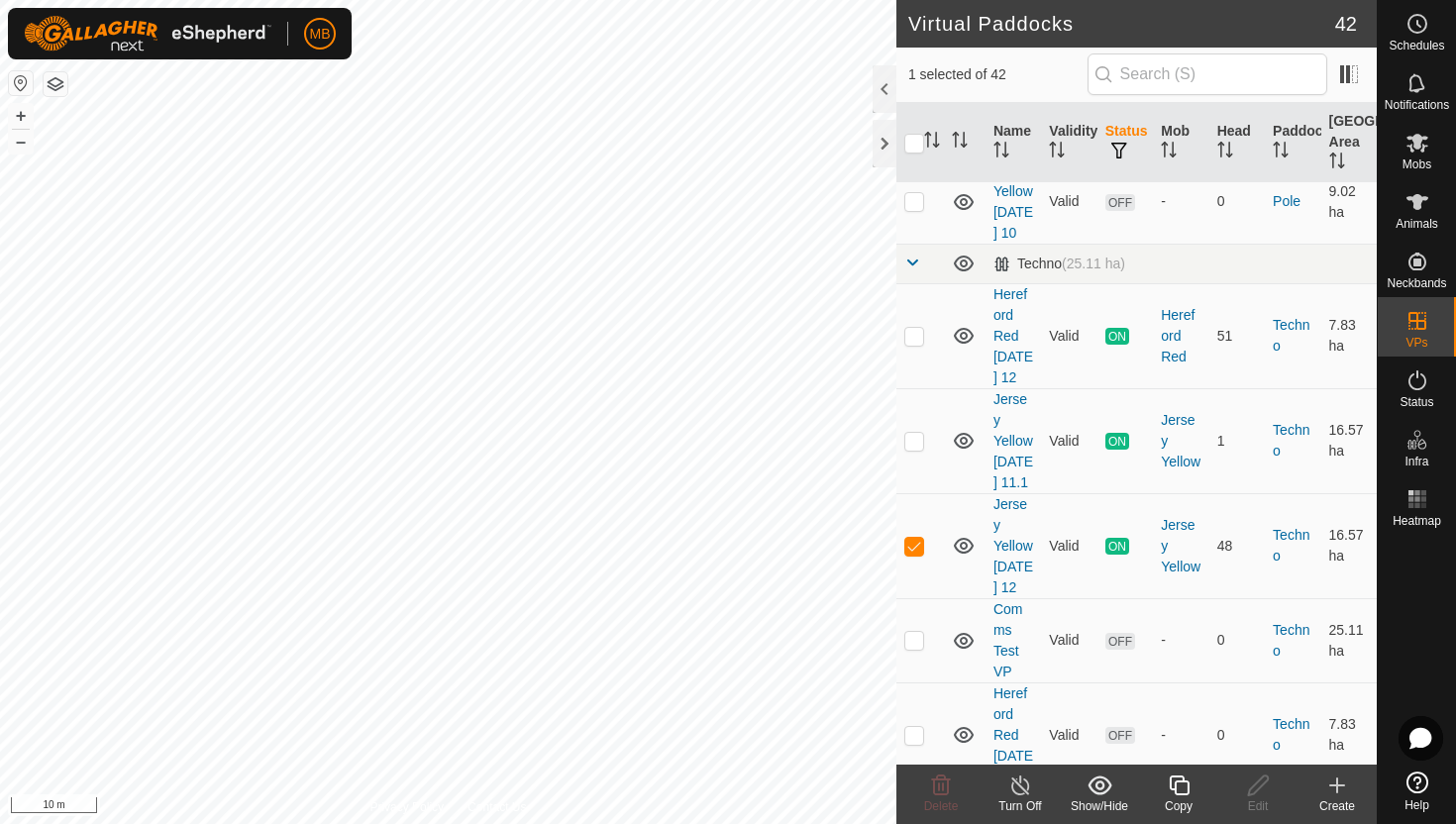click 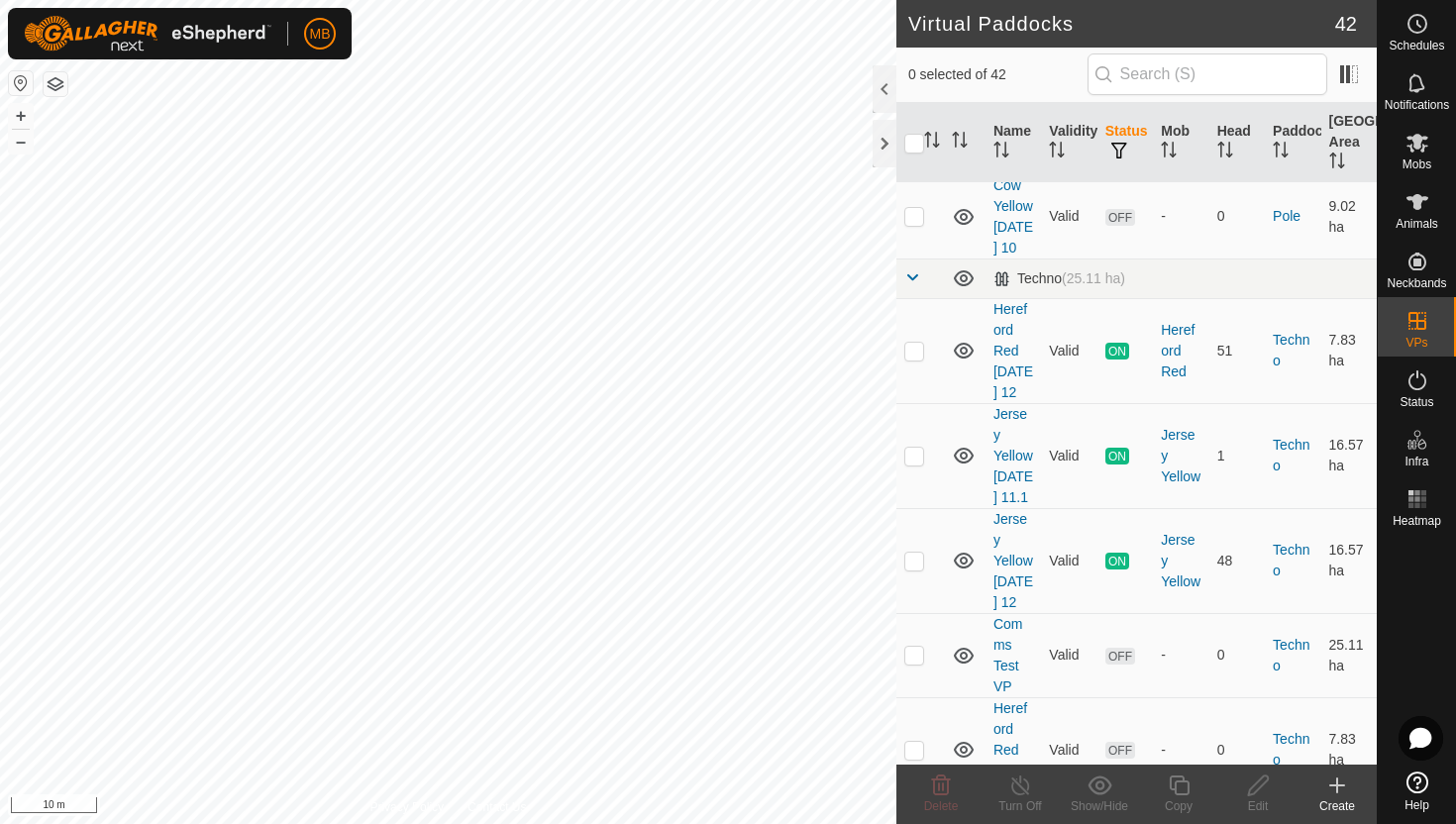 scroll, scrollTop: 3007, scrollLeft: 0, axis: vertical 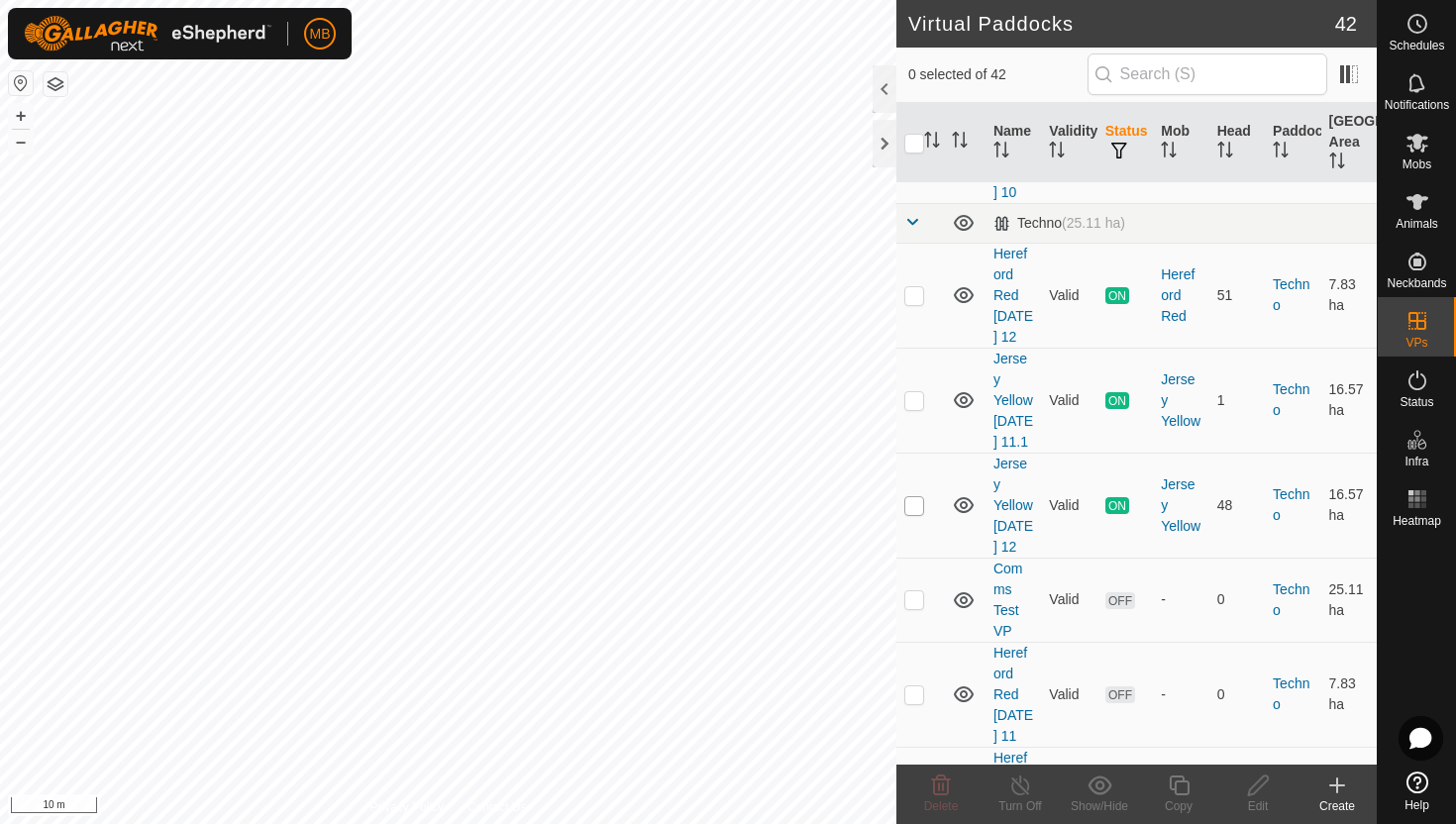click at bounding box center [914, 506] 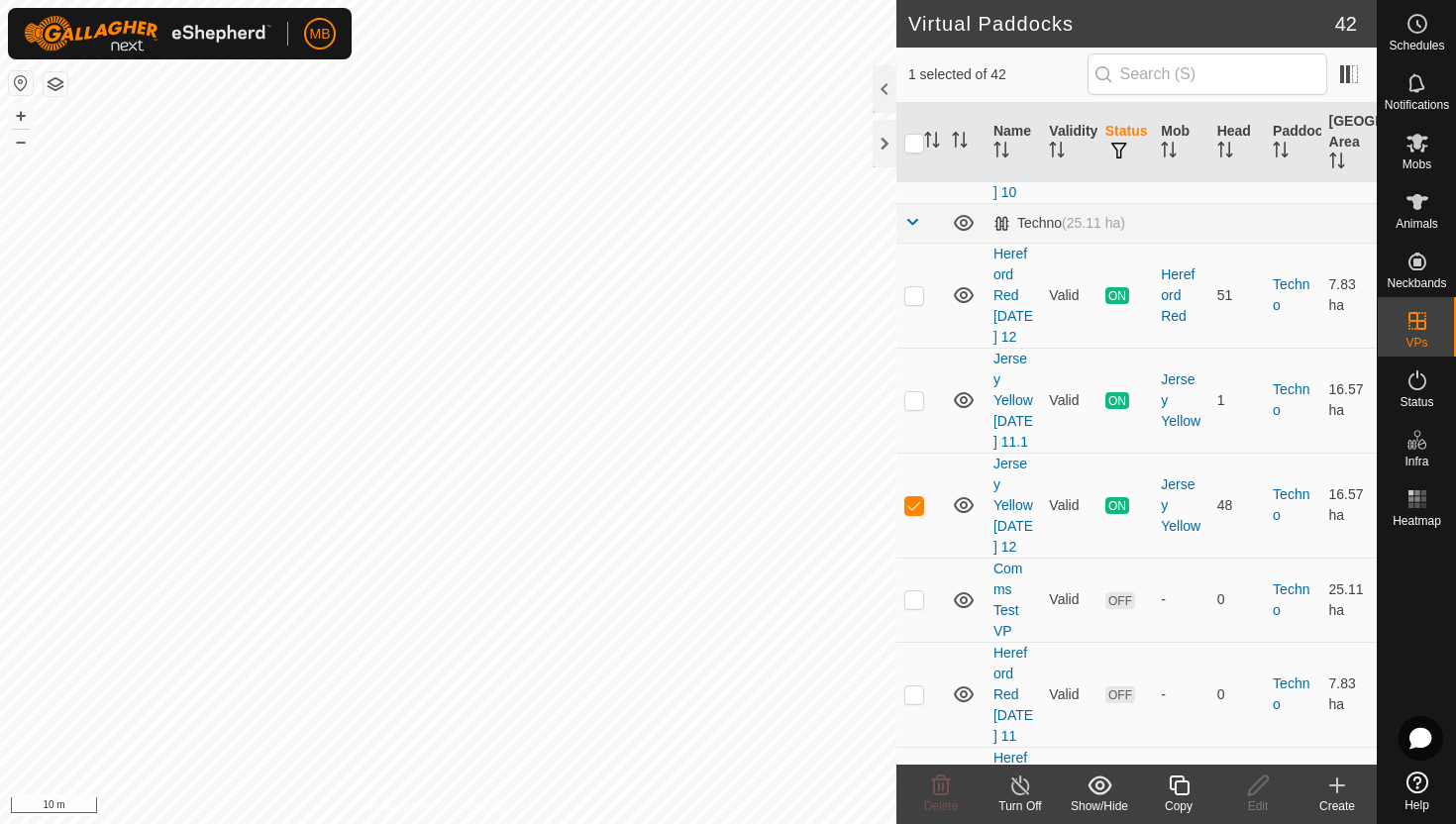 click 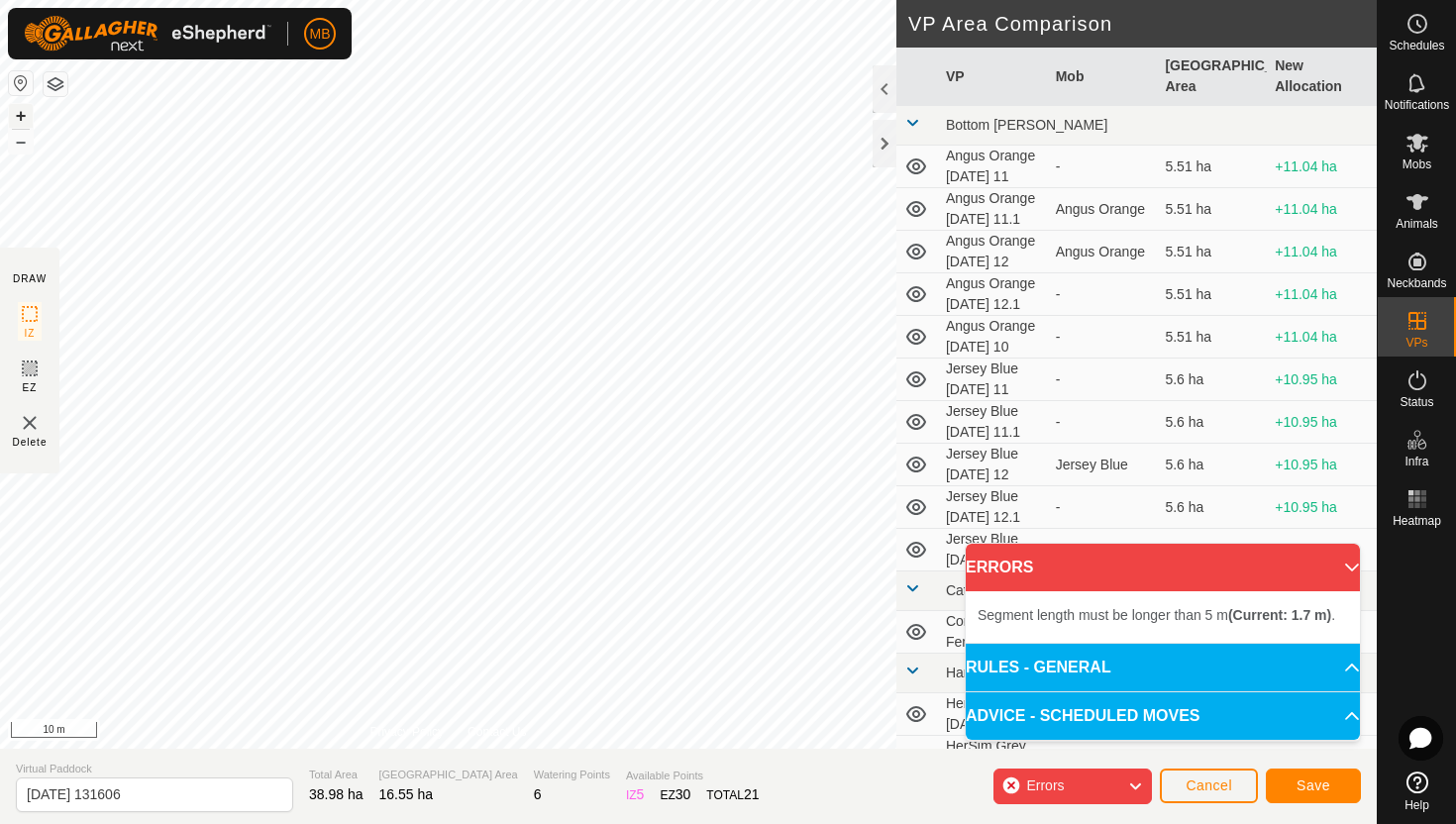 click on "+" at bounding box center (21, 116) 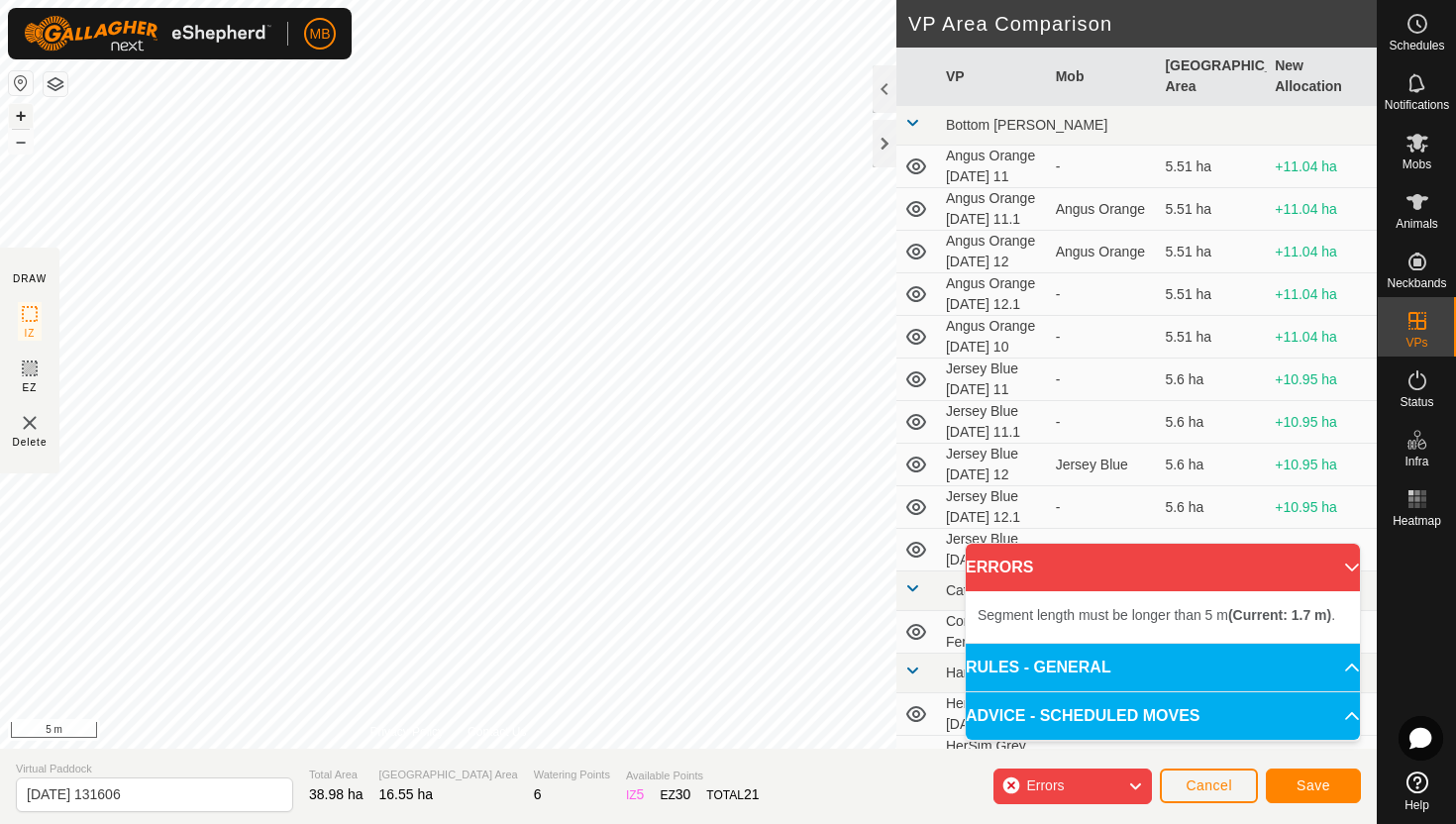 click on "+" at bounding box center [21, 116] 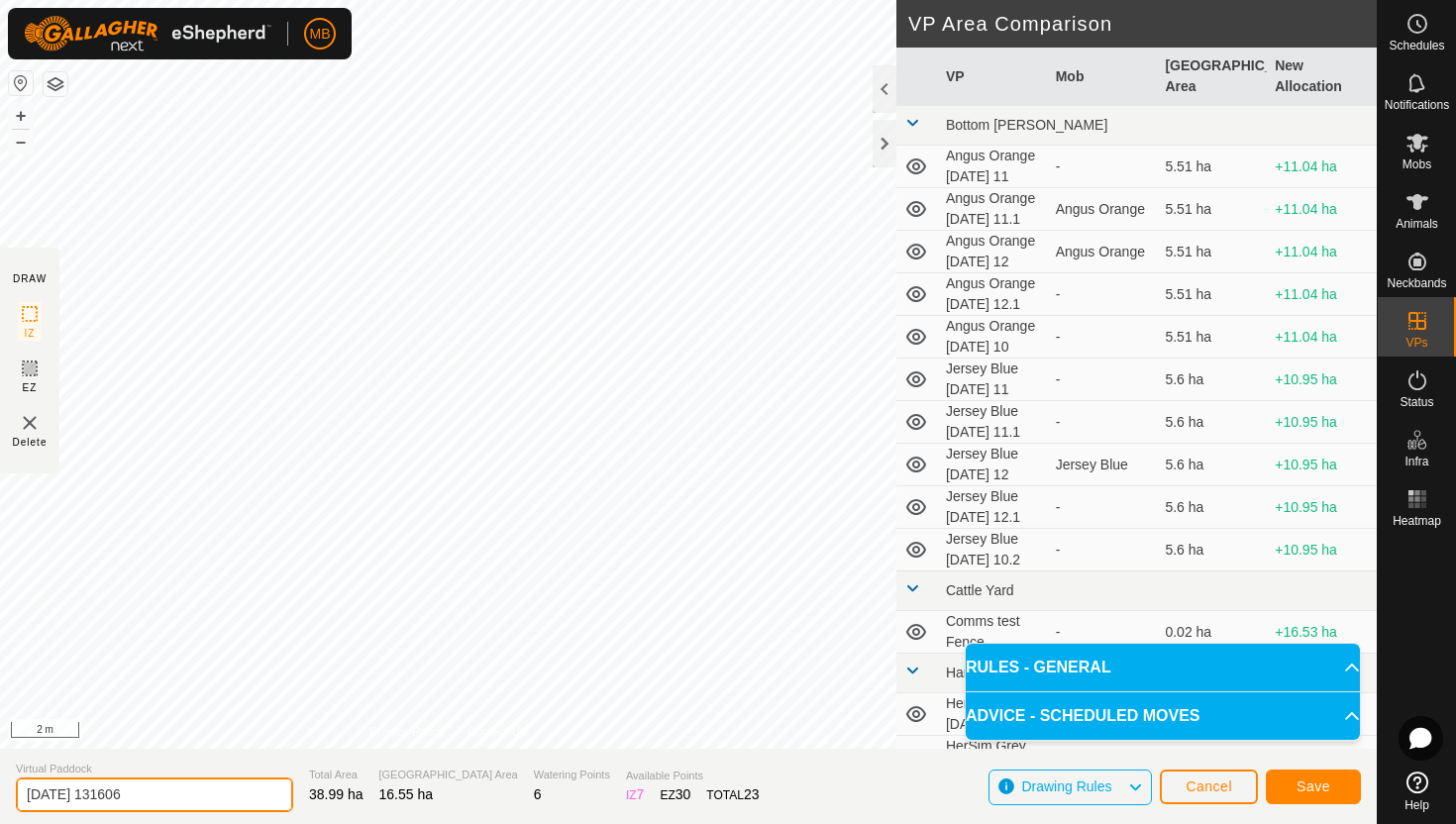 click on "[DATE] 131606" 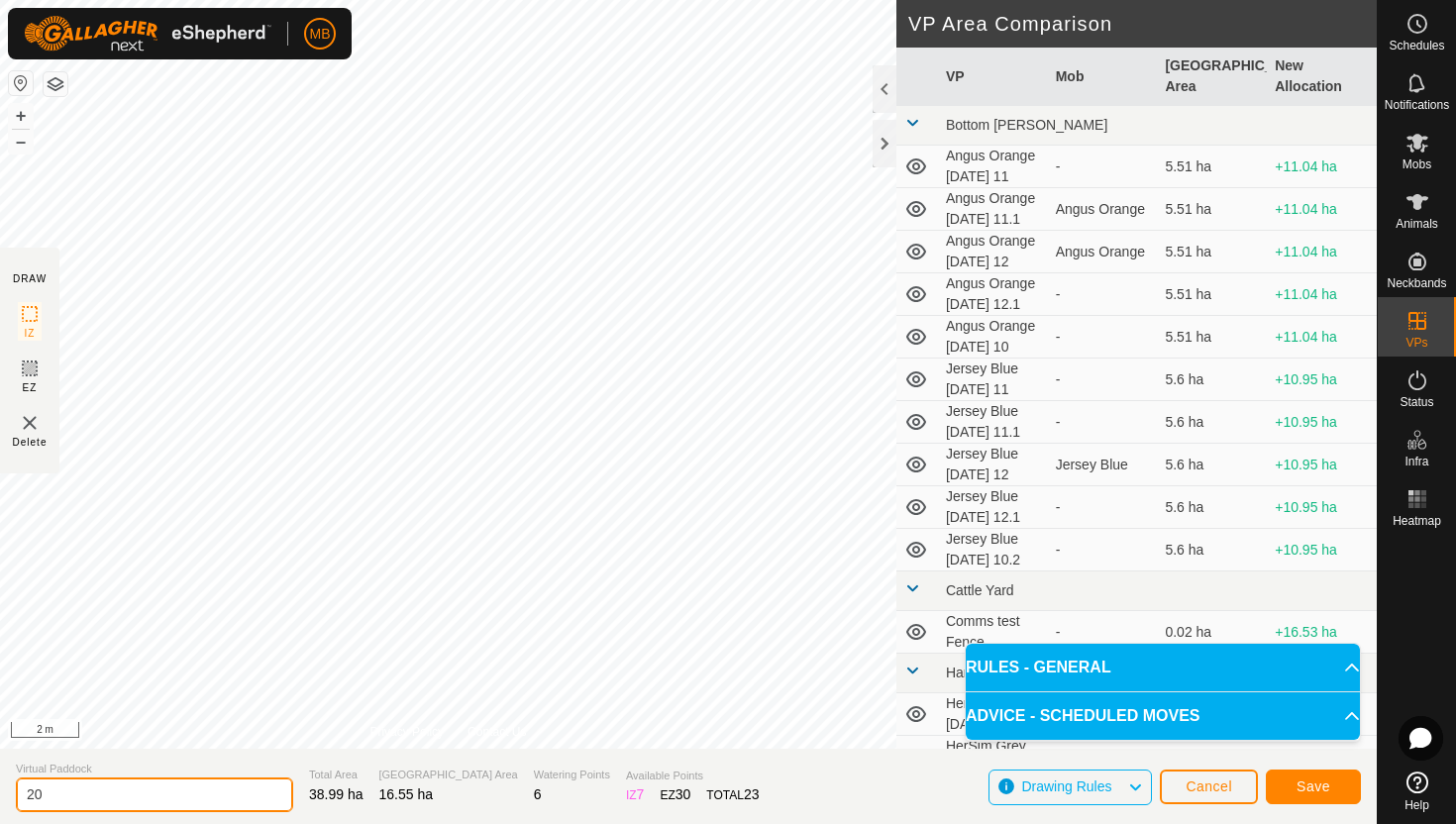type on "2" 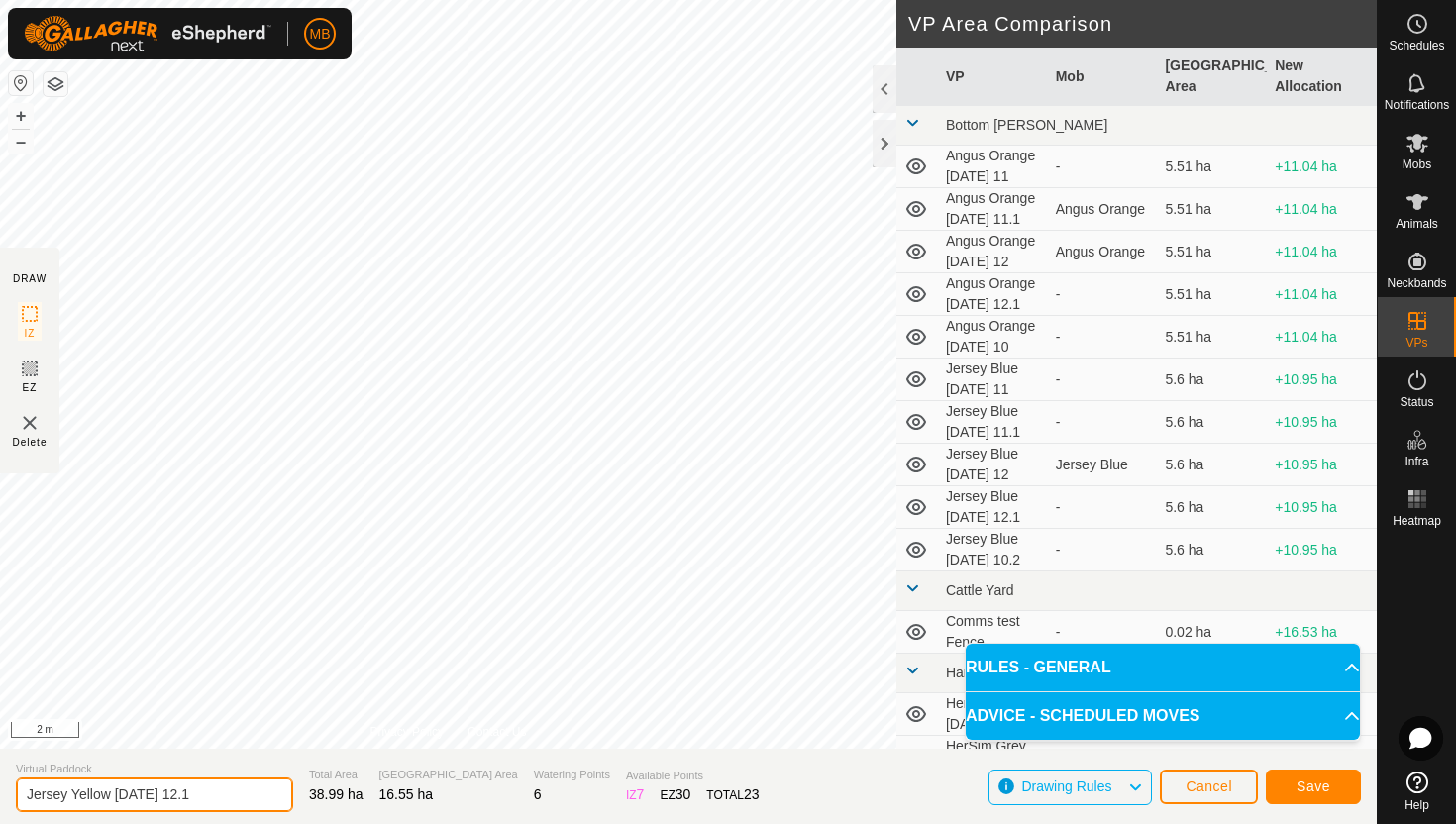 type on "Jersey Yellow [DATE] 12.1" 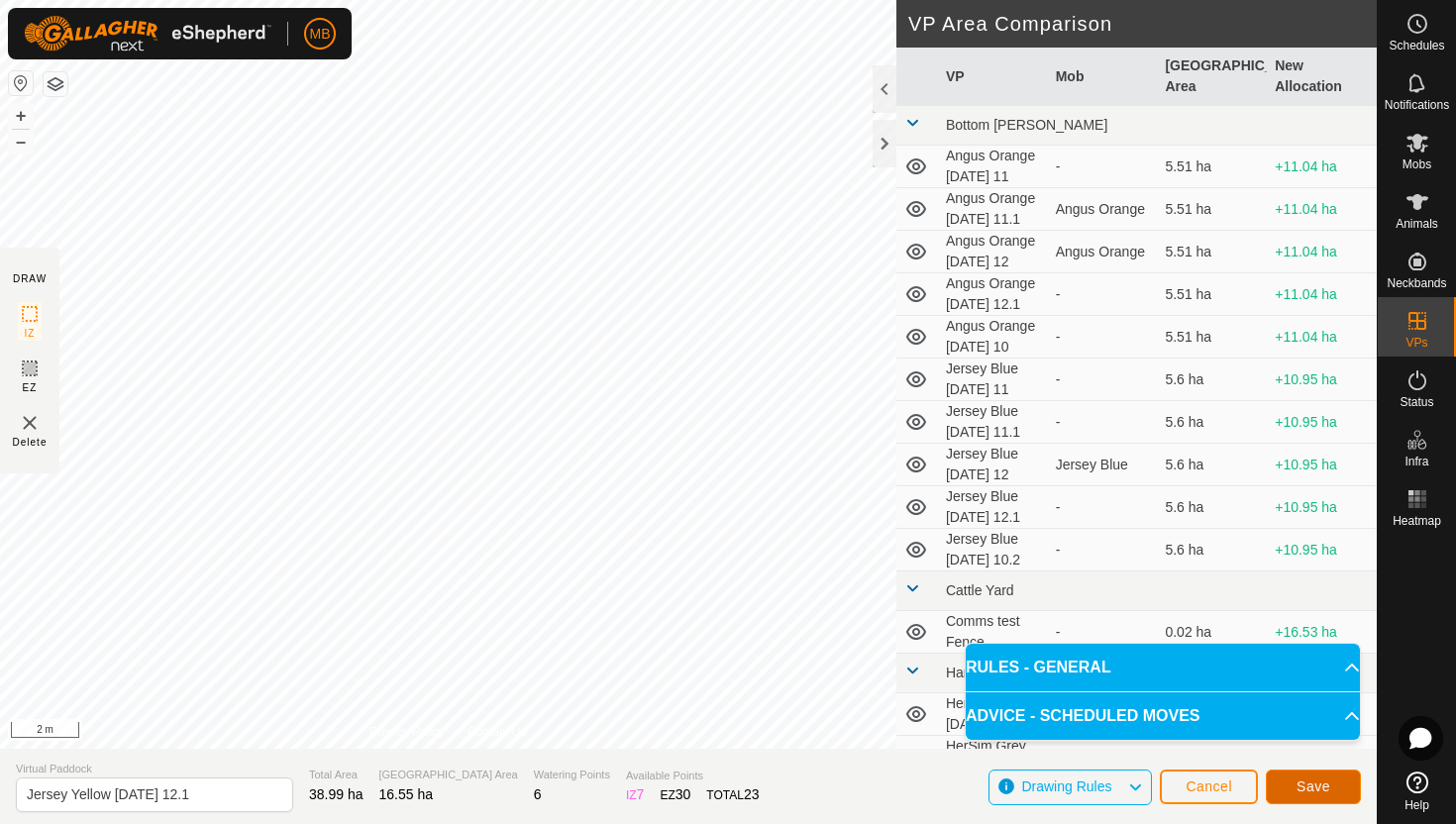 click on "Save" 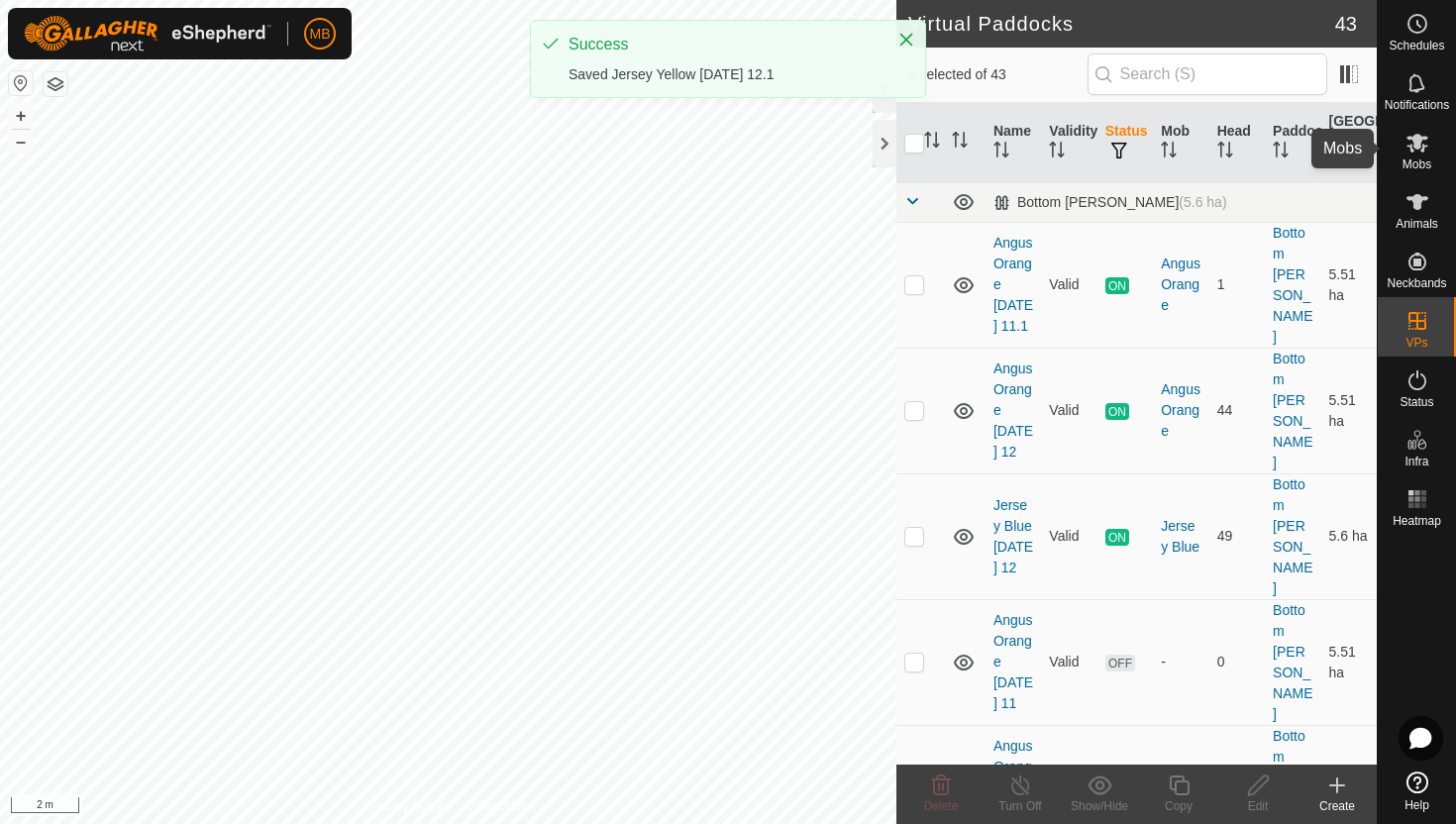click 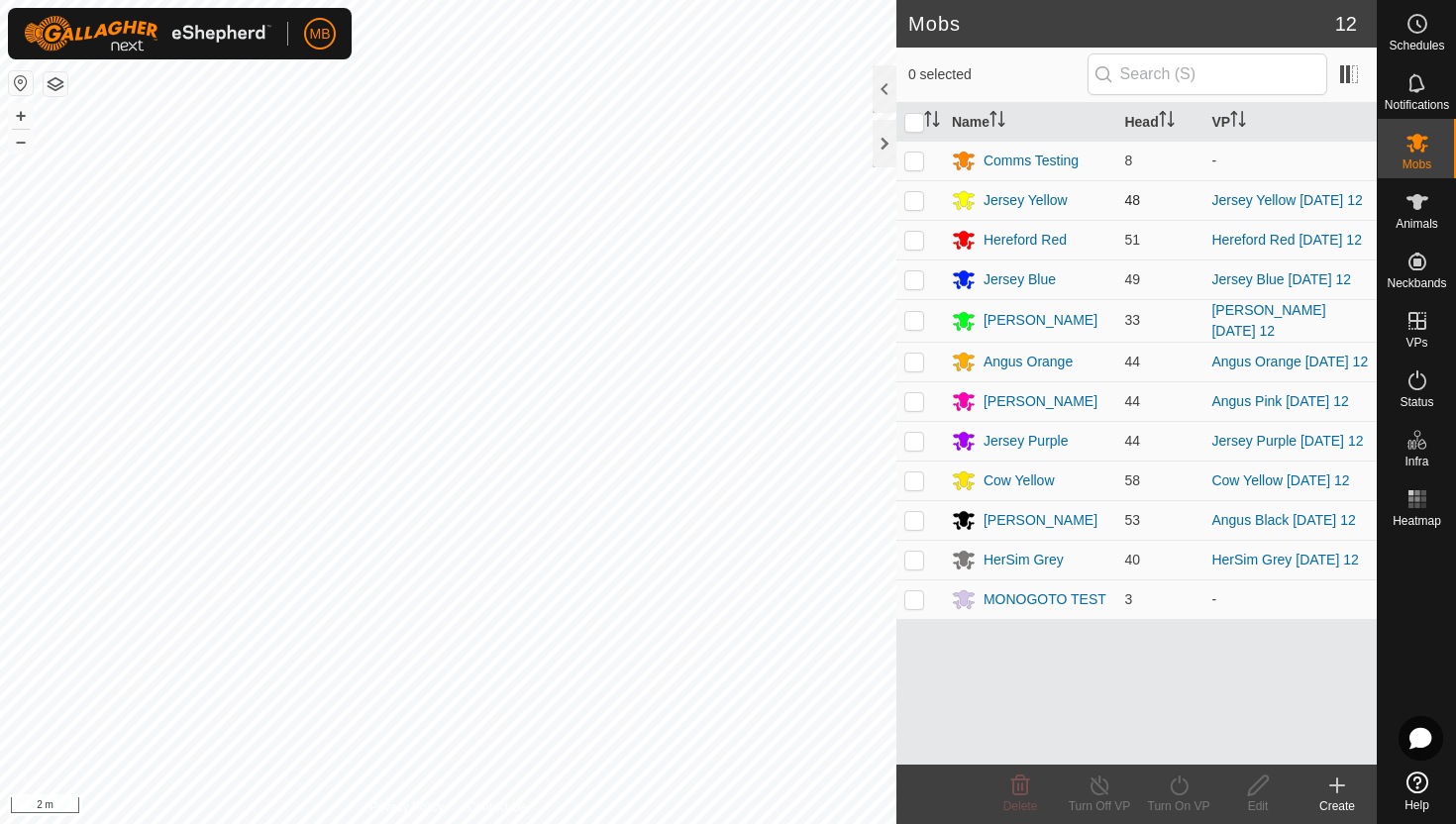click at bounding box center [914, 200] 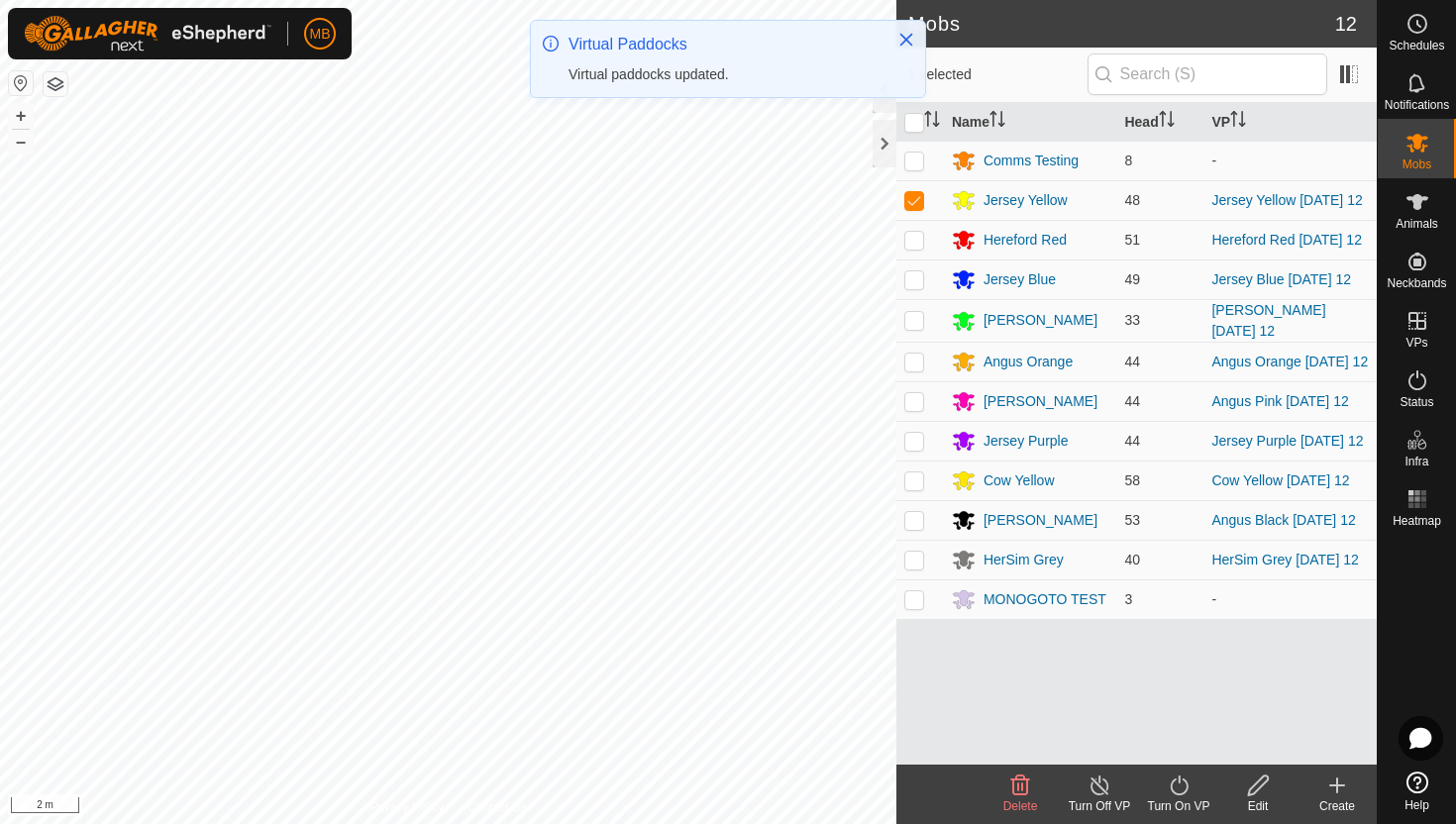 click 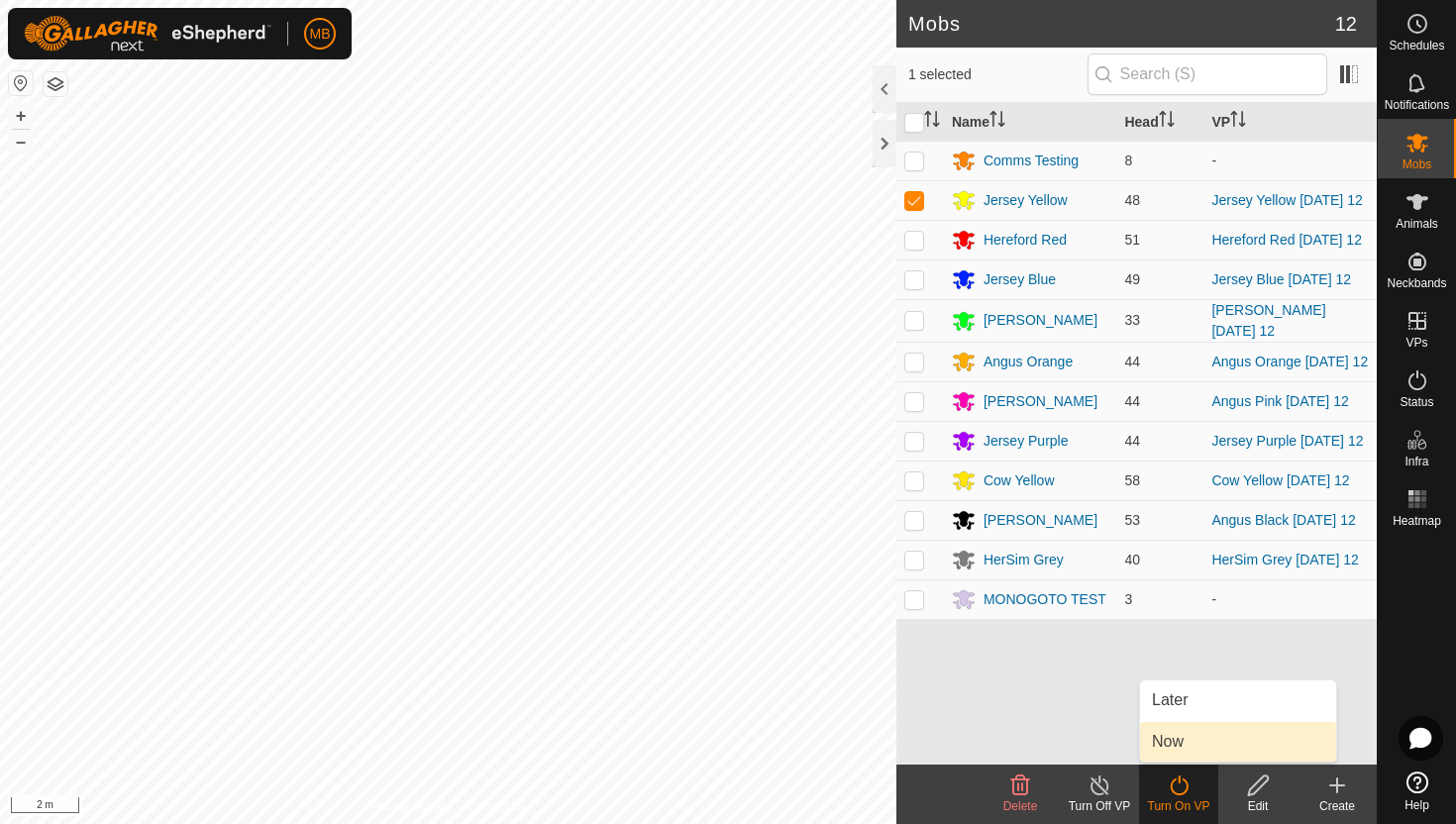 click on "Now" at bounding box center [1238, 742] 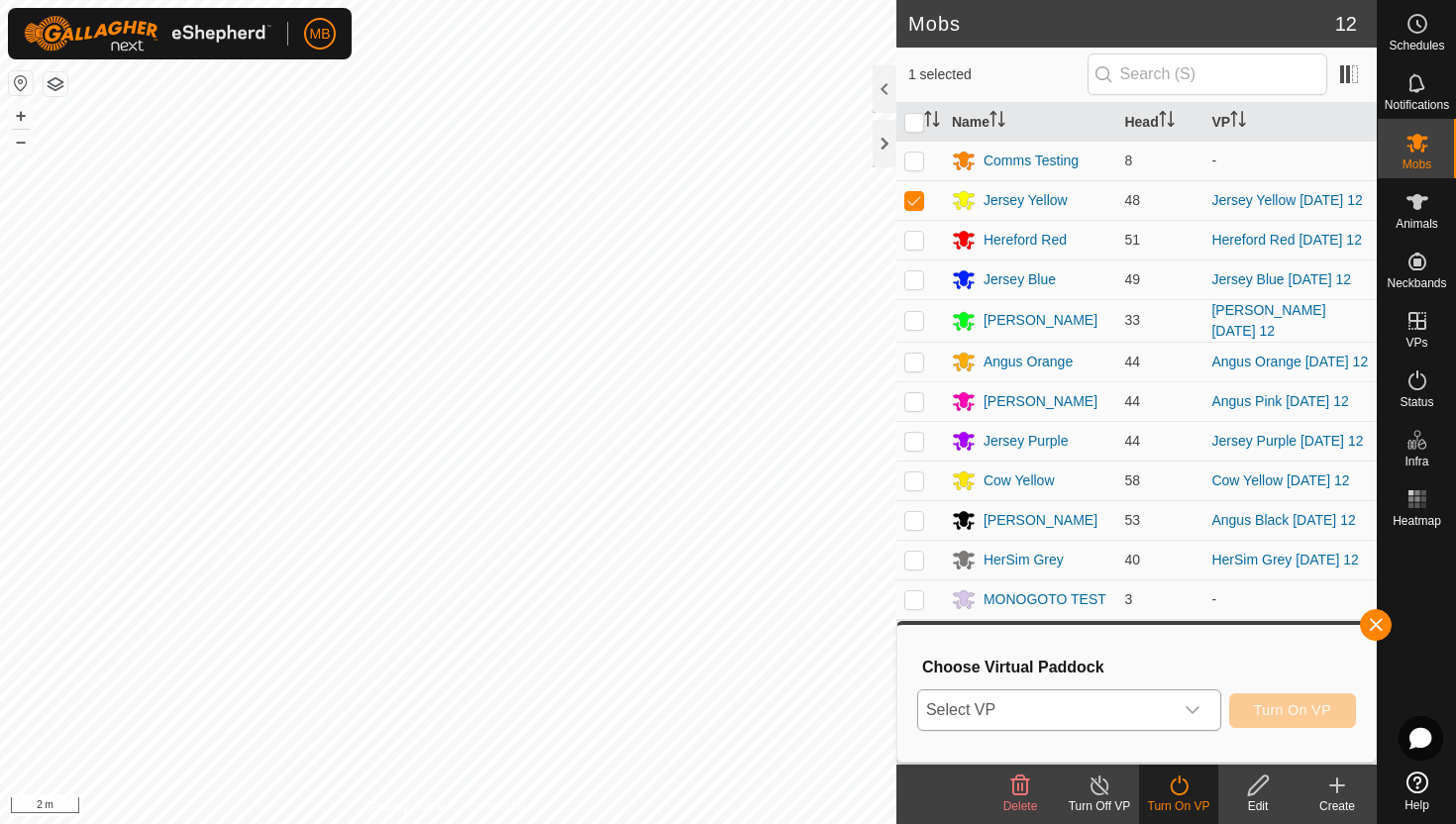 click at bounding box center (1193, 710) 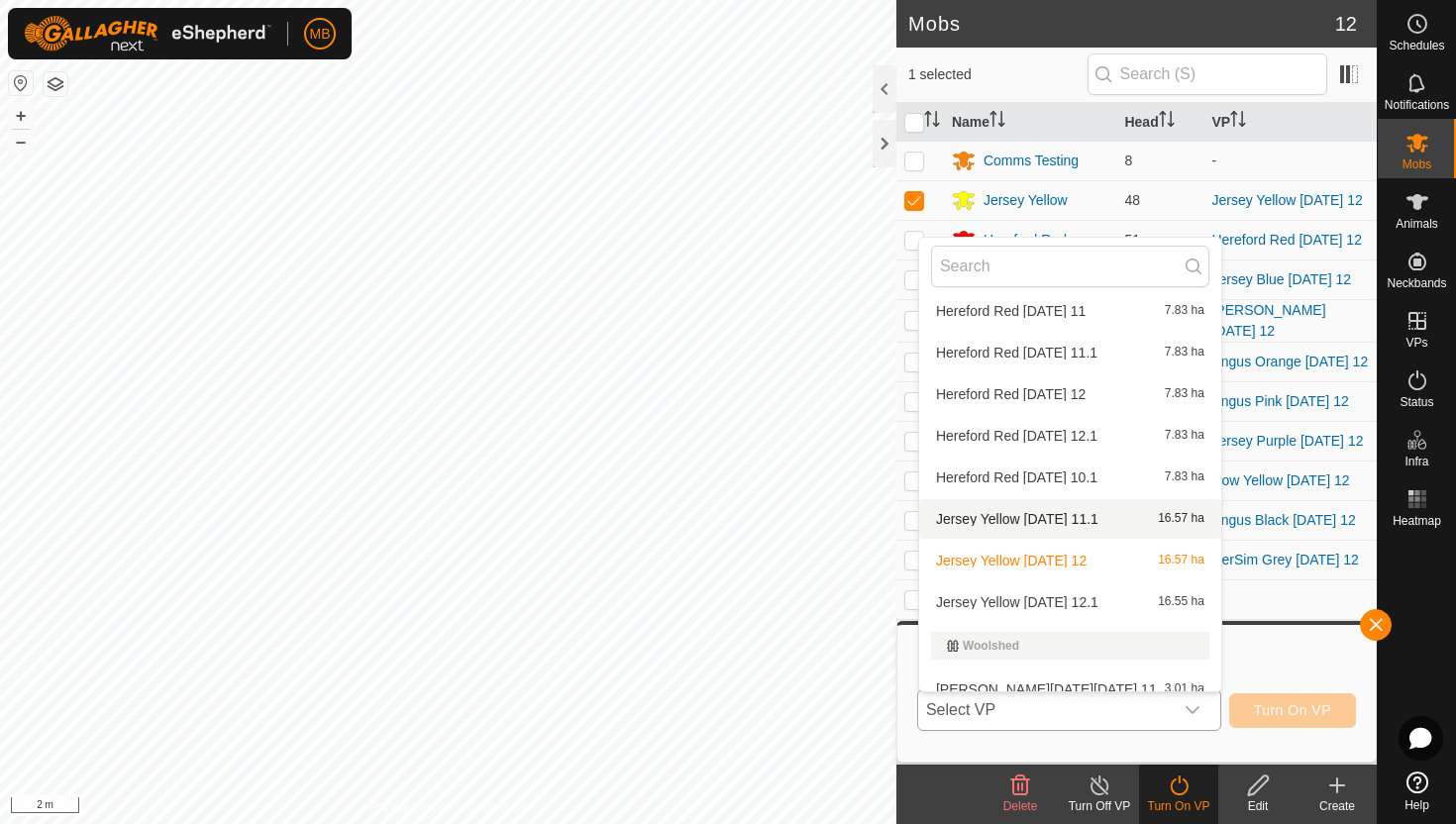 scroll, scrollTop: 1364, scrollLeft: 0, axis: vertical 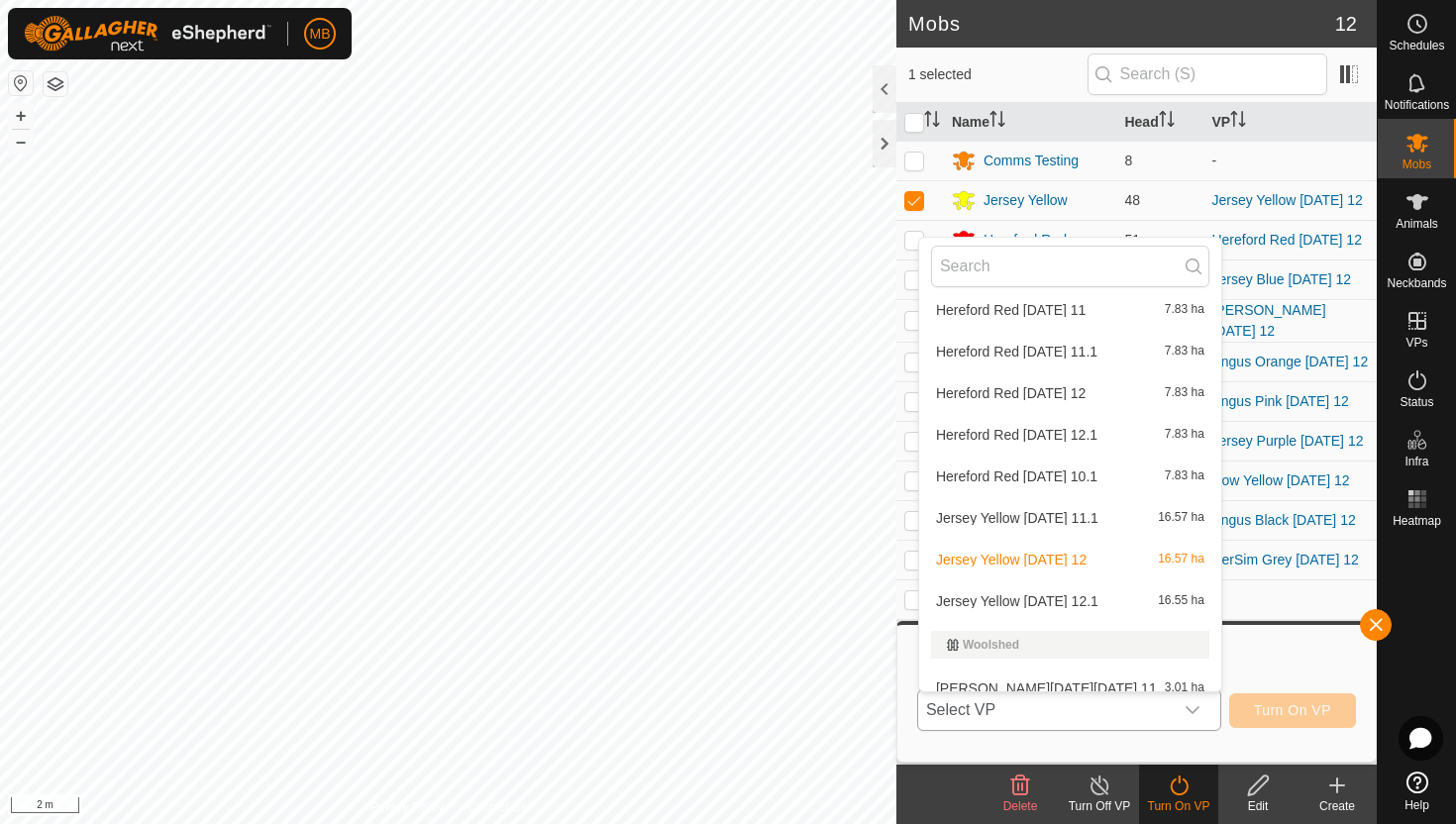 click on "Jersey Yellow [DATE] 12.1  16.55 ha" at bounding box center (1070, 601) 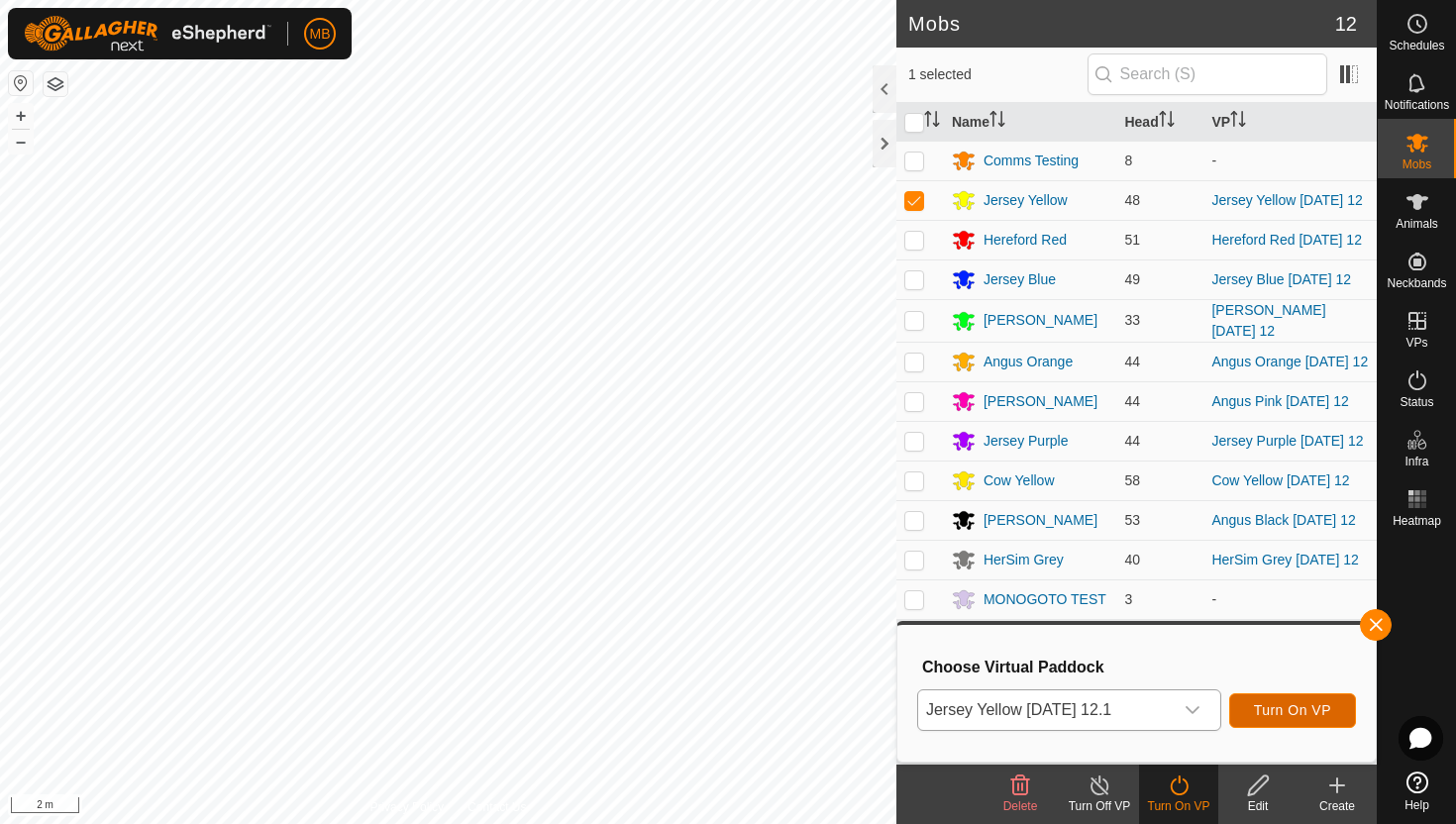click on "Turn On VP" at bounding box center [1293, 710] 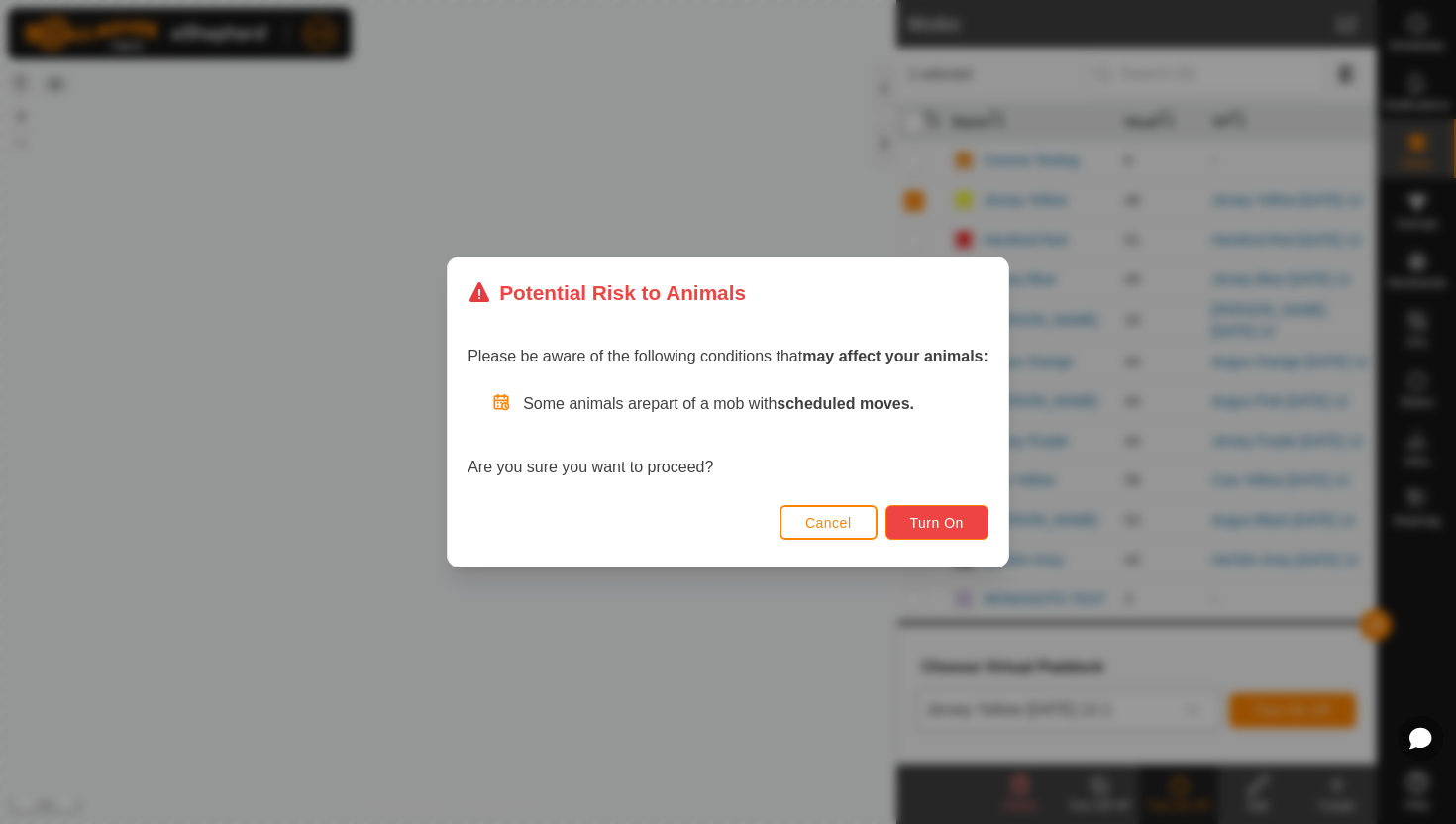 click on "Turn On" at bounding box center [937, 522] 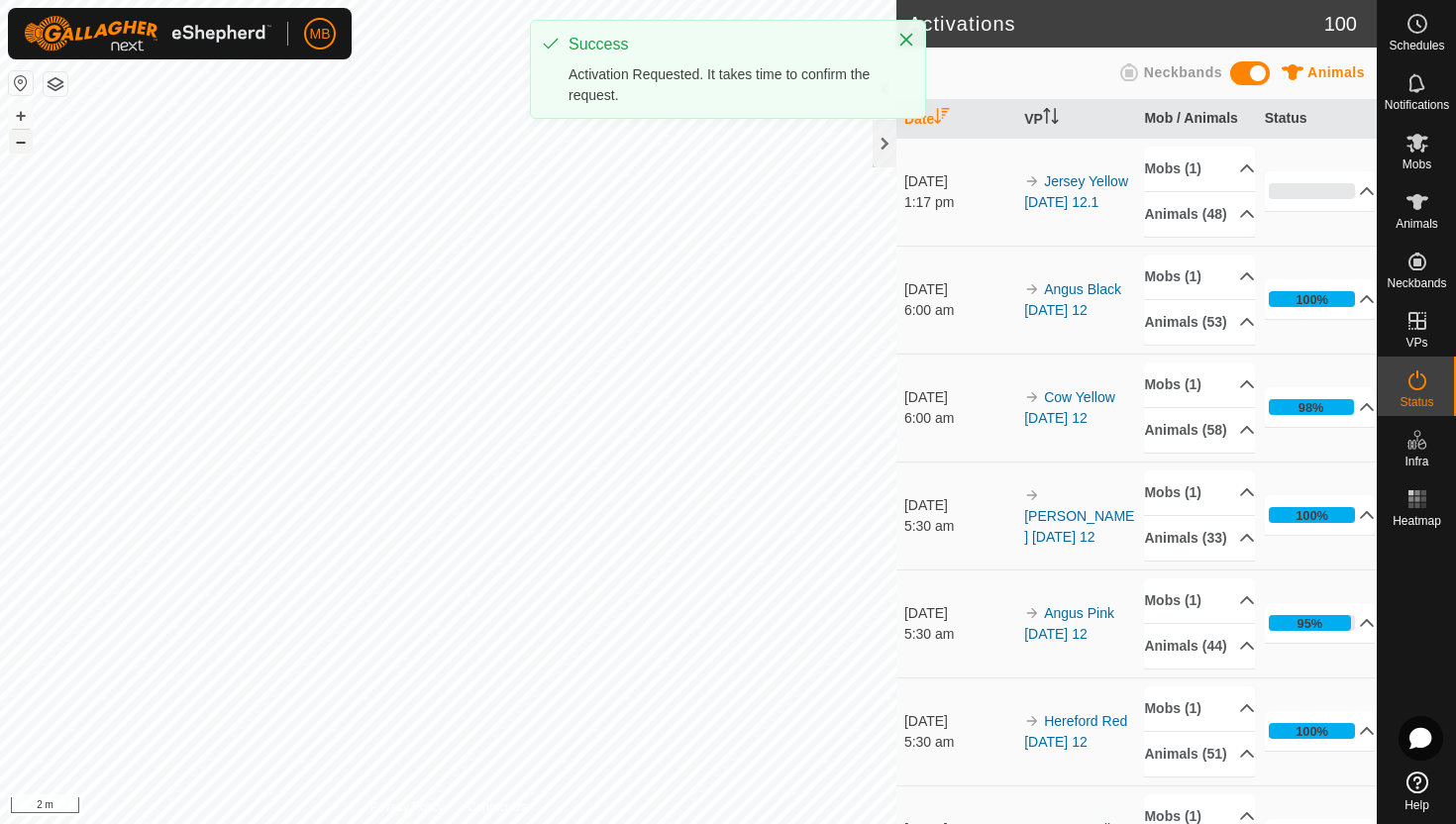 click on "–" at bounding box center (21, 142) 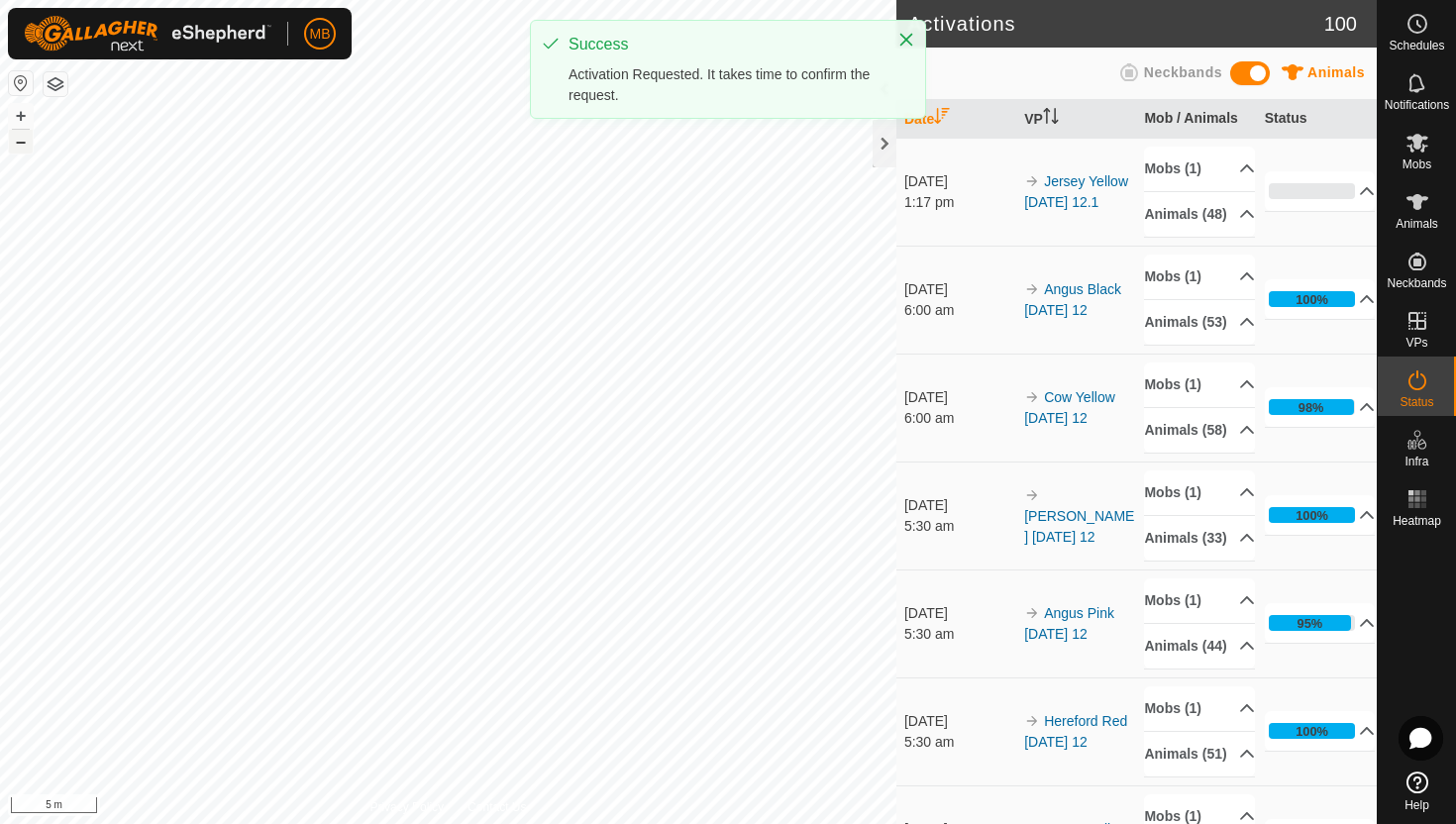 click on "–" at bounding box center [21, 142] 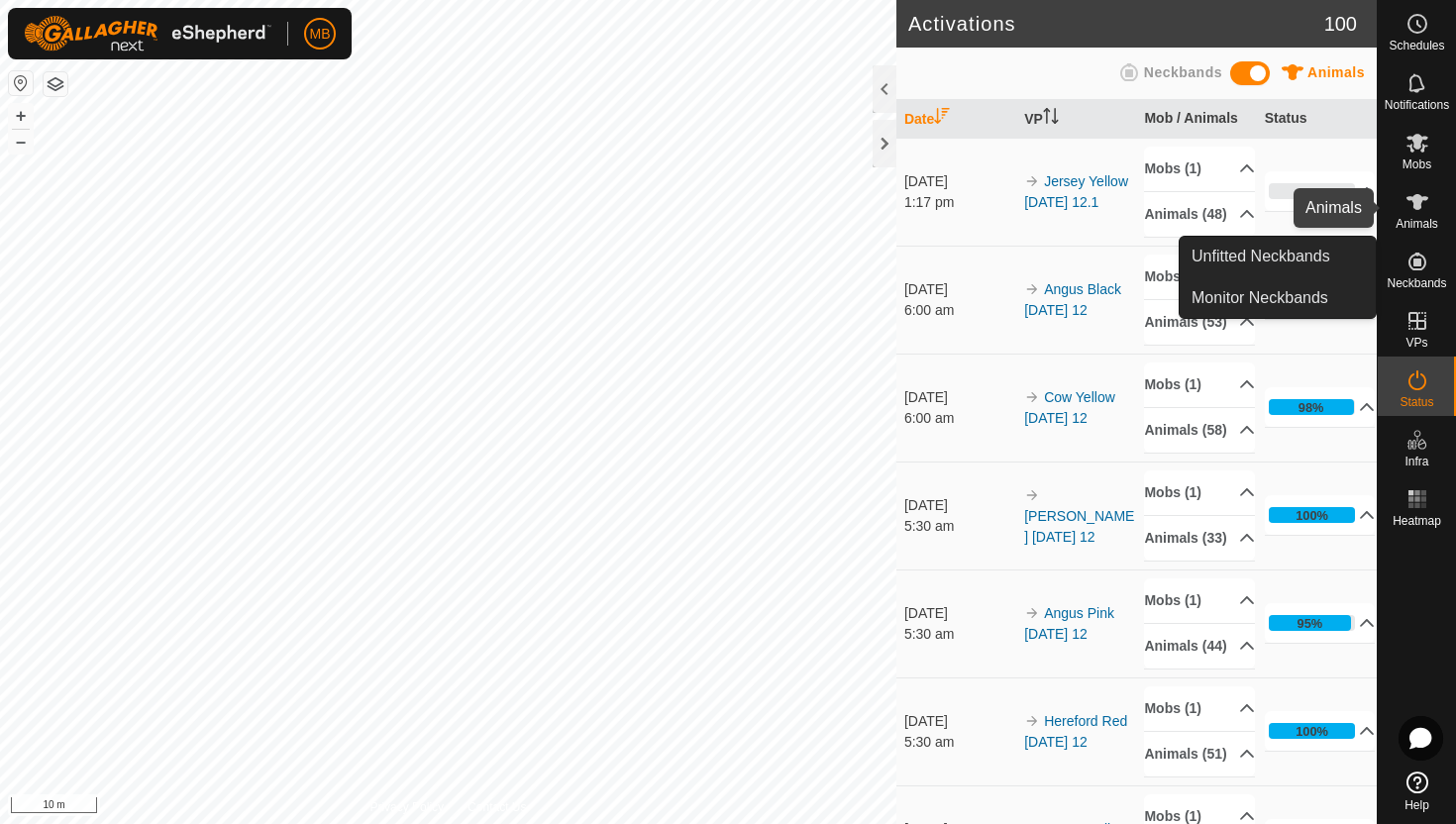 click 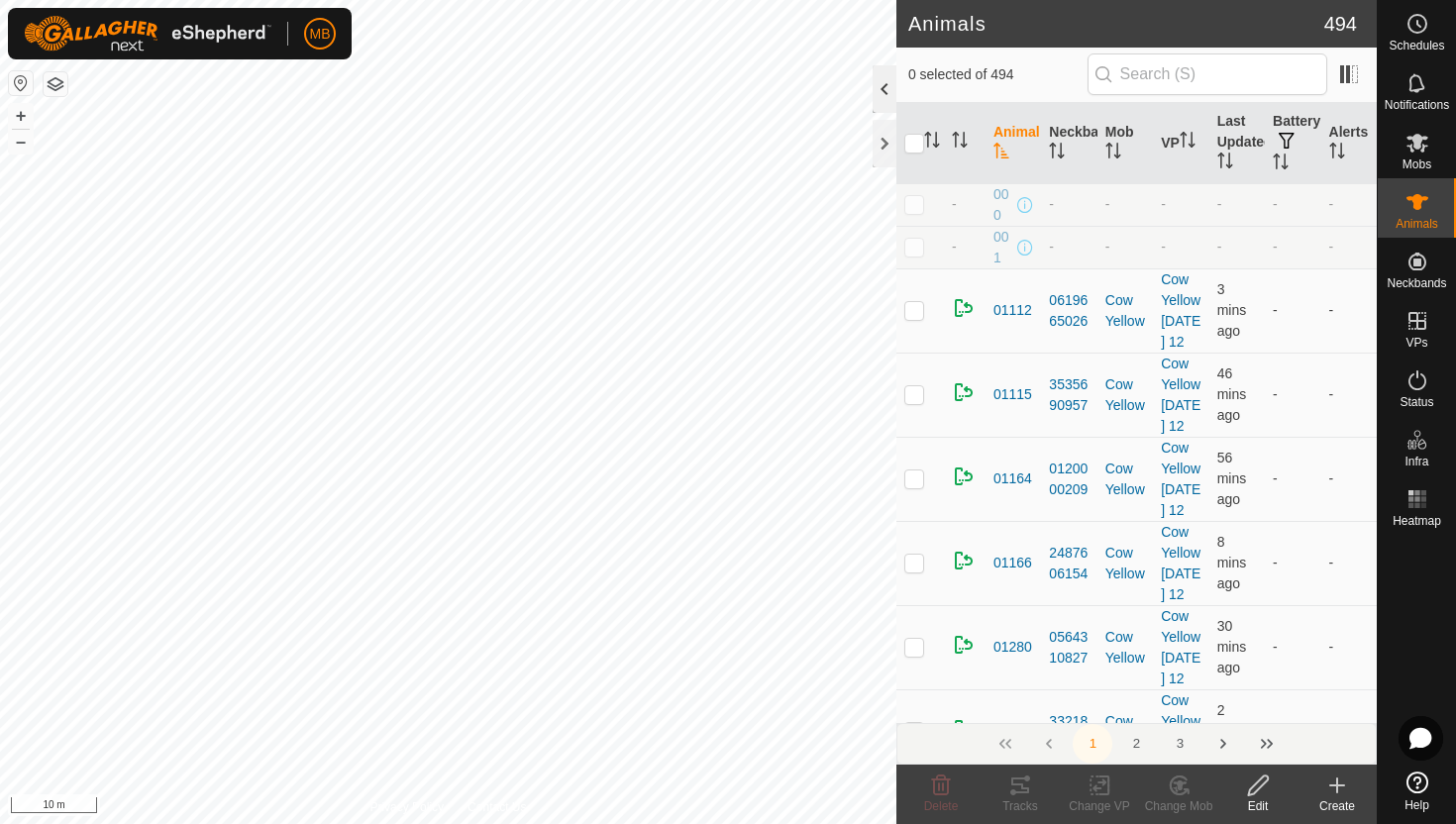 click 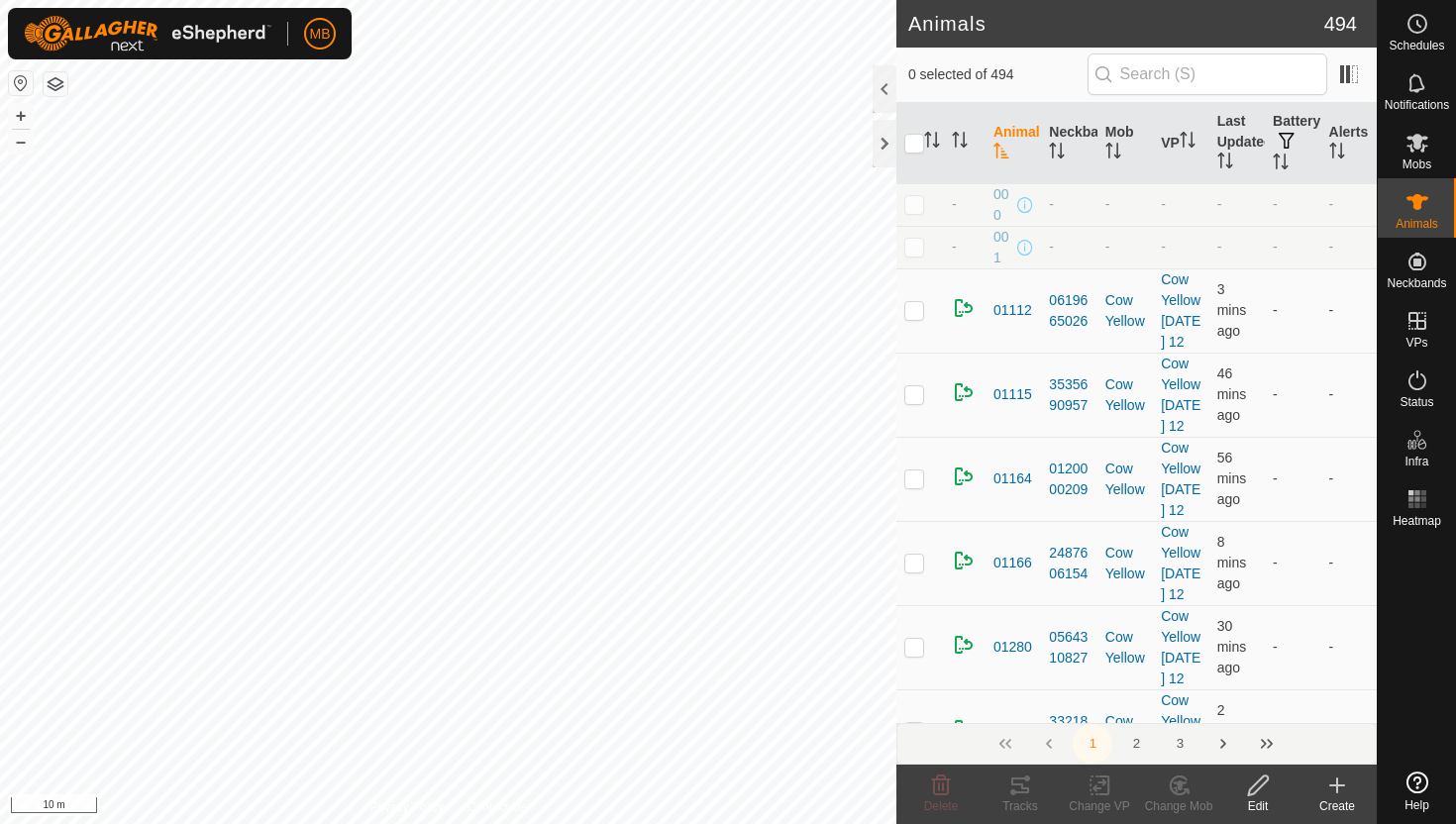 scroll, scrollTop: 0, scrollLeft: 0, axis: both 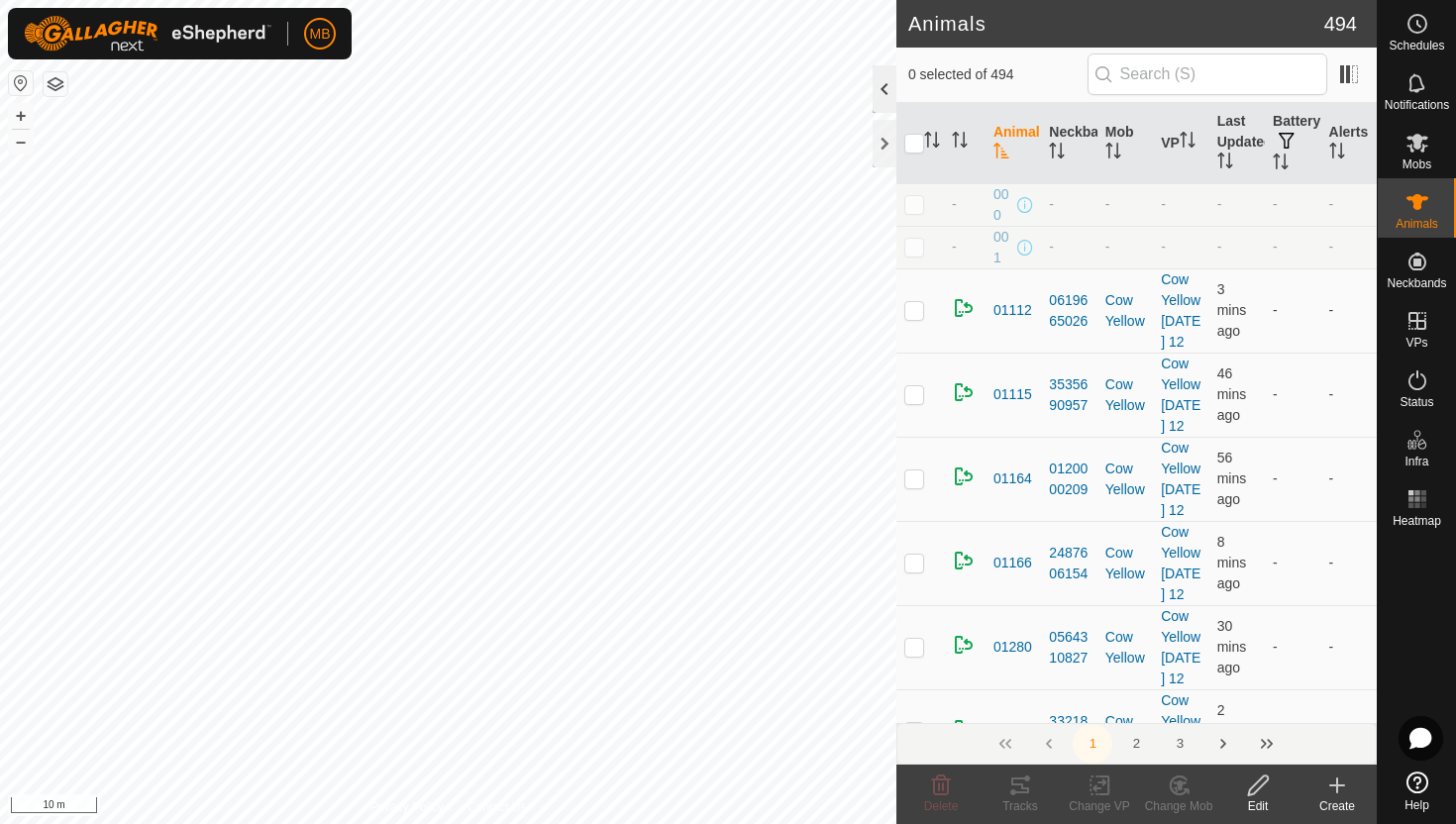 click 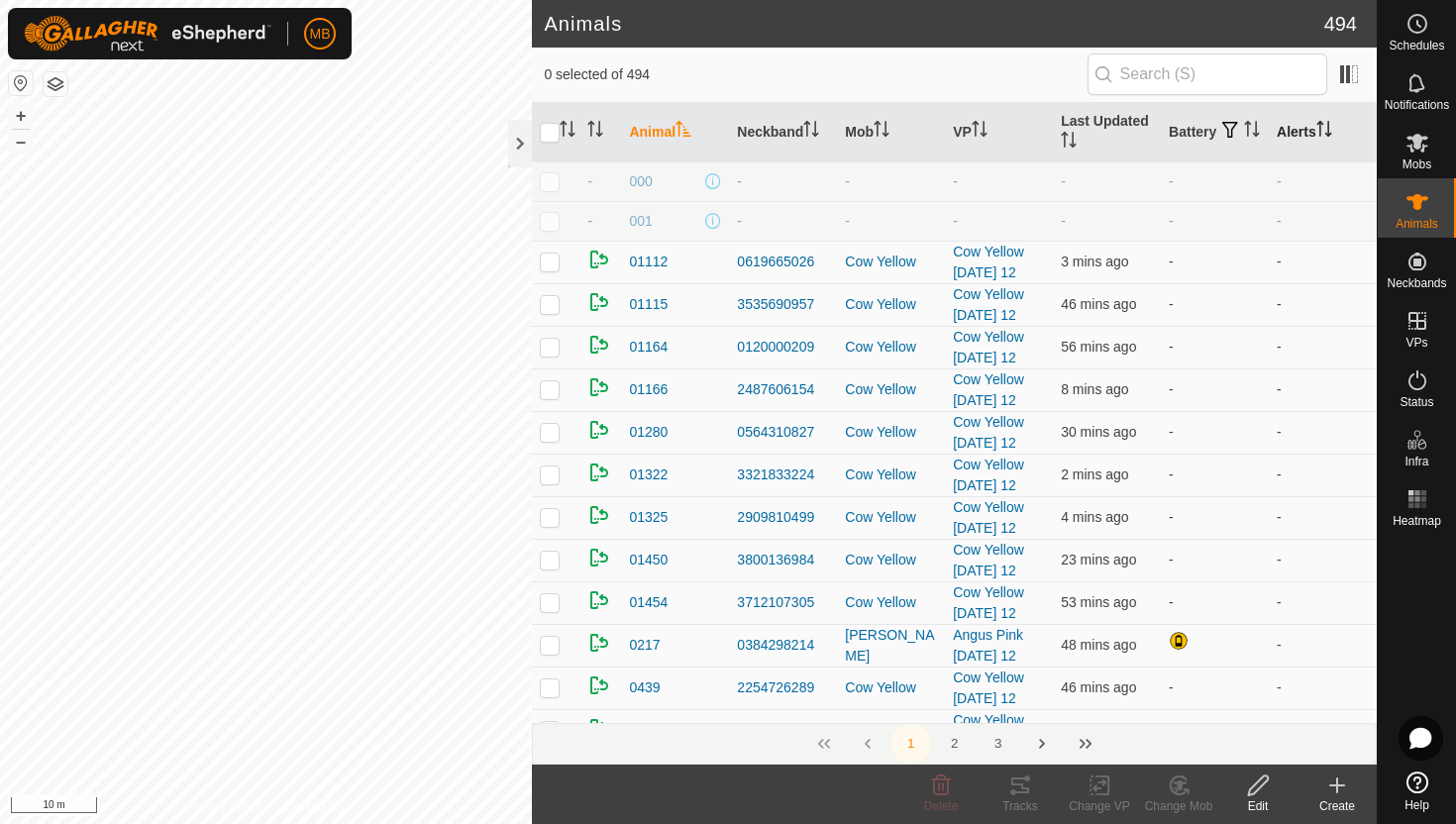 click 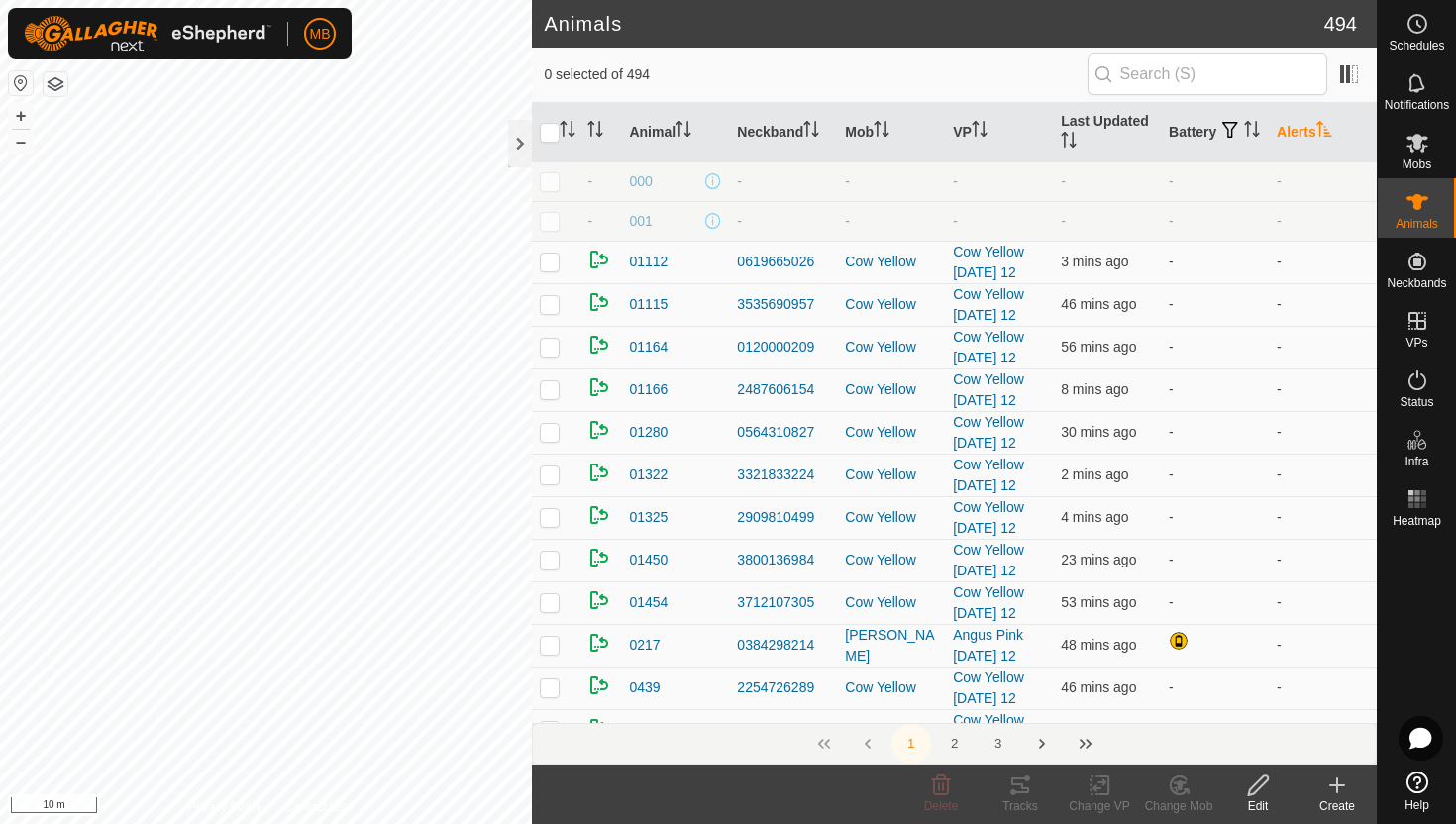 click 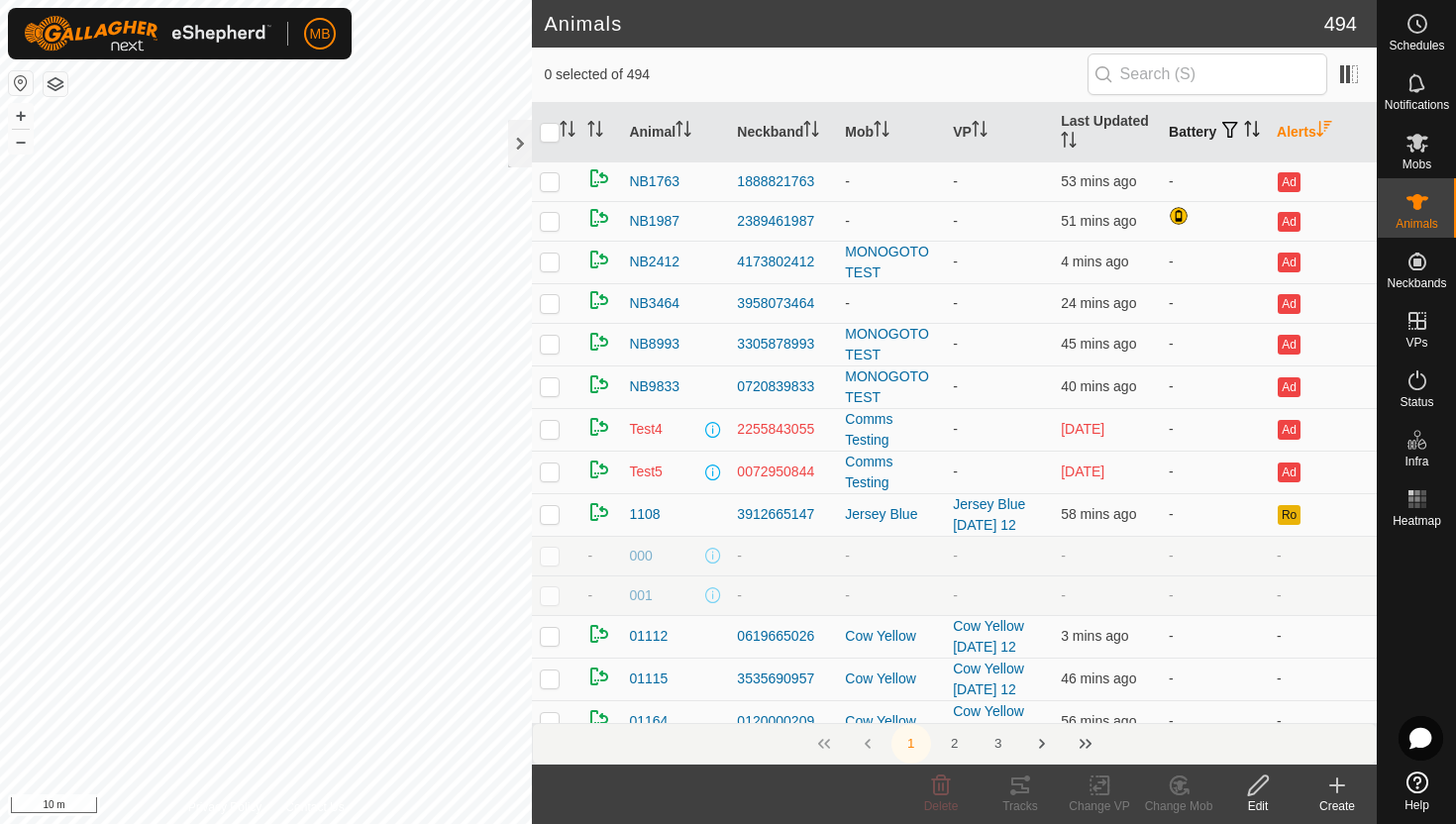 click 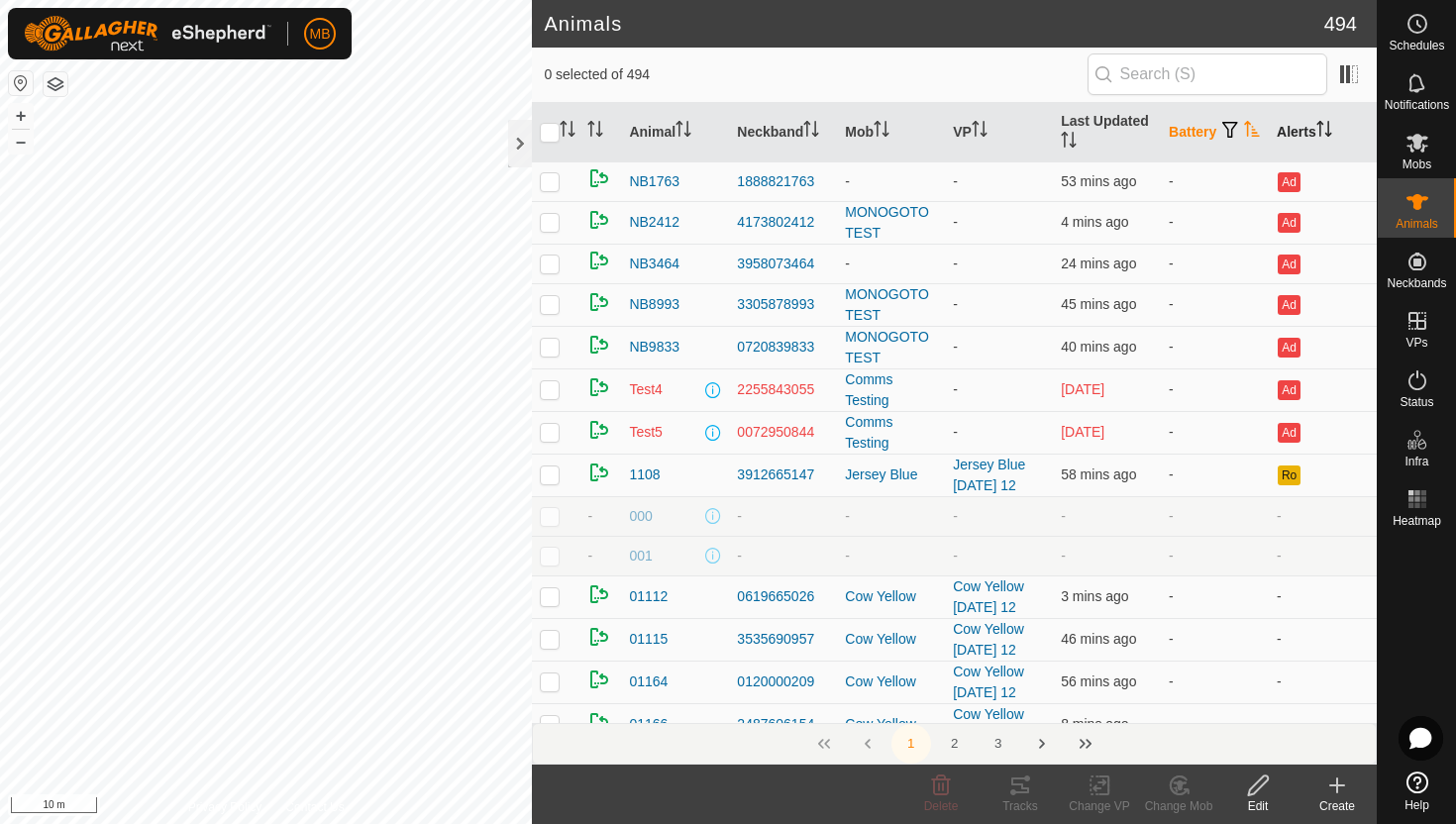 click 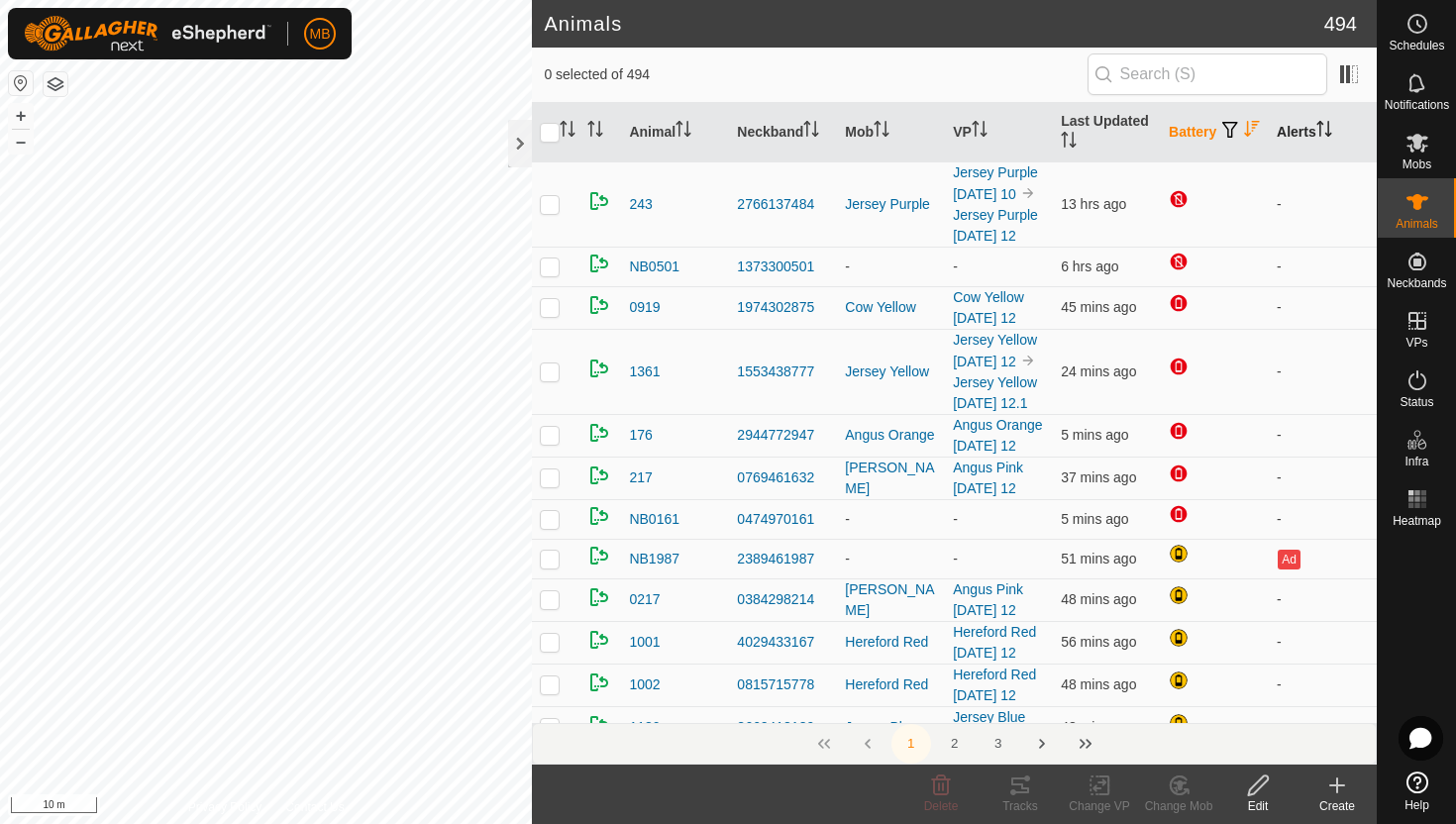 click at bounding box center (556, 133) 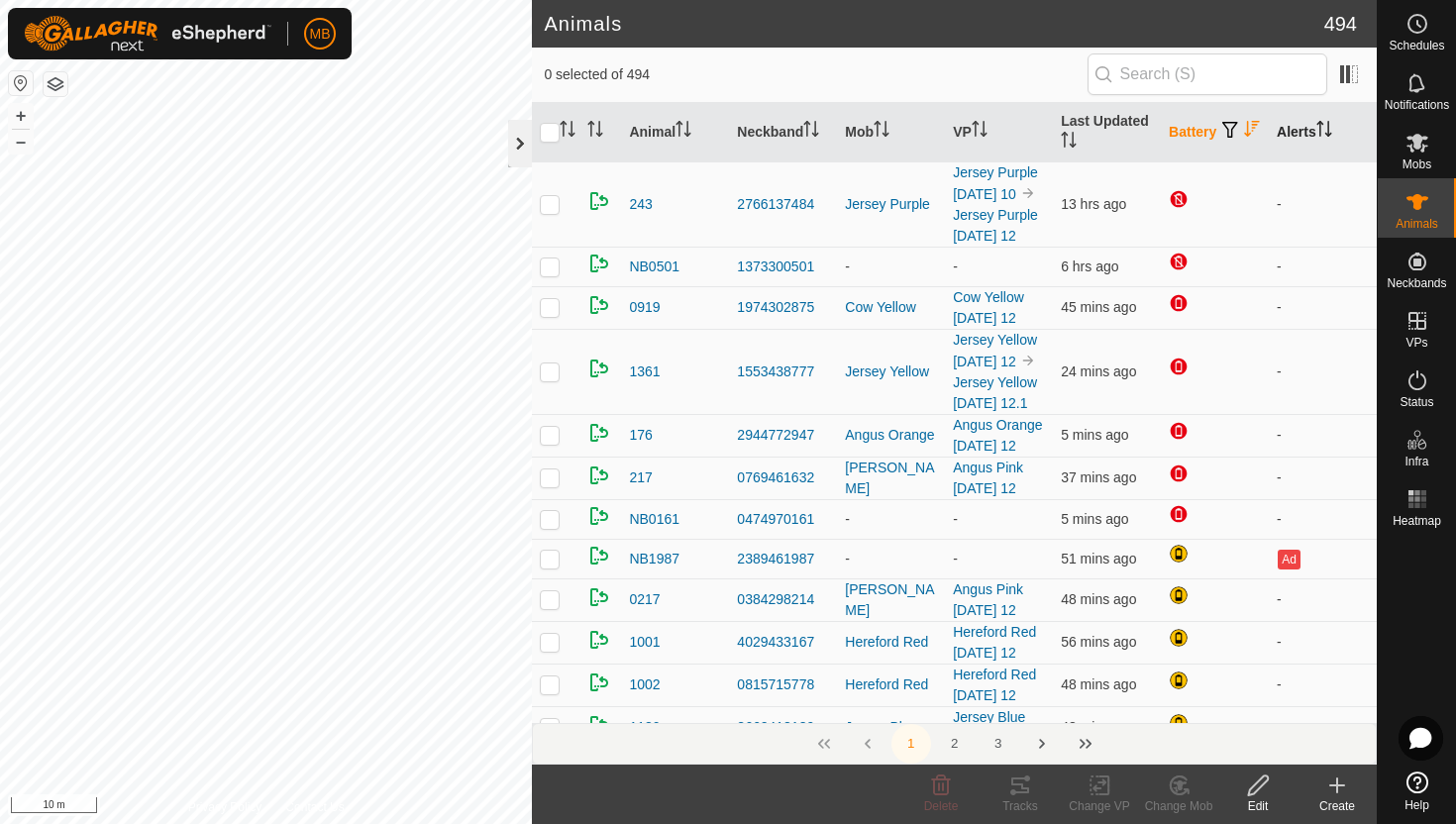click 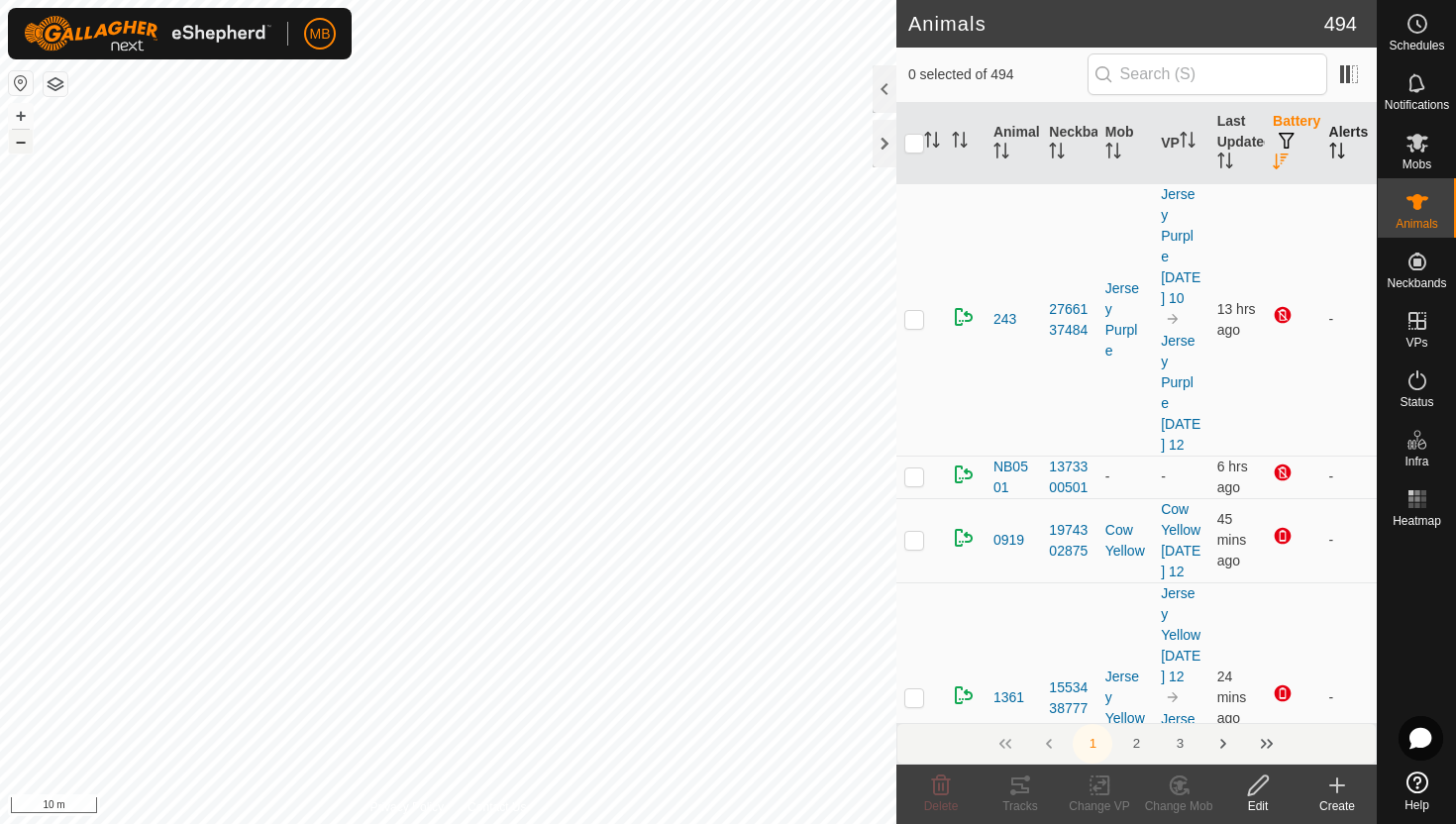 click on "–" at bounding box center [21, 142] 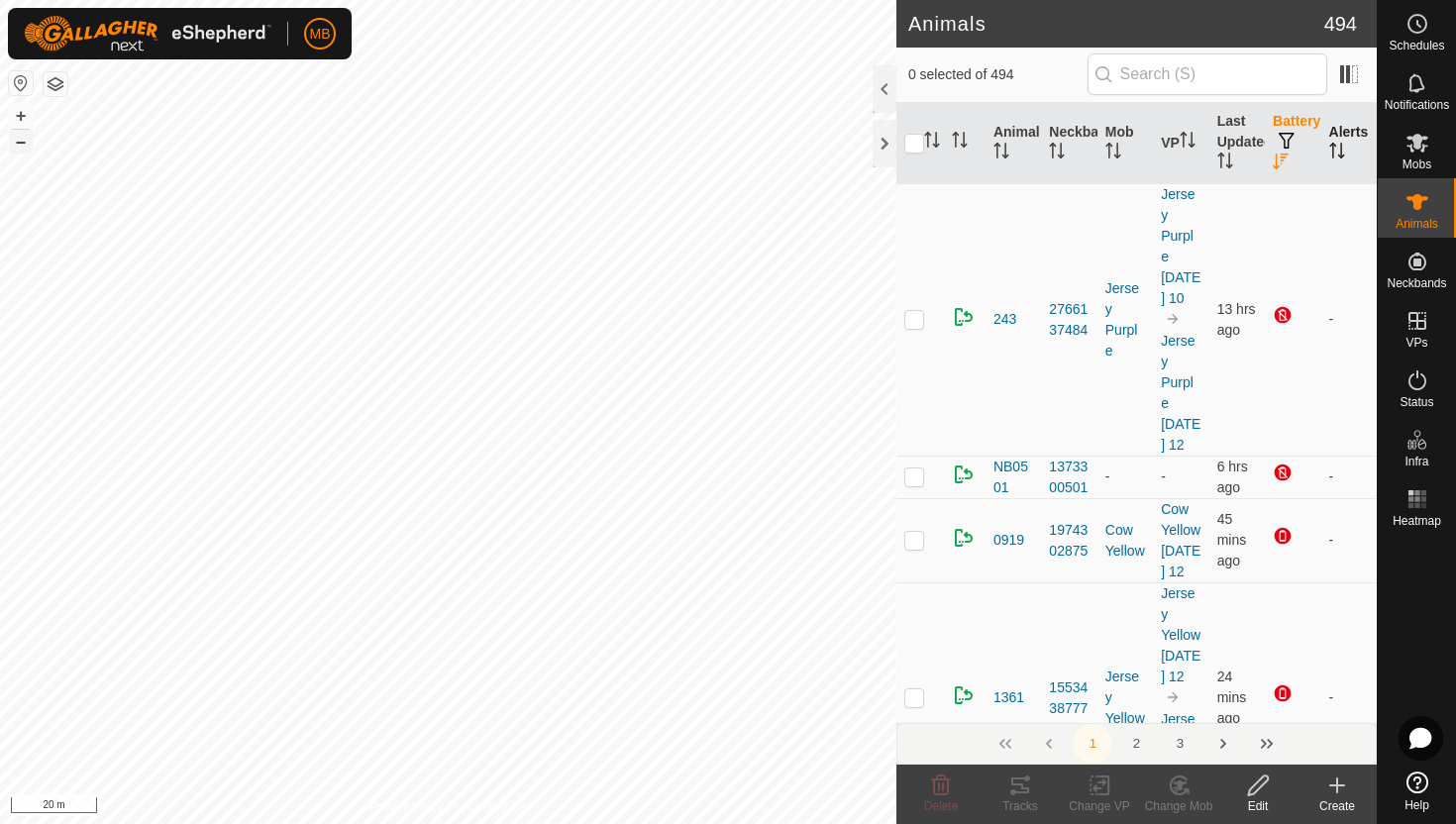 click on "–" at bounding box center (21, 142) 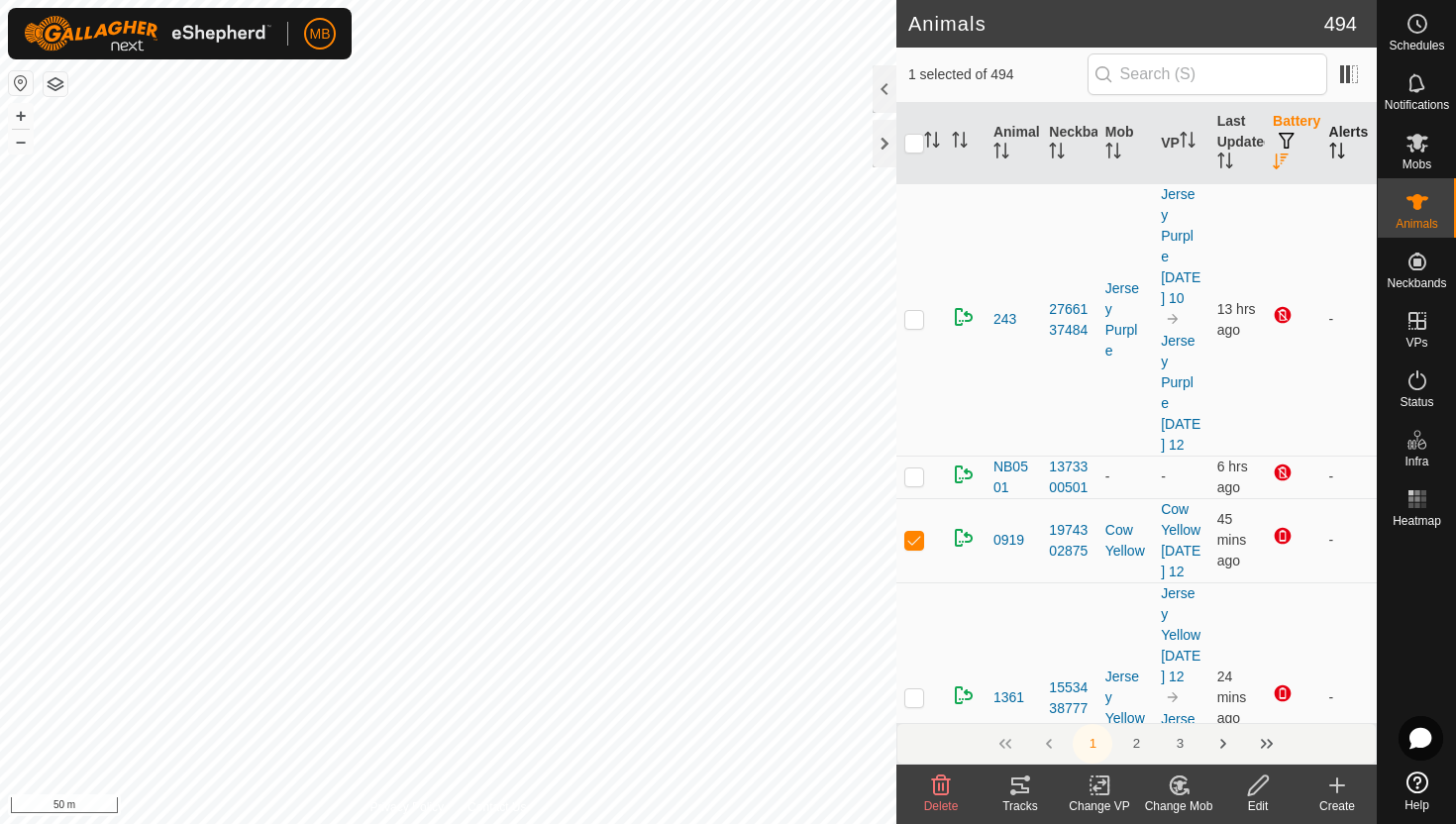 click 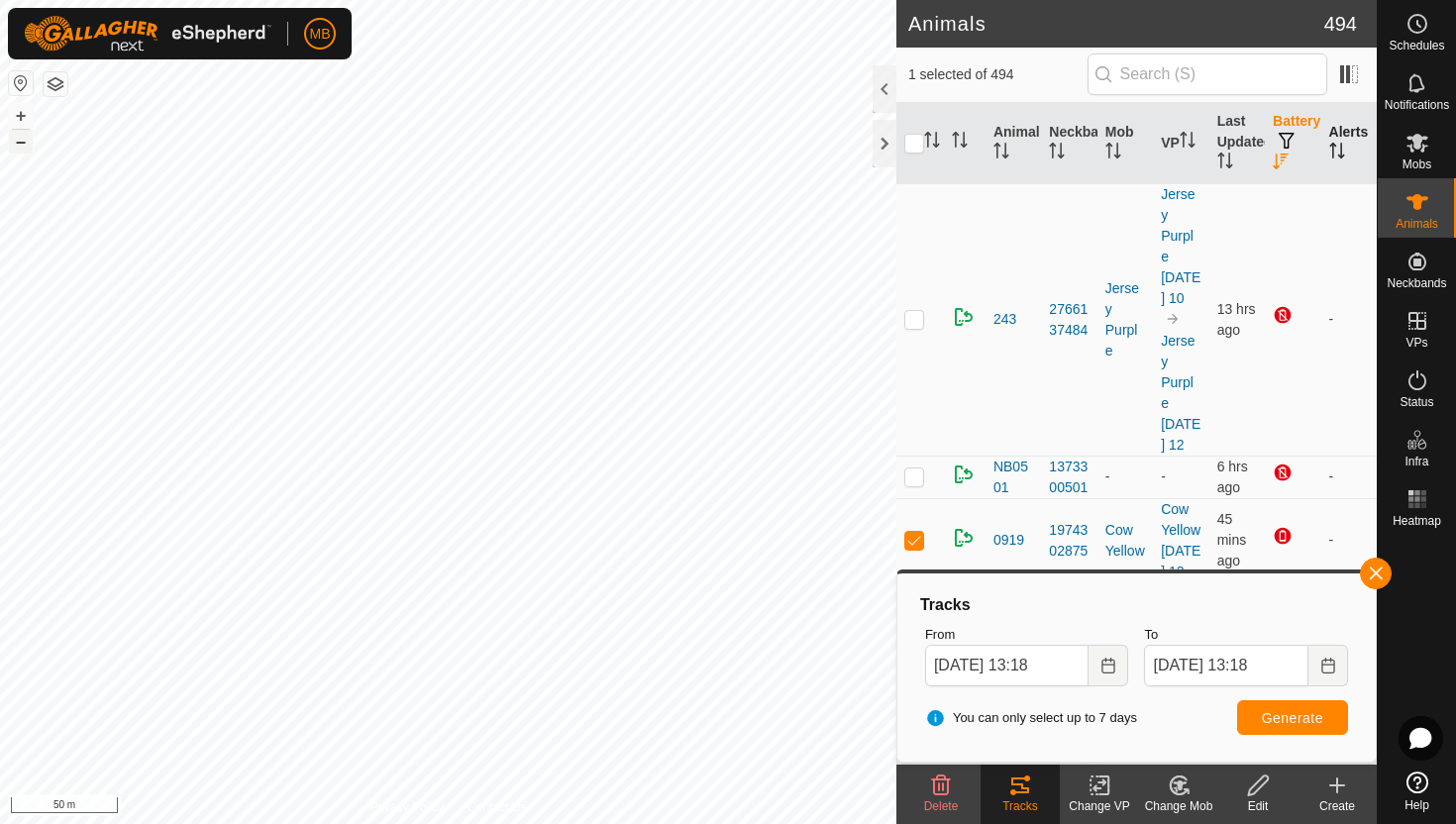 click on "–" at bounding box center (21, 142) 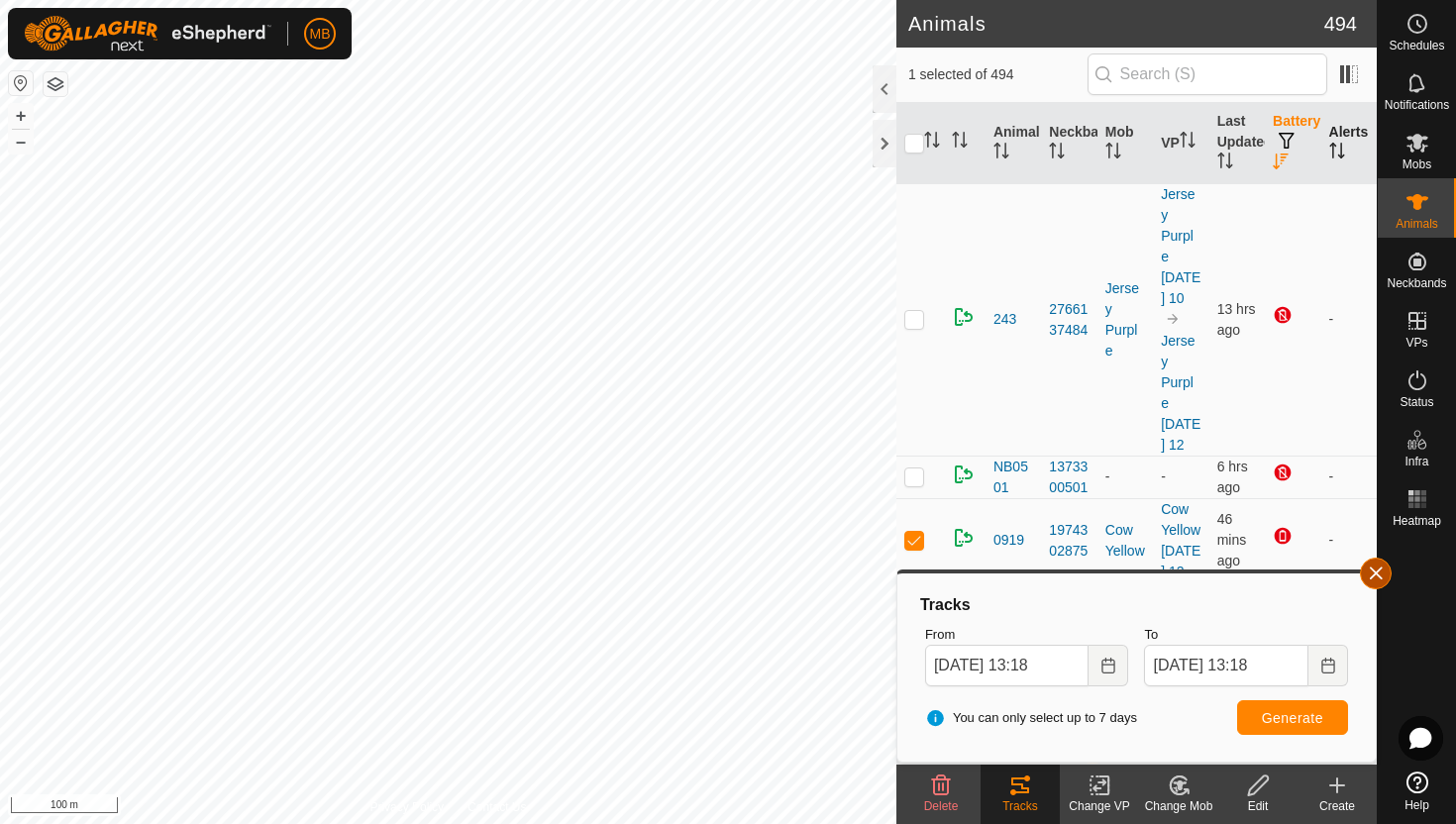 click at bounding box center [1376, 573] 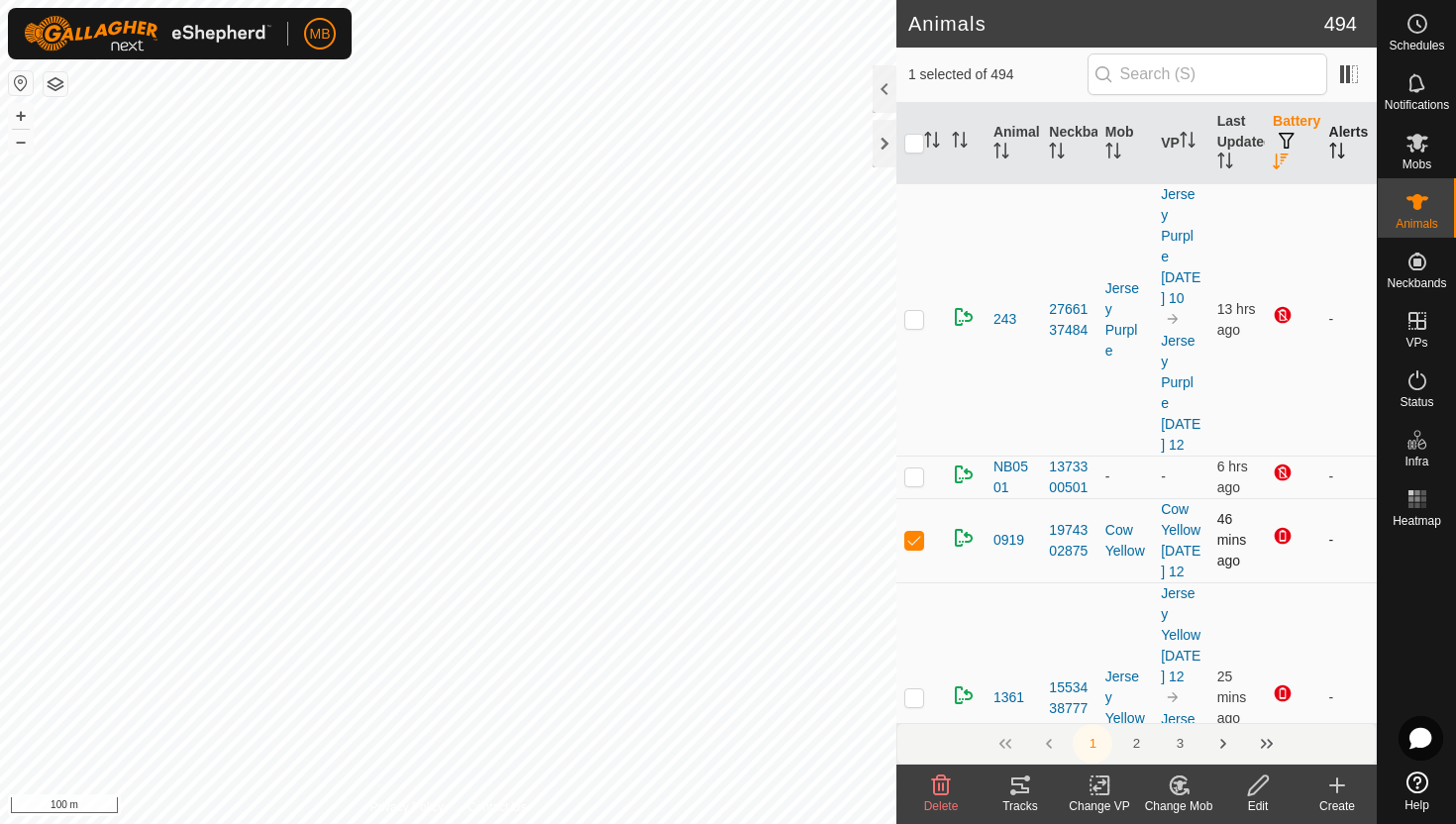 click at bounding box center [914, 540] 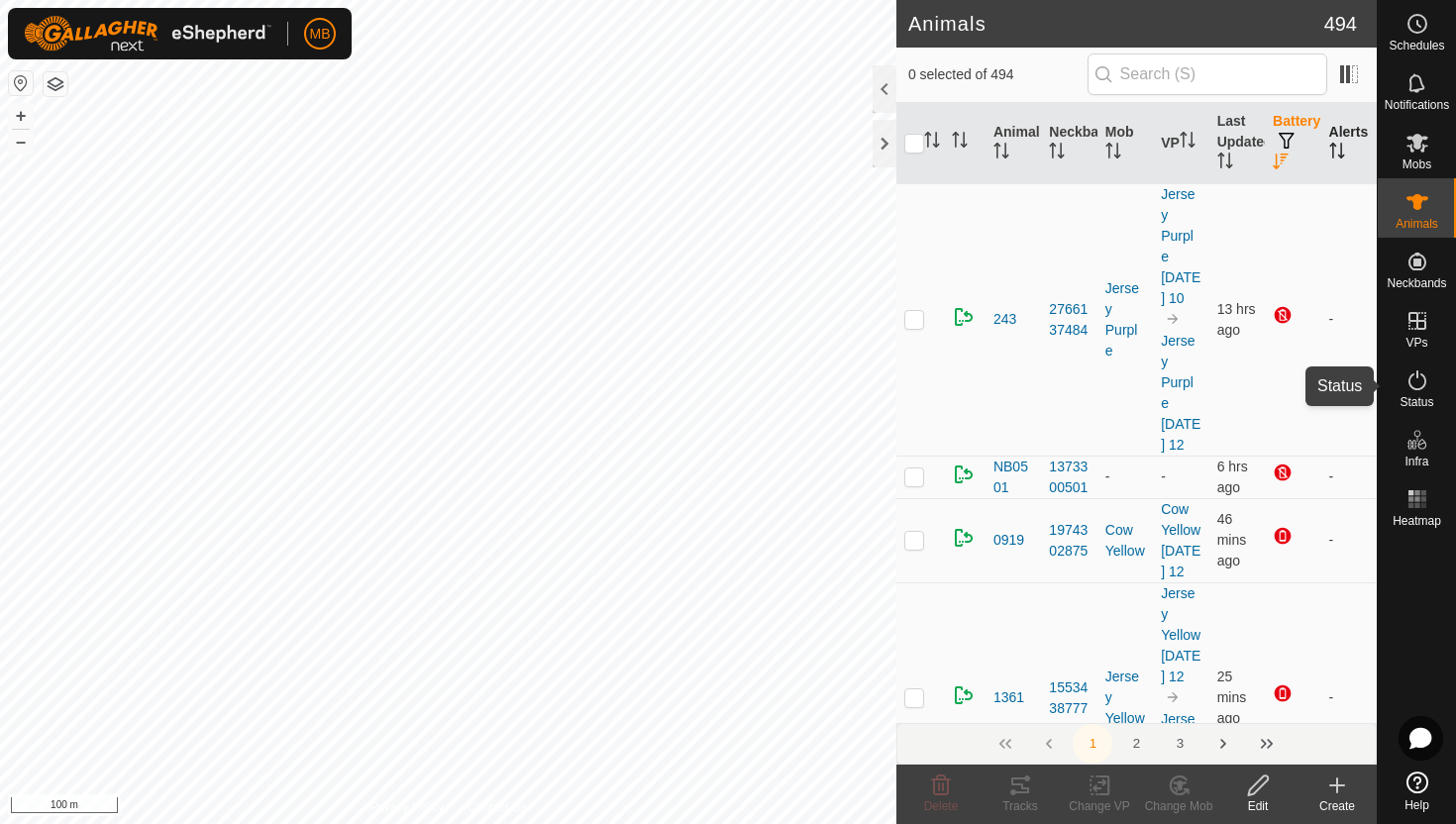 click 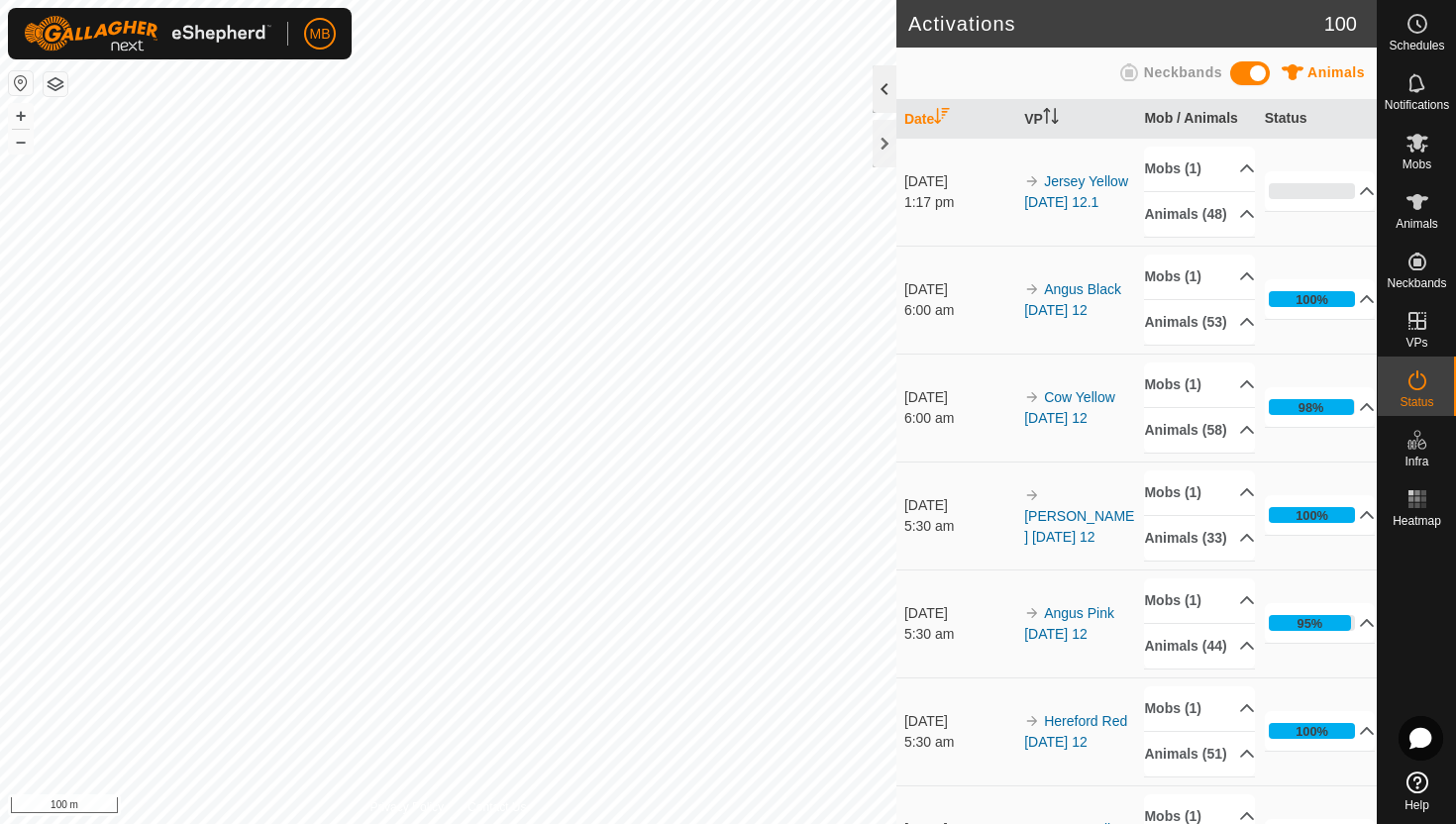 click 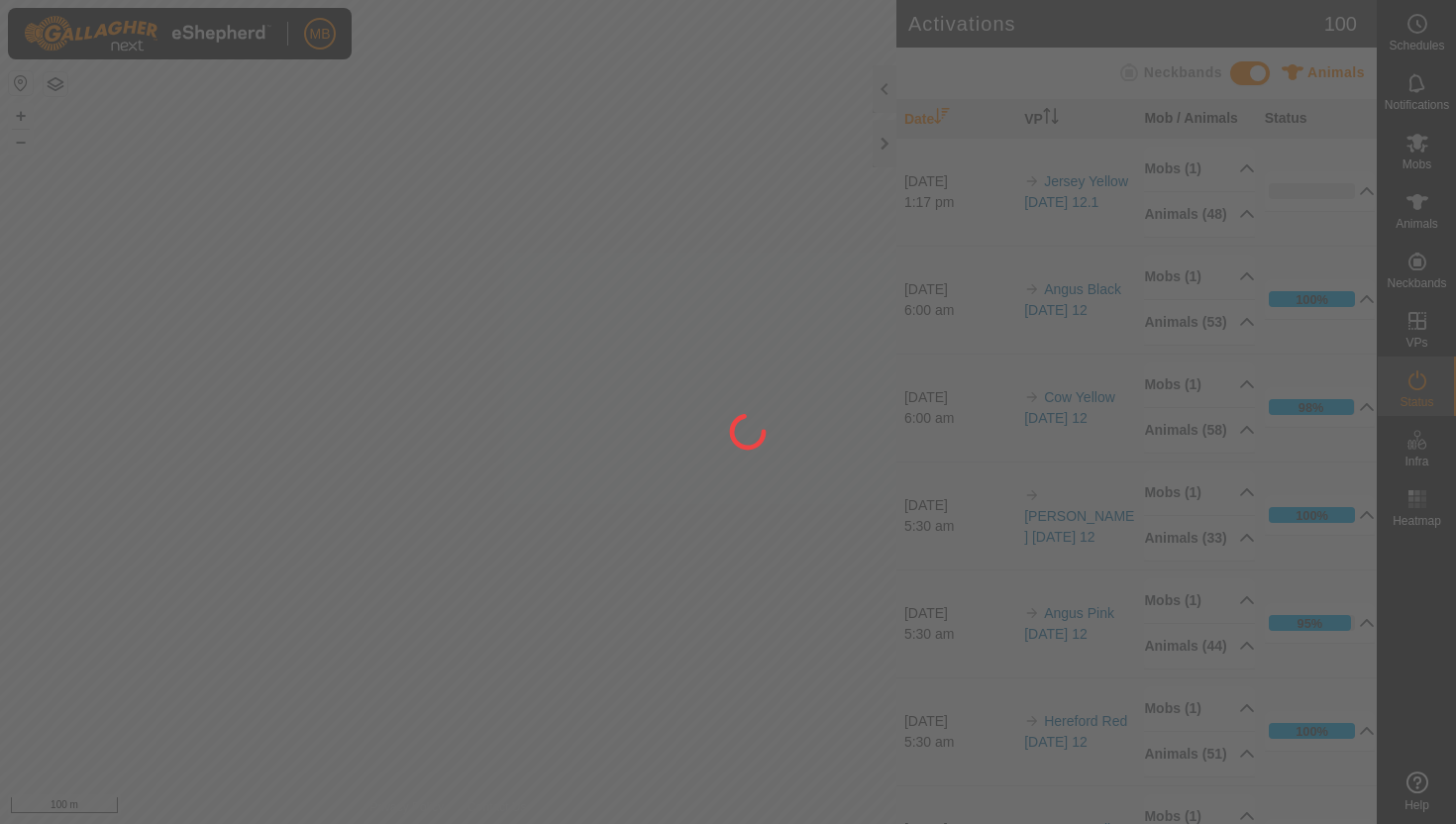 scroll, scrollTop: 0, scrollLeft: 0, axis: both 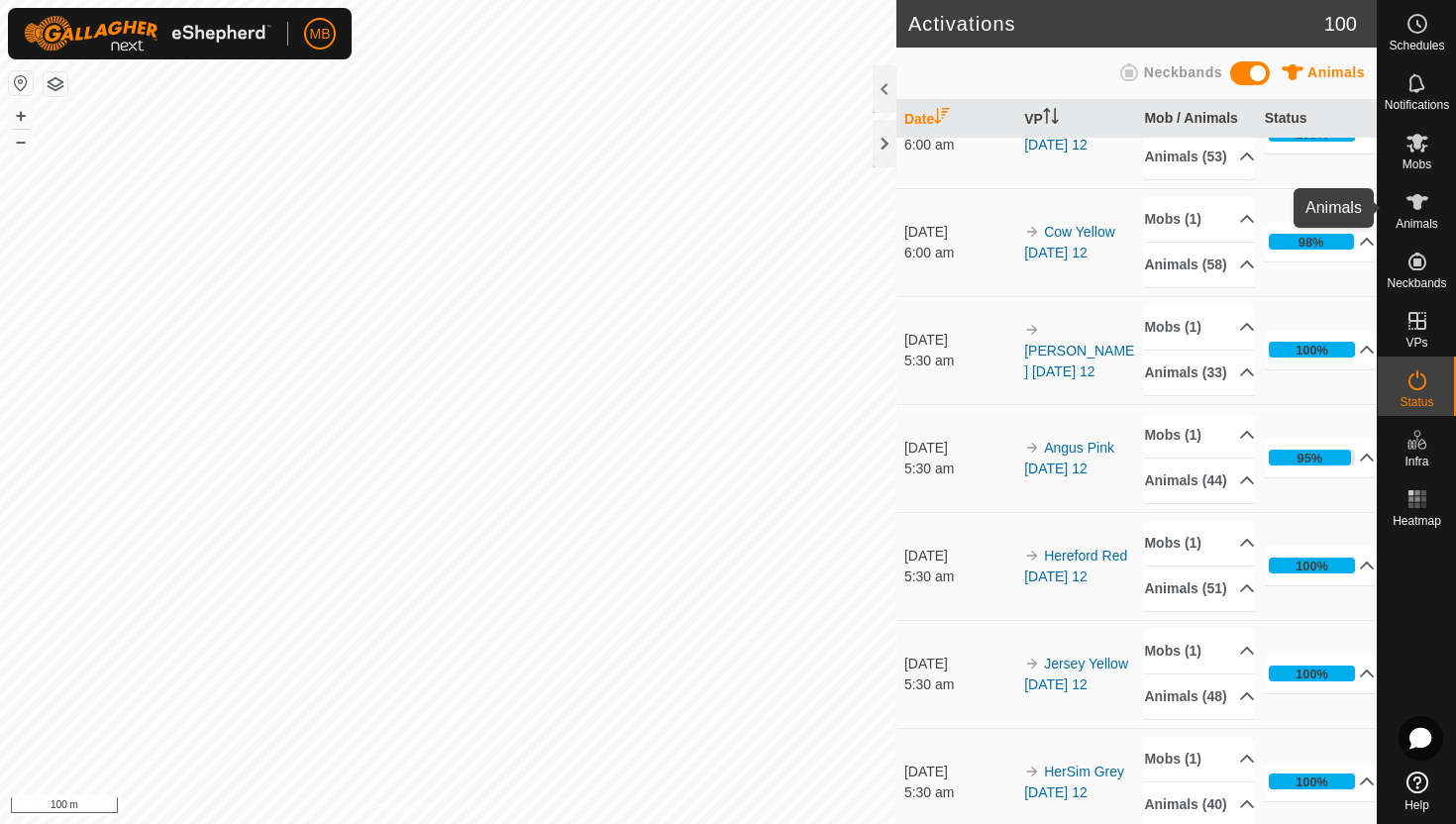 click 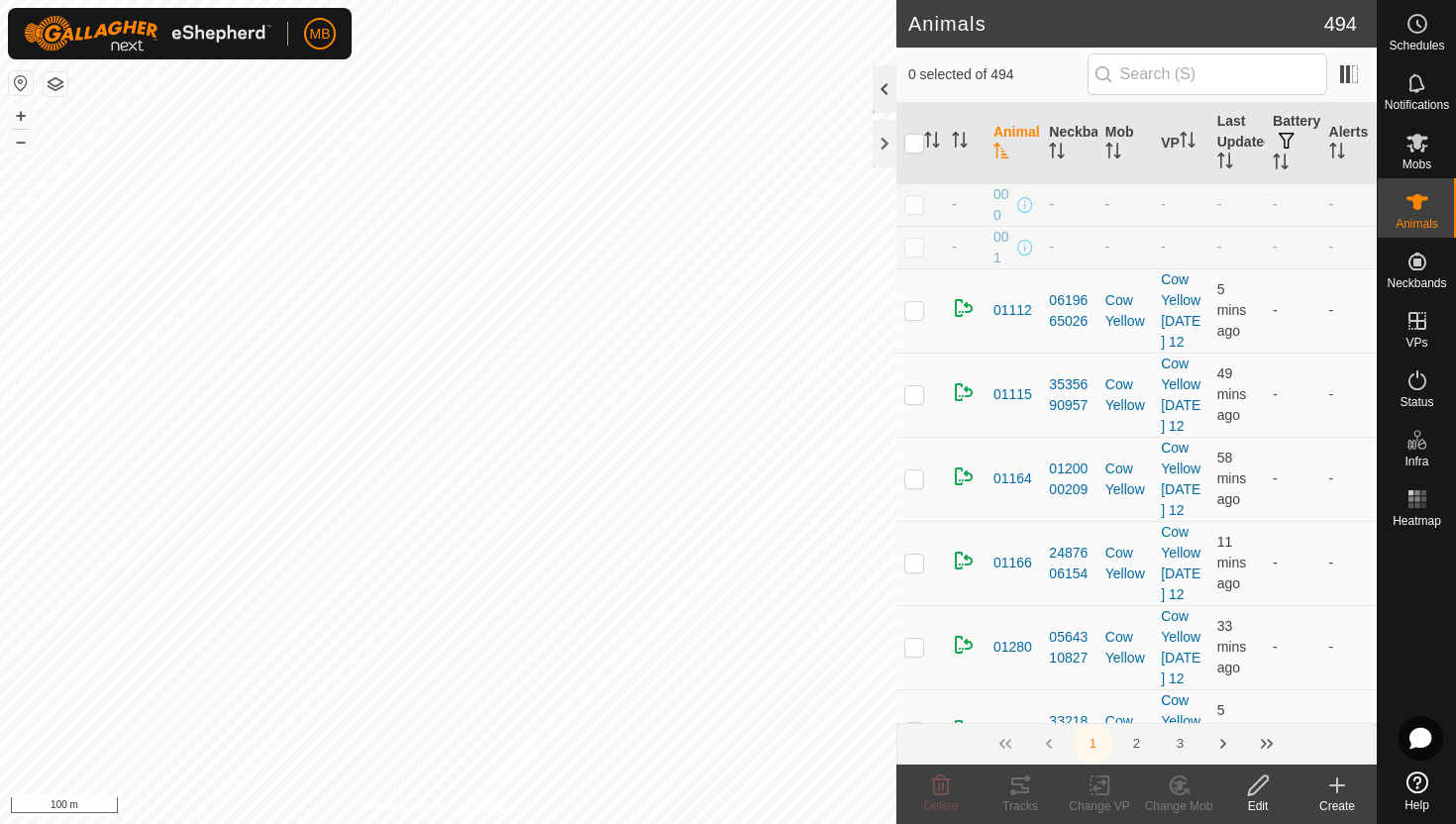 click 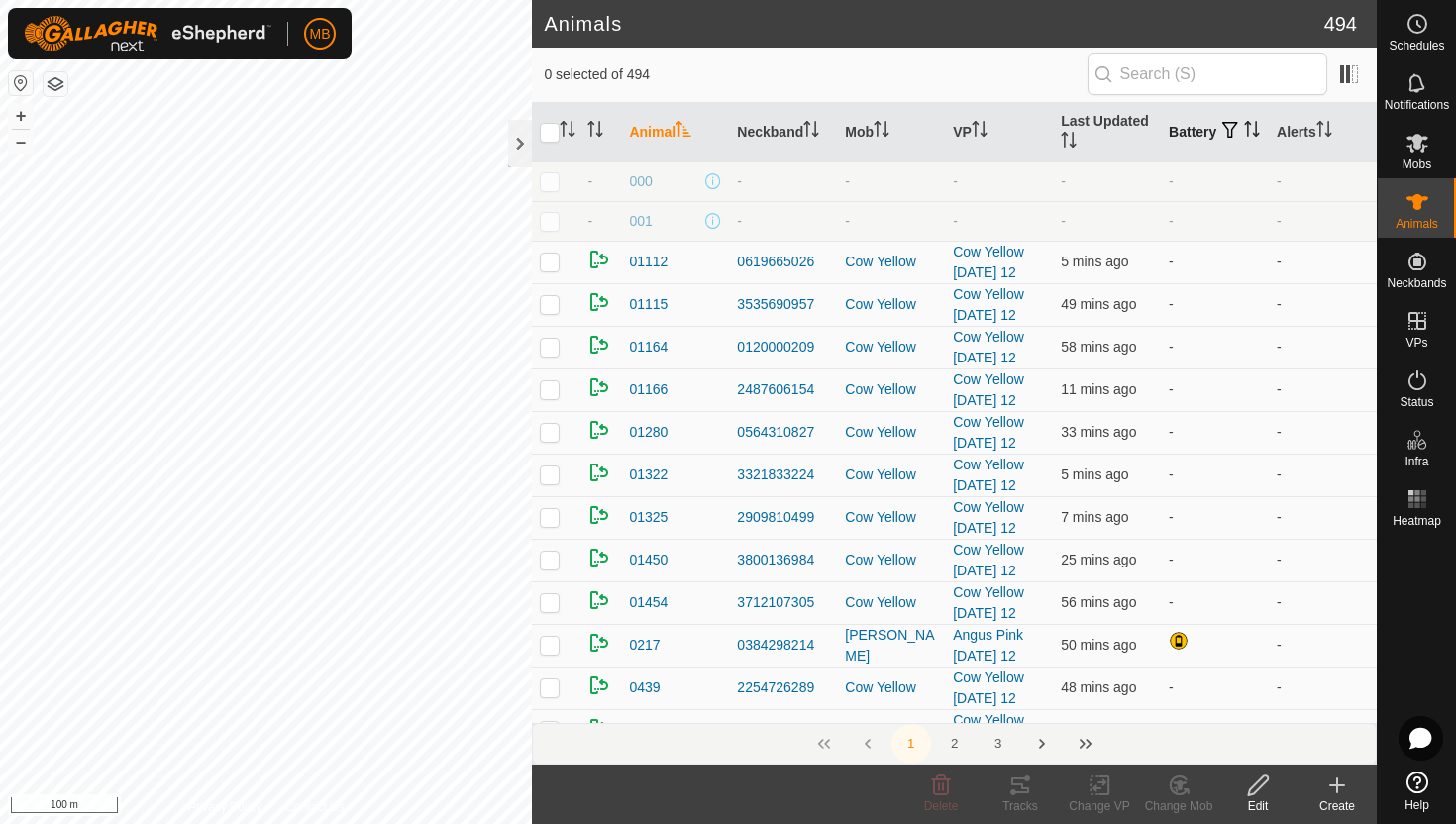 click 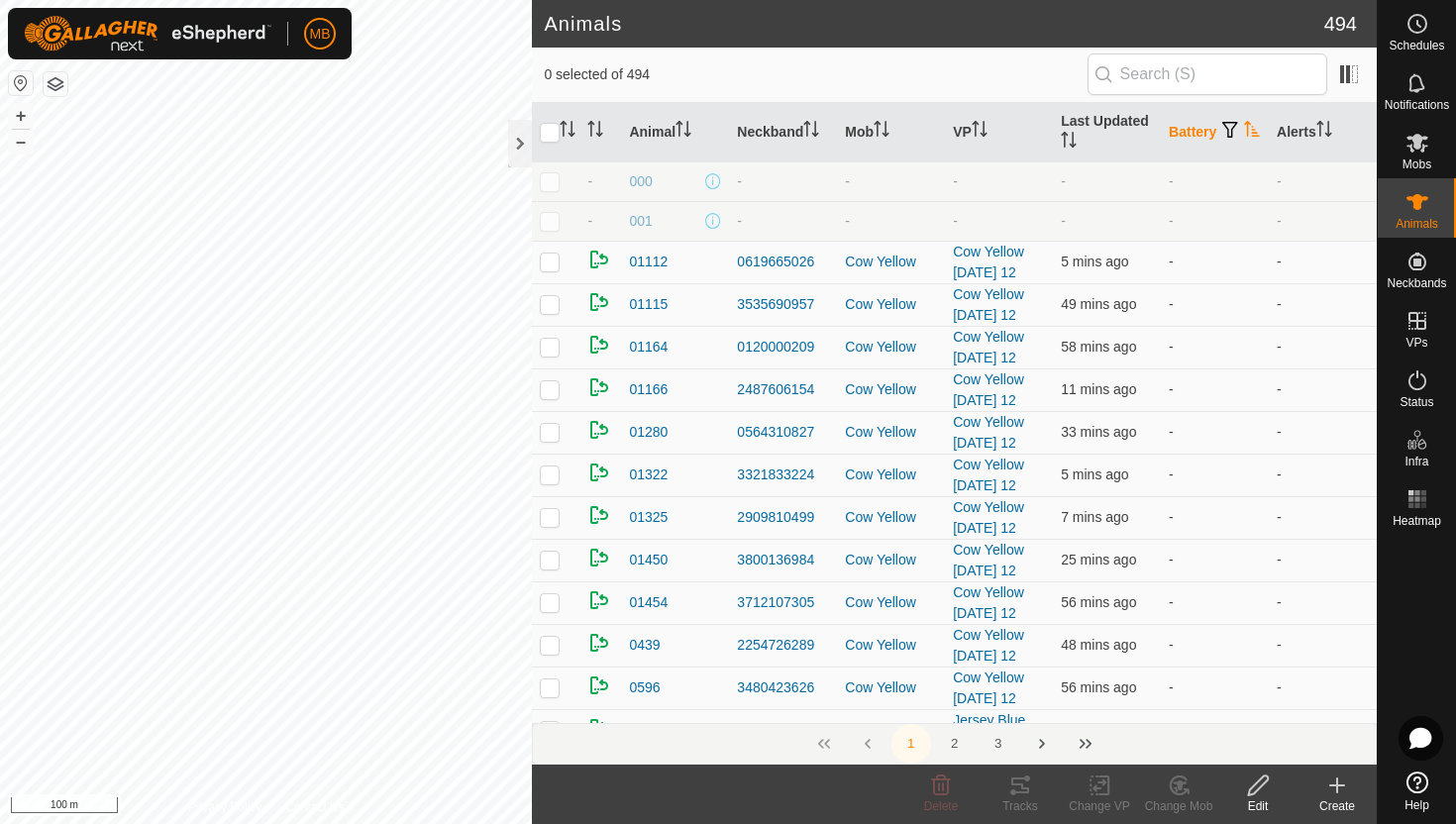 click 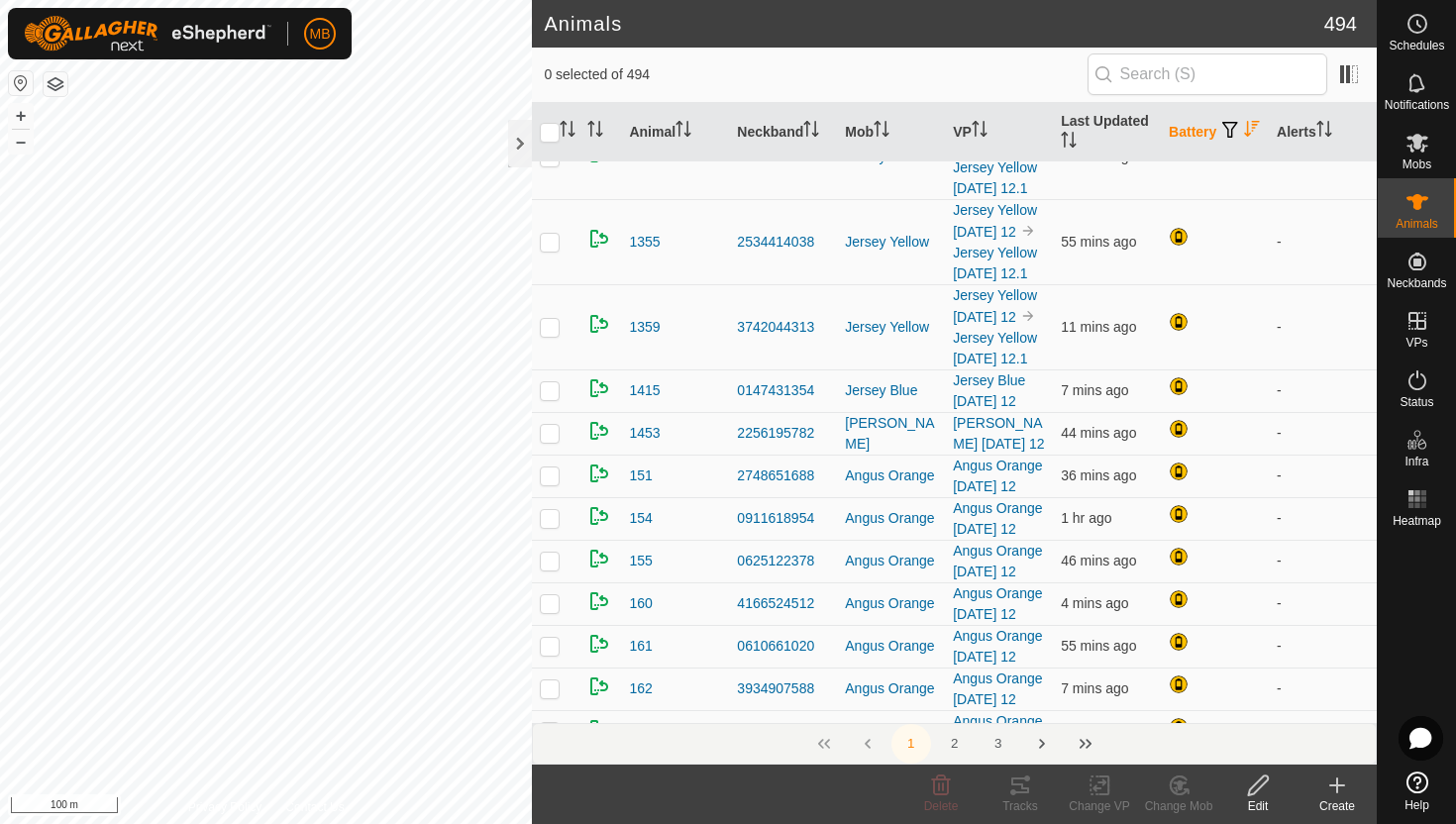 scroll, scrollTop: 1664, scrollLeft: 0, axis: vertical 